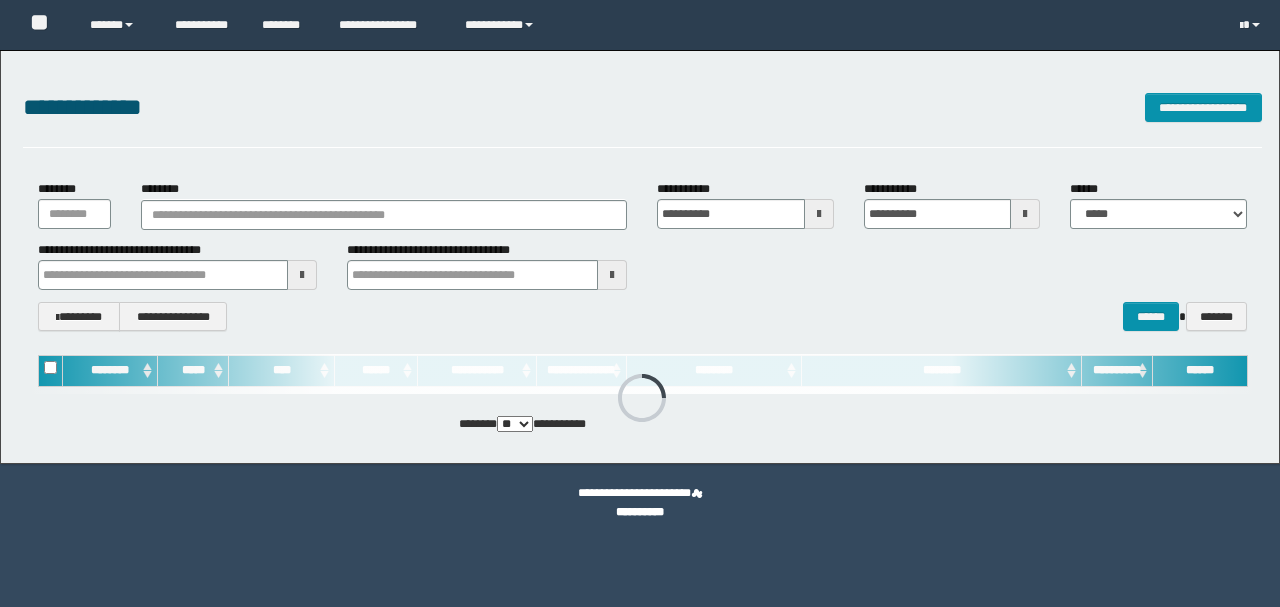 scroll, scrollTop: 0, scrollLeft: 0, axis: both 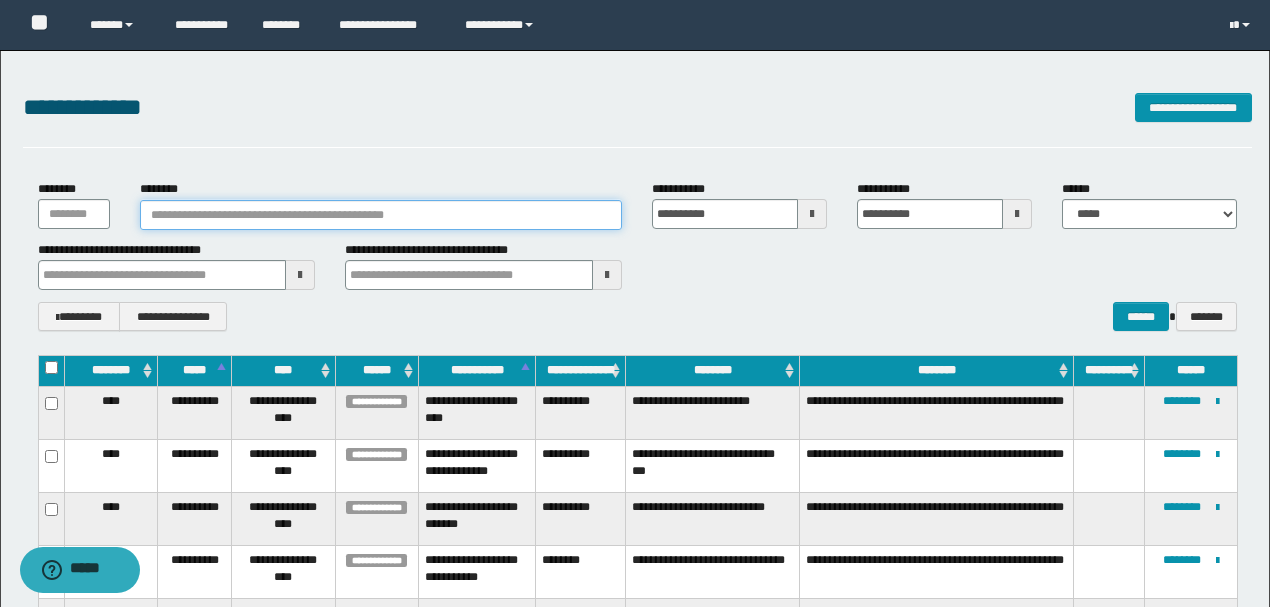 click on "********" at bounding box center (381, 215) 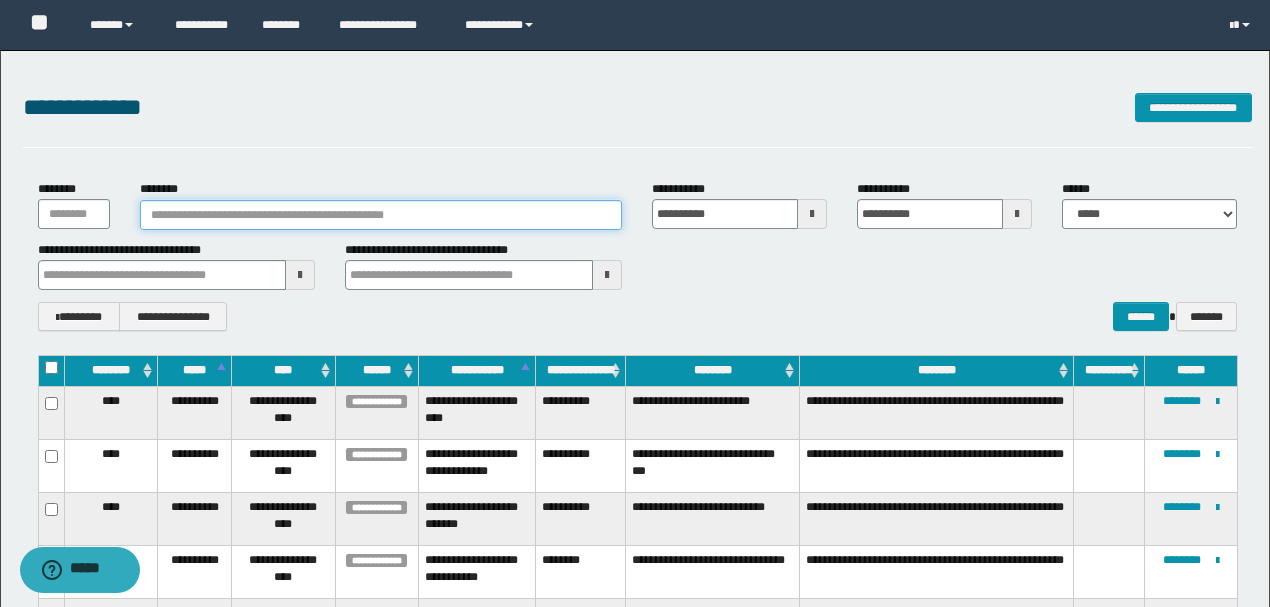 paste on "********" 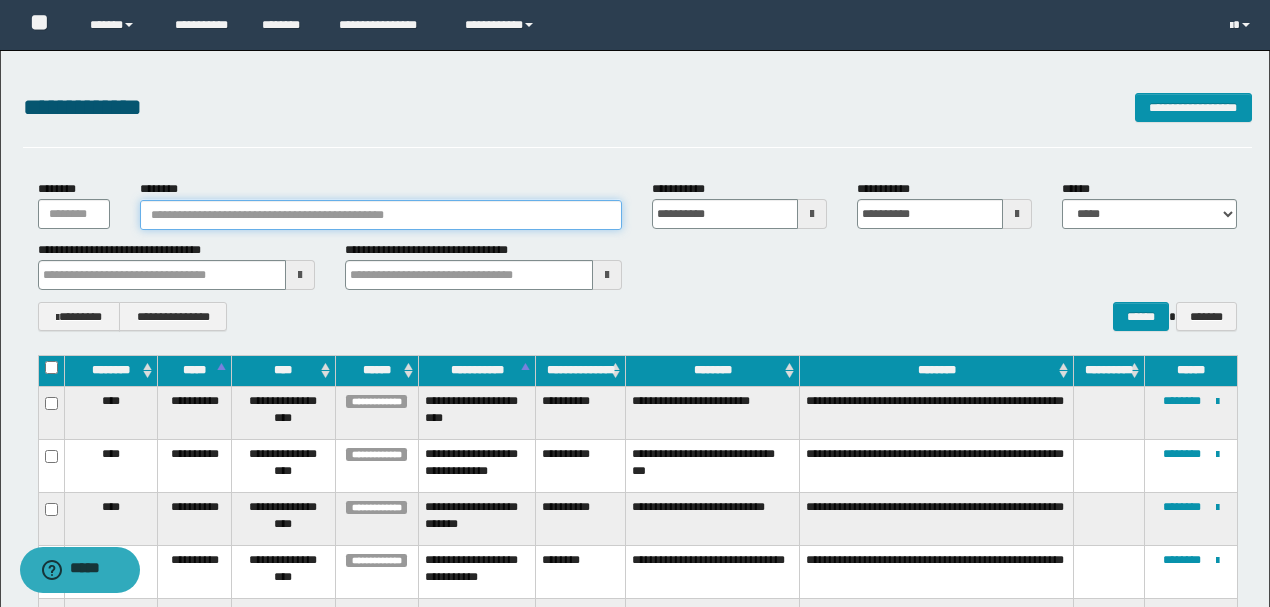 type on "********" 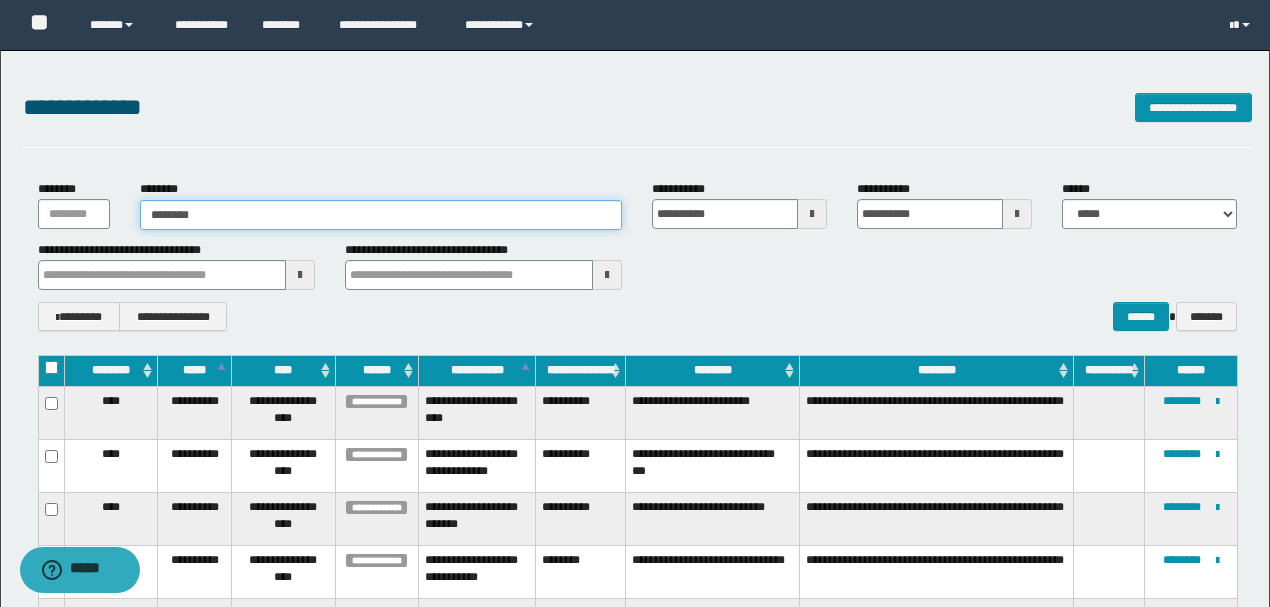 type on "********" 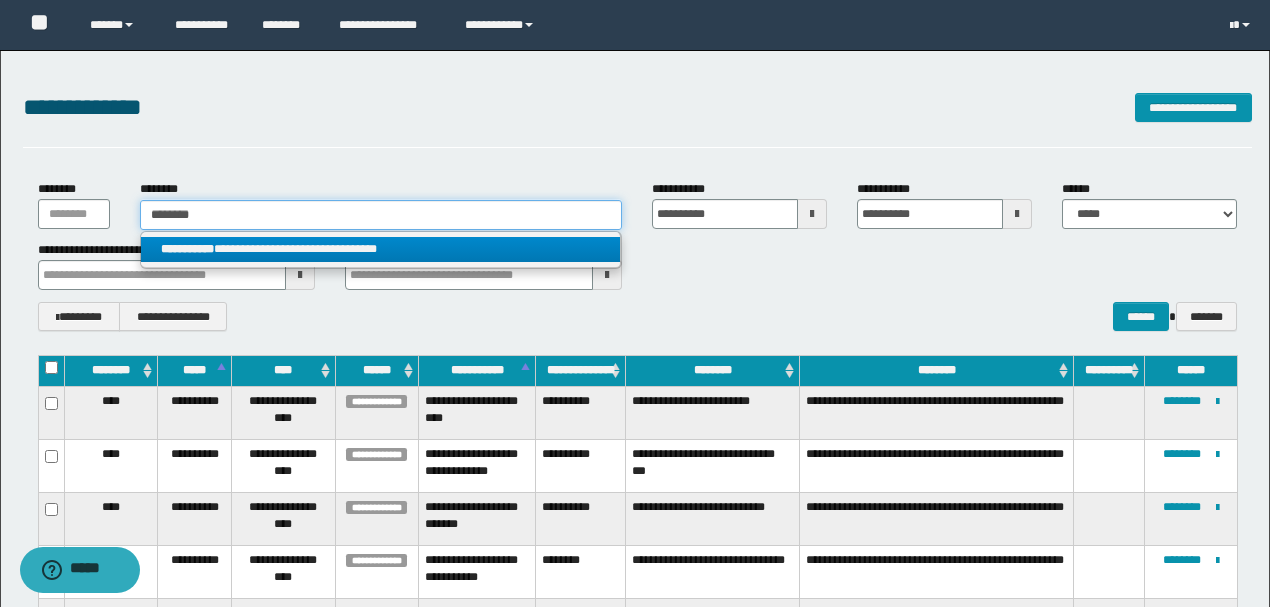 type on "********" 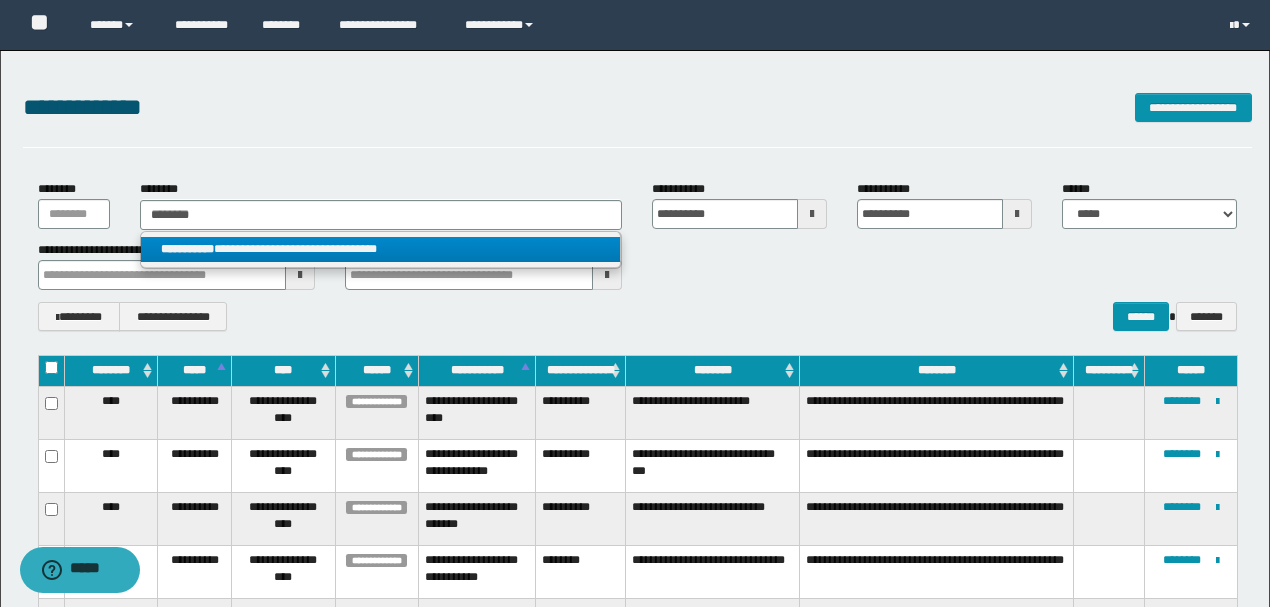 click on "**********" at bounding box center (380, 249) 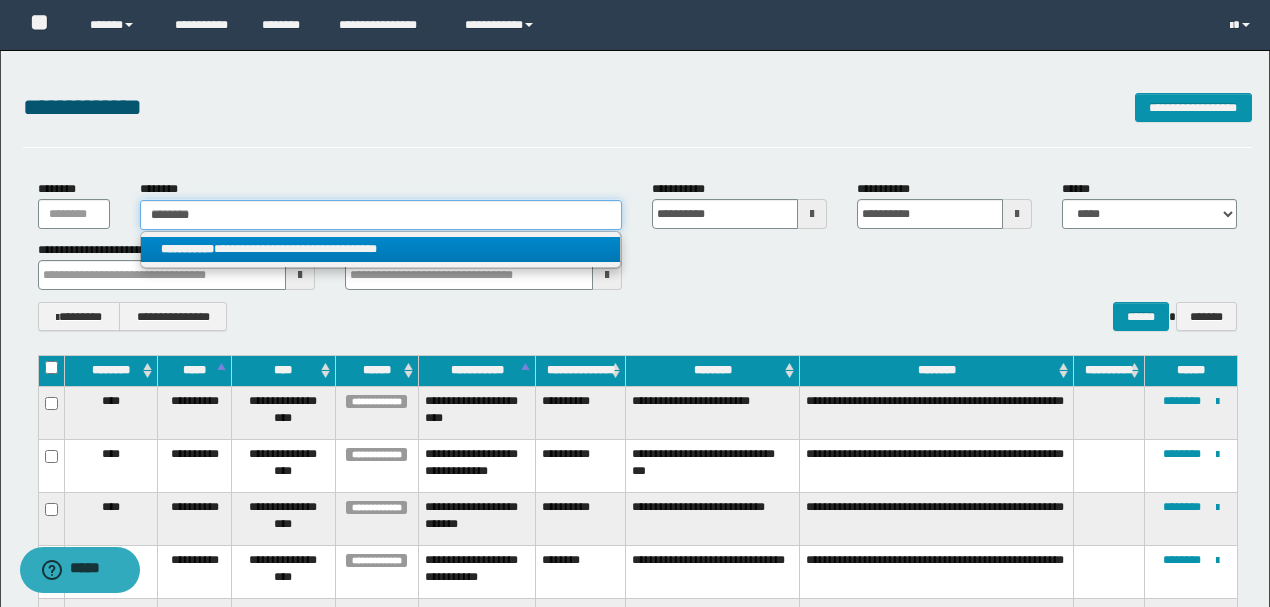 type 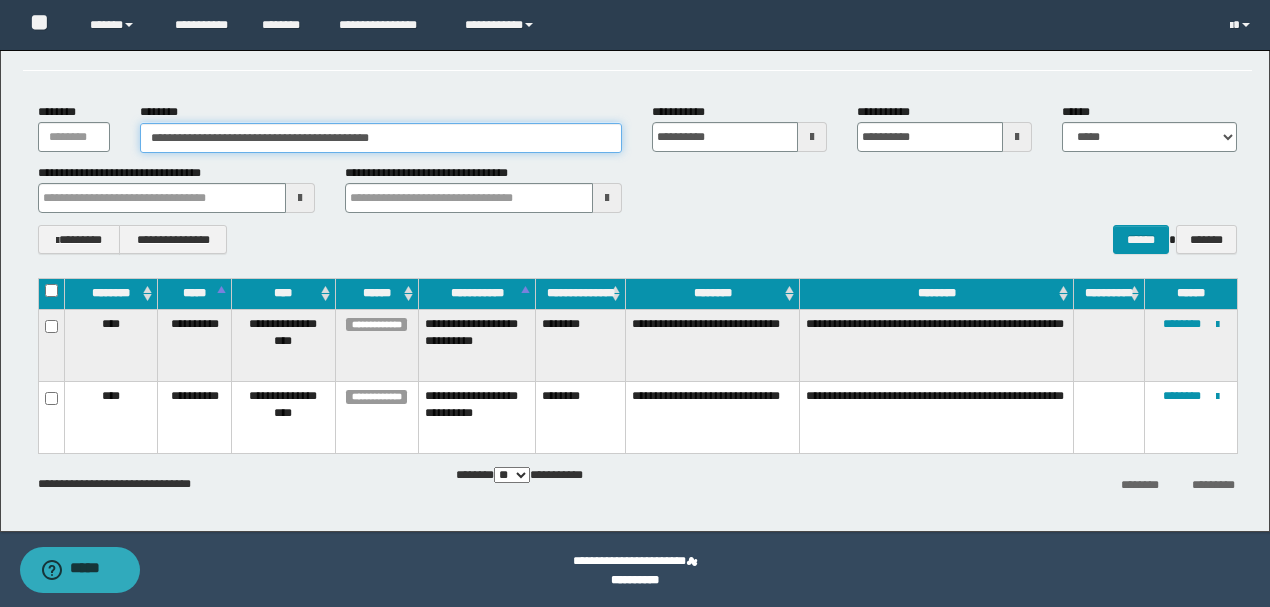 scroll, scrollTop: 79, scrollLeft: 0, axis: vertical 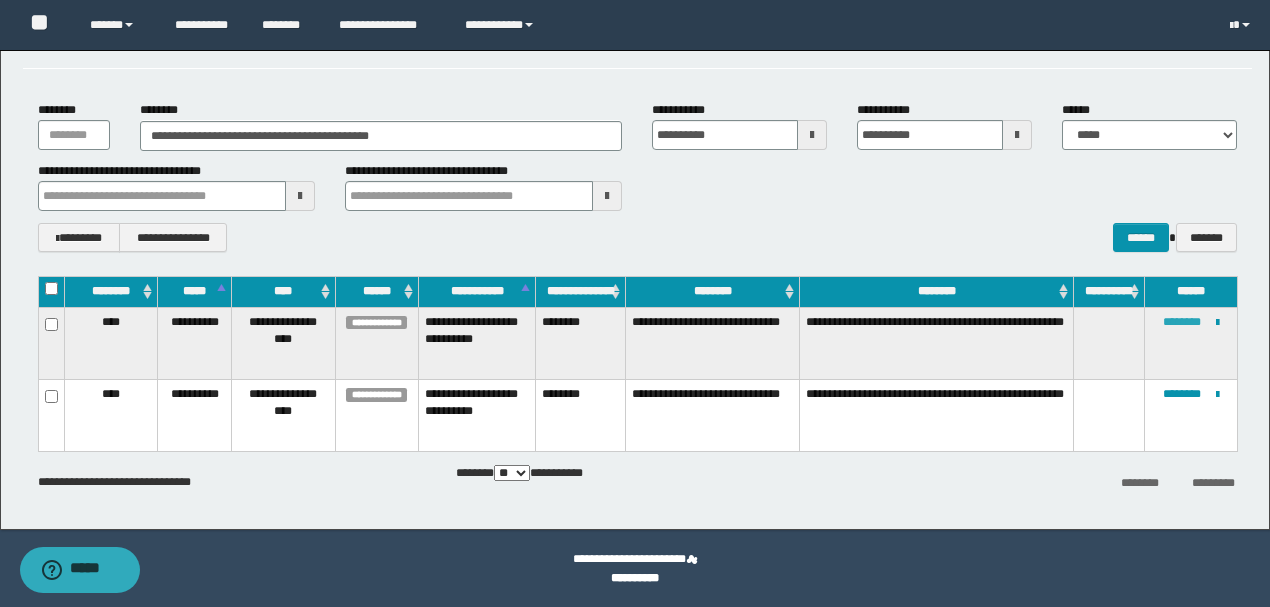click on "********" at bounding box center (1182, 322) 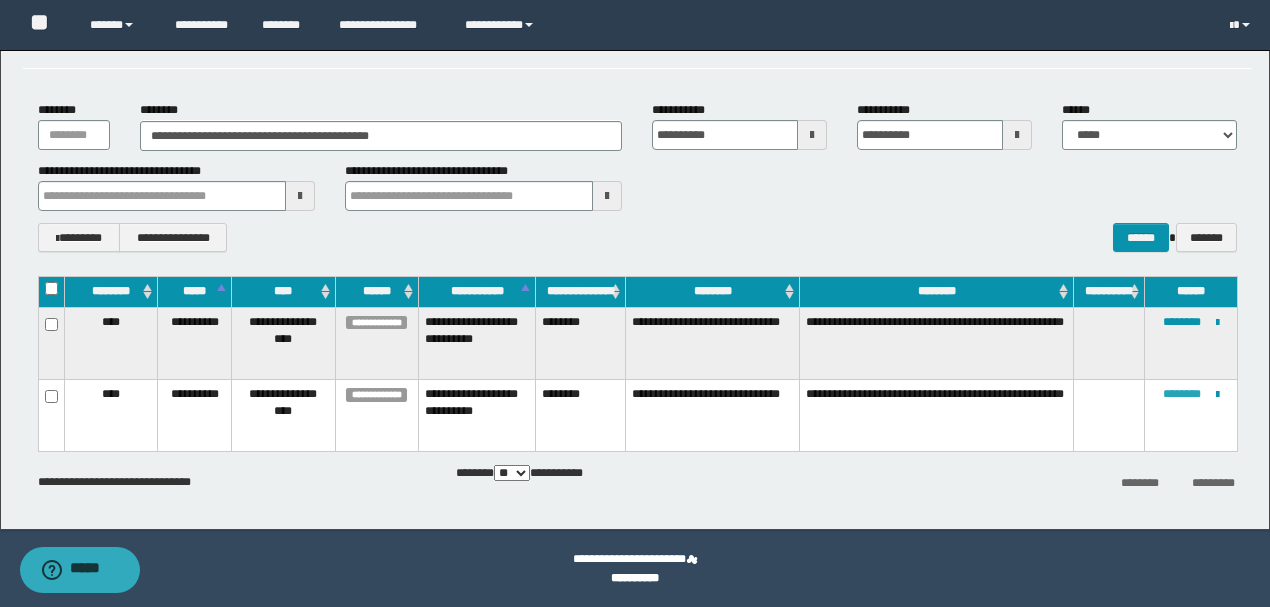 click on "********" at bounding box center (1182, 394) 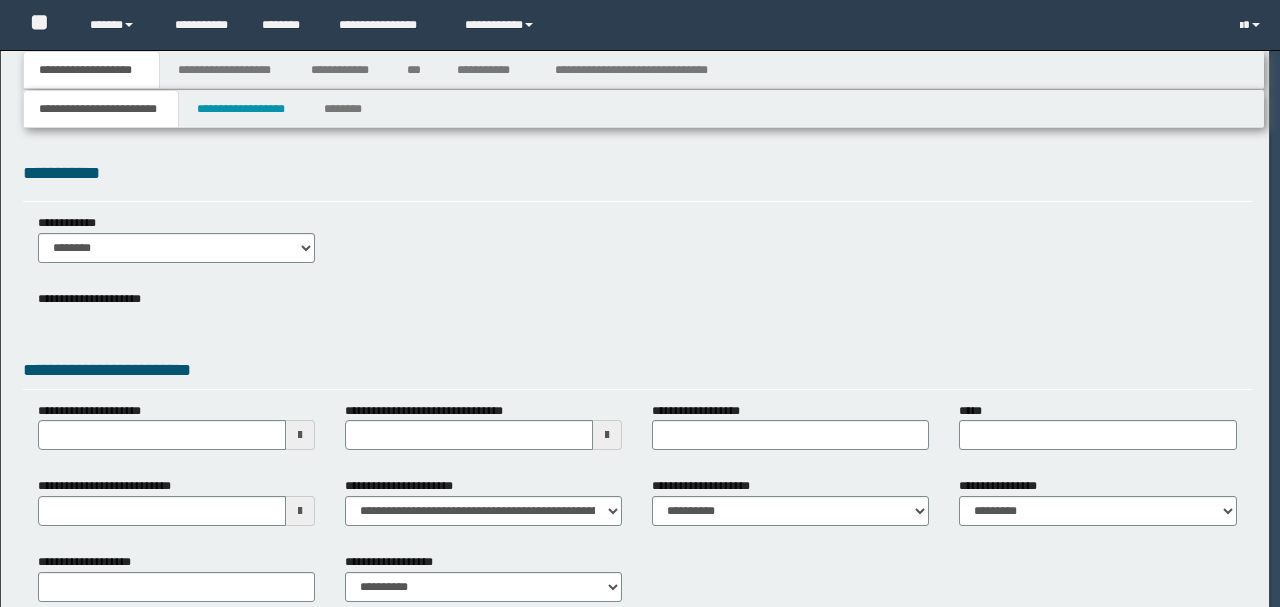 scroll, scrollTop: 0, scrollLeft: 0, axis: both 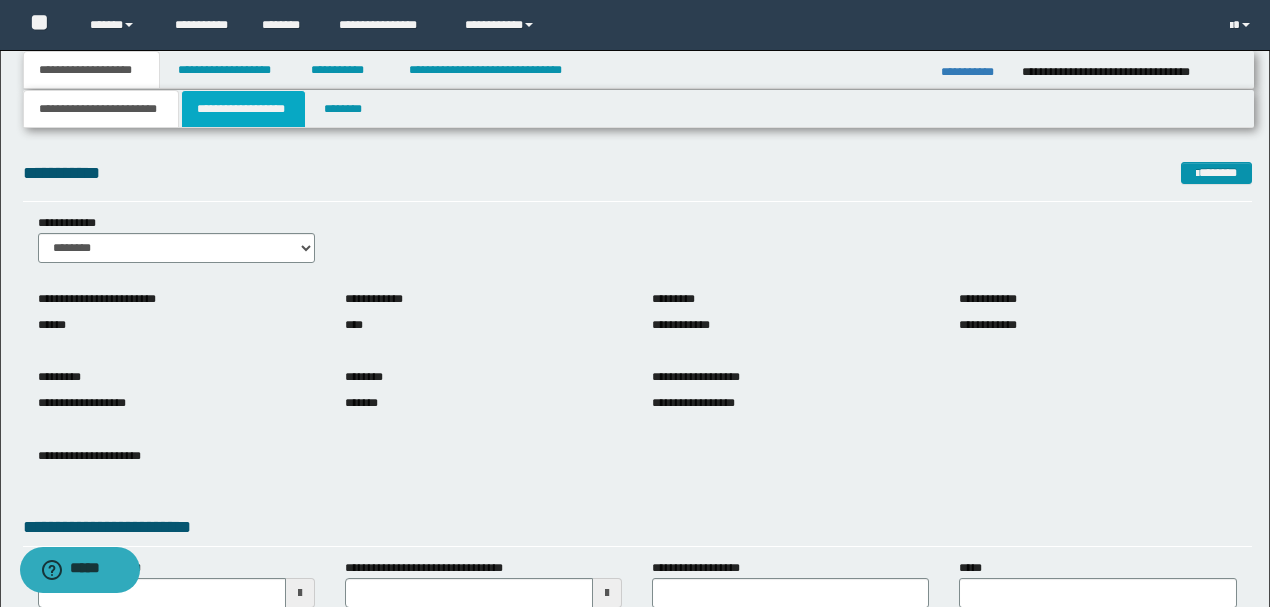 click on "**********" at bounding box center [243, 109] 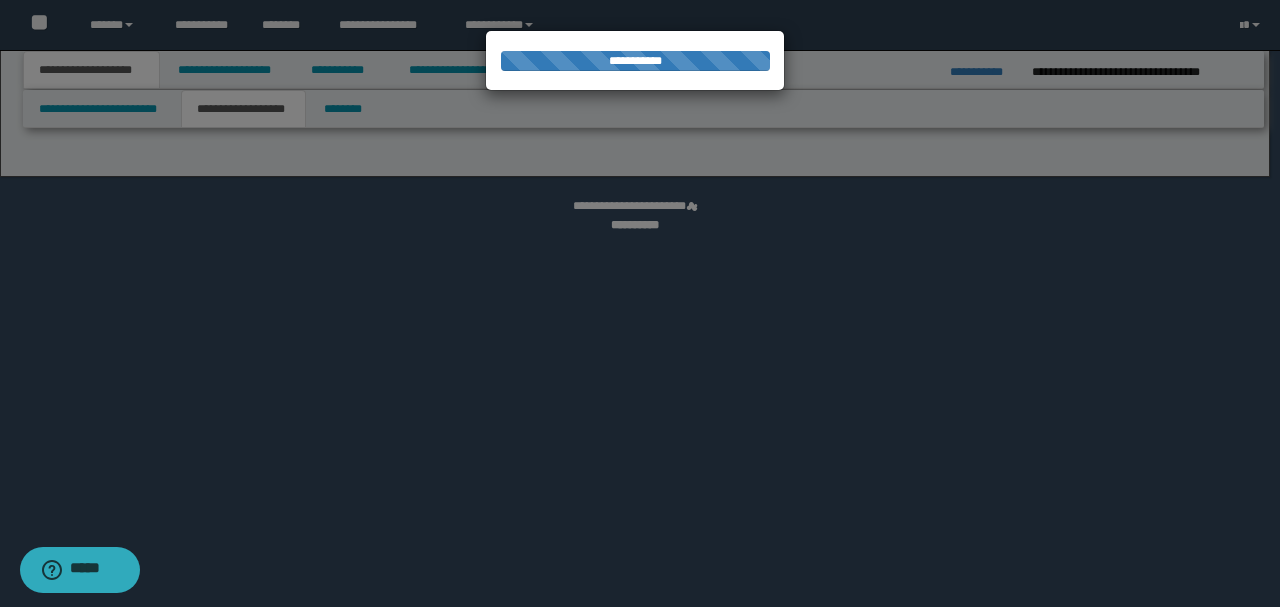 select on "*" 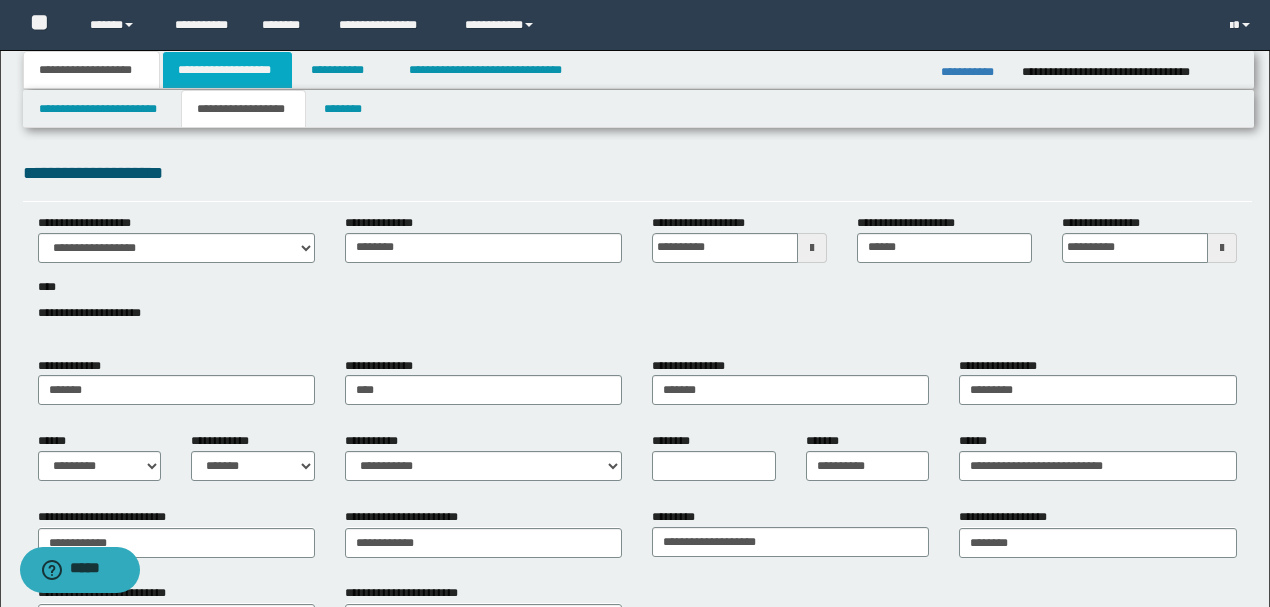 click on "**********" at bounding box center (227, 70) 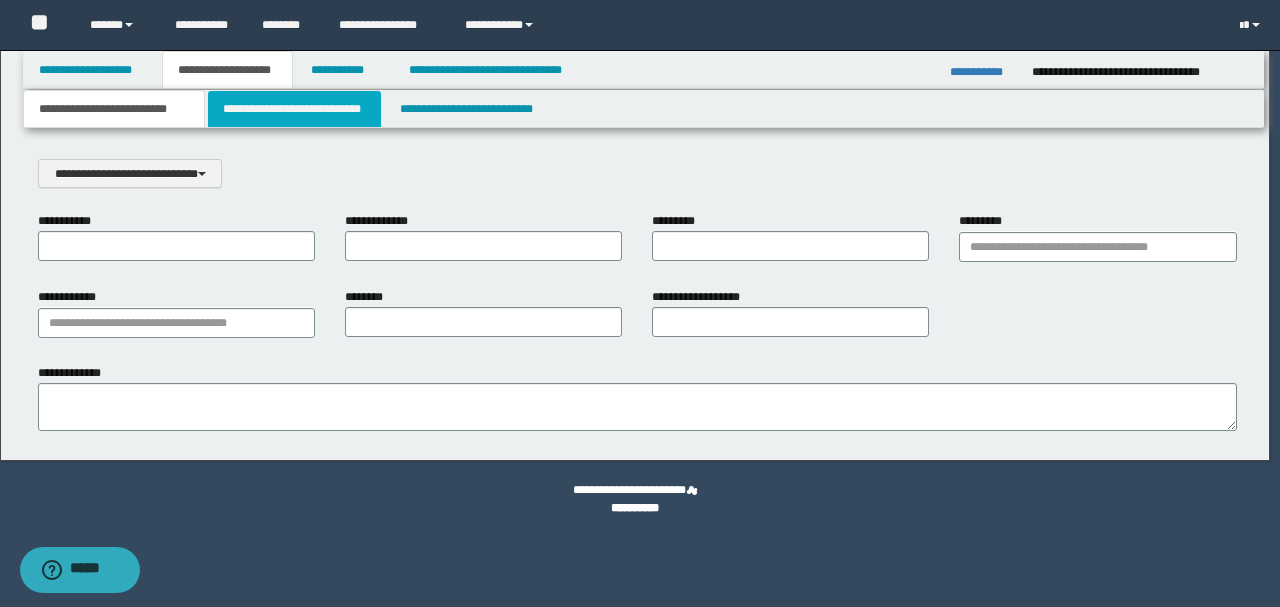 scroll, scrollTop: 0, scrollLeft: 0, axis: both 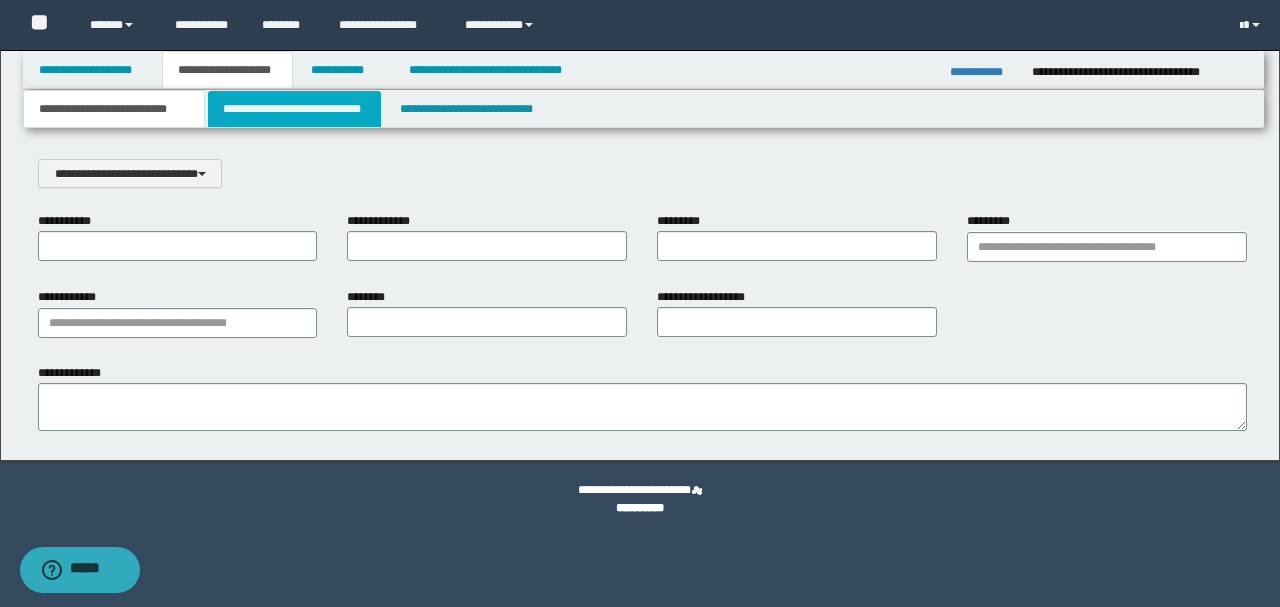 click on "**********" at bounding box center [294, 109] 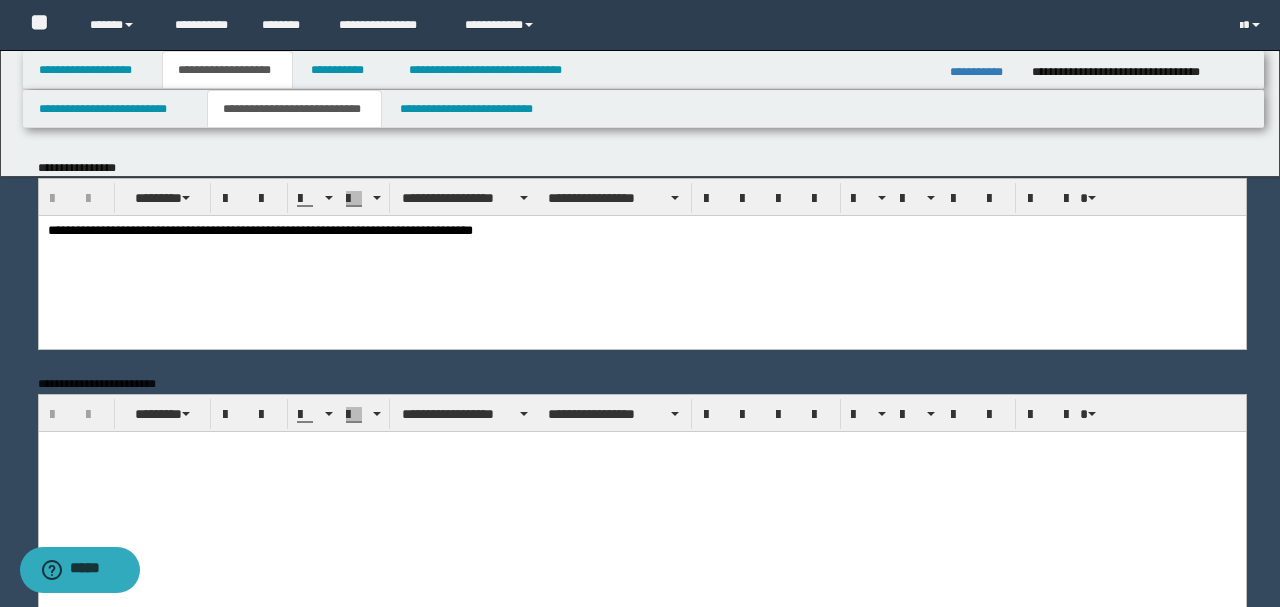 scroll, scrollTop: 0, scrollLeft: 0, axis: both 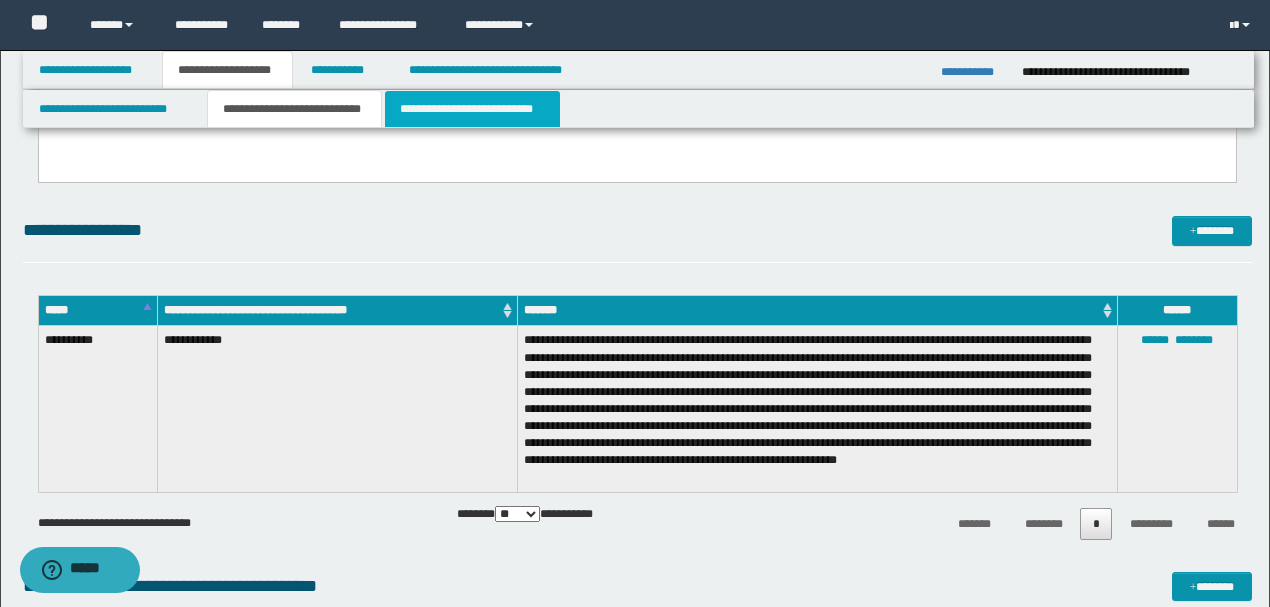 click on "**********" at bounding box center (472, 109) 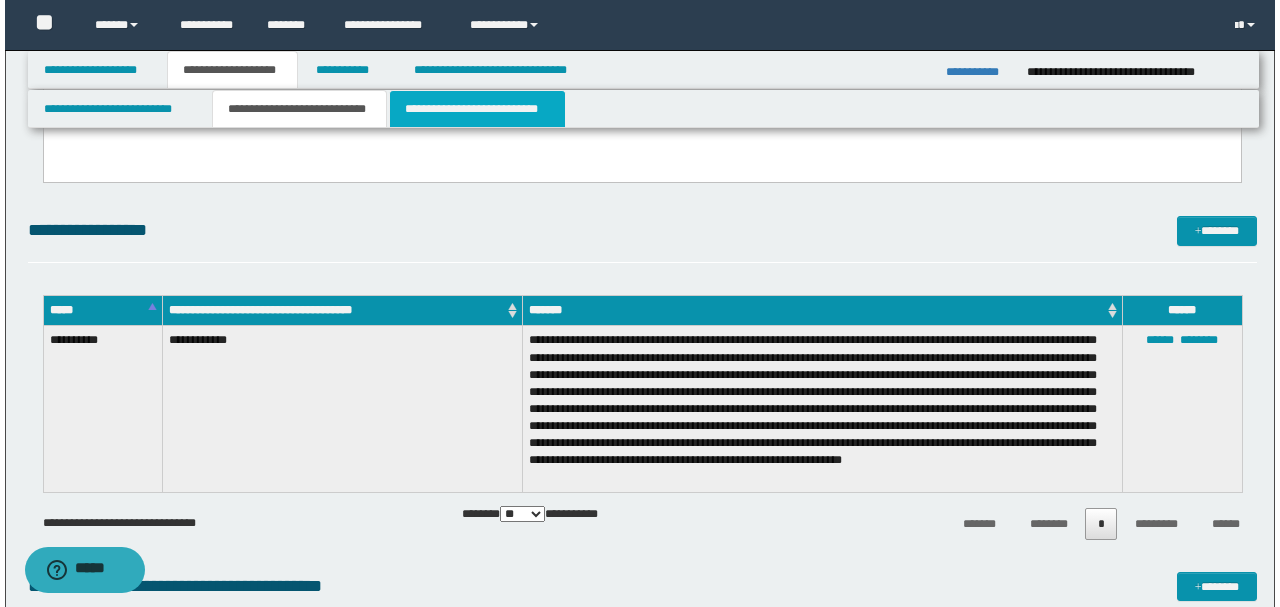 scroll, scrollTop: 0, scrollLeft: 0, axis: both 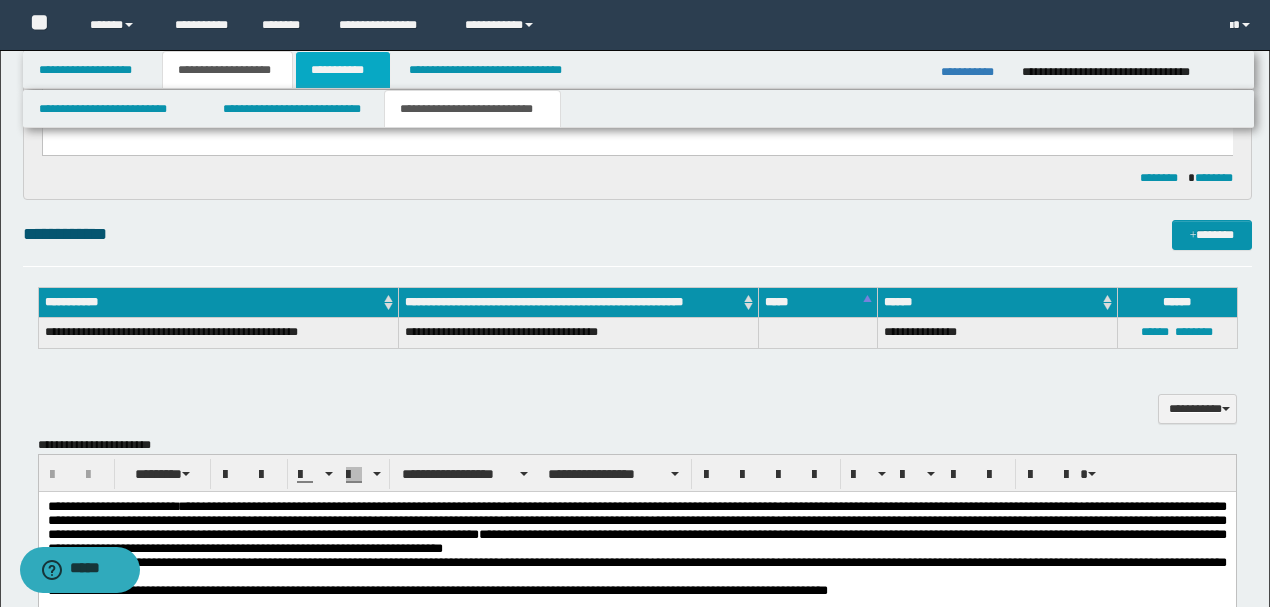 click on "**********" at bounding box center [343, 70] 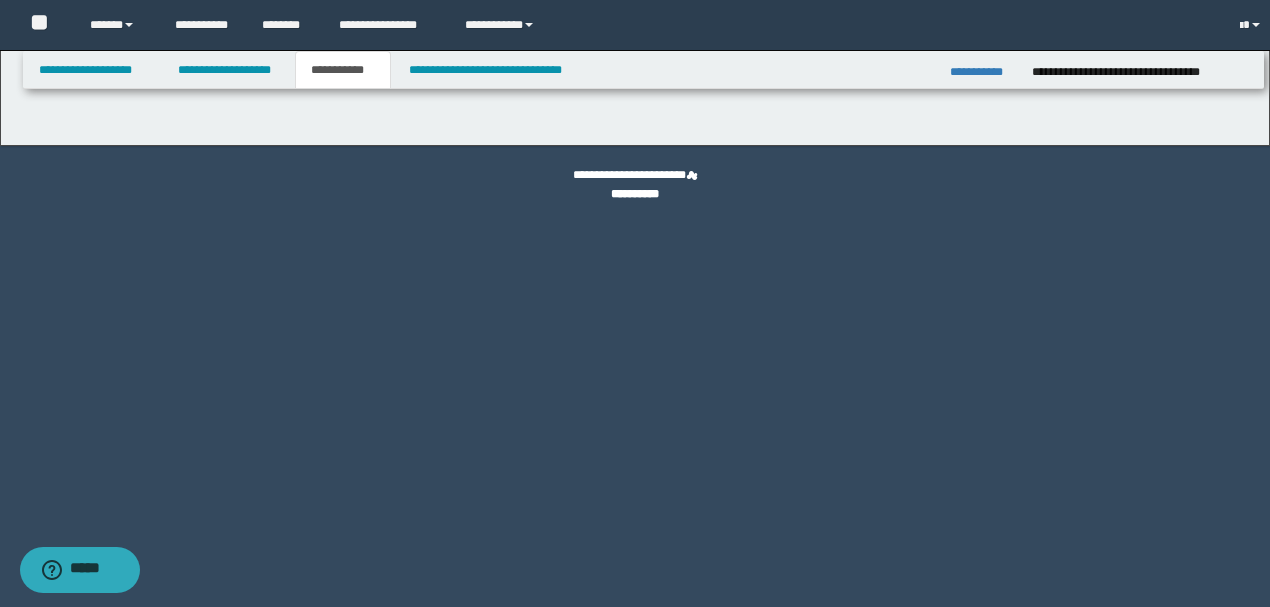 scroll, scrollTop: 0, scrollLeft: 0, axis: both 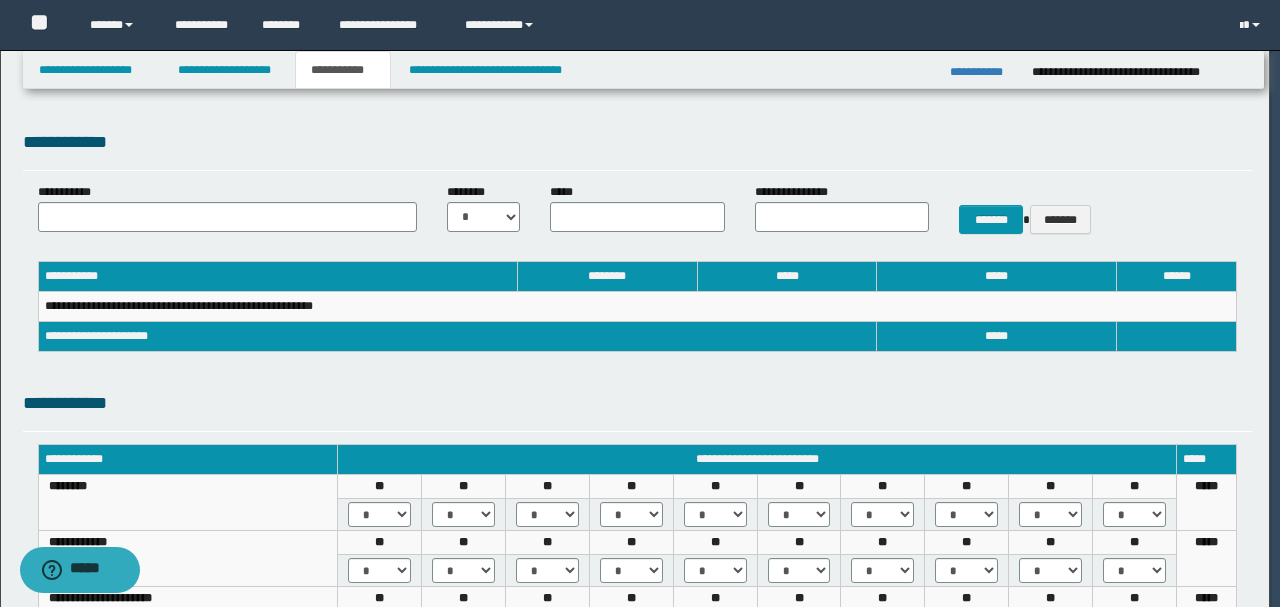 select on "***" 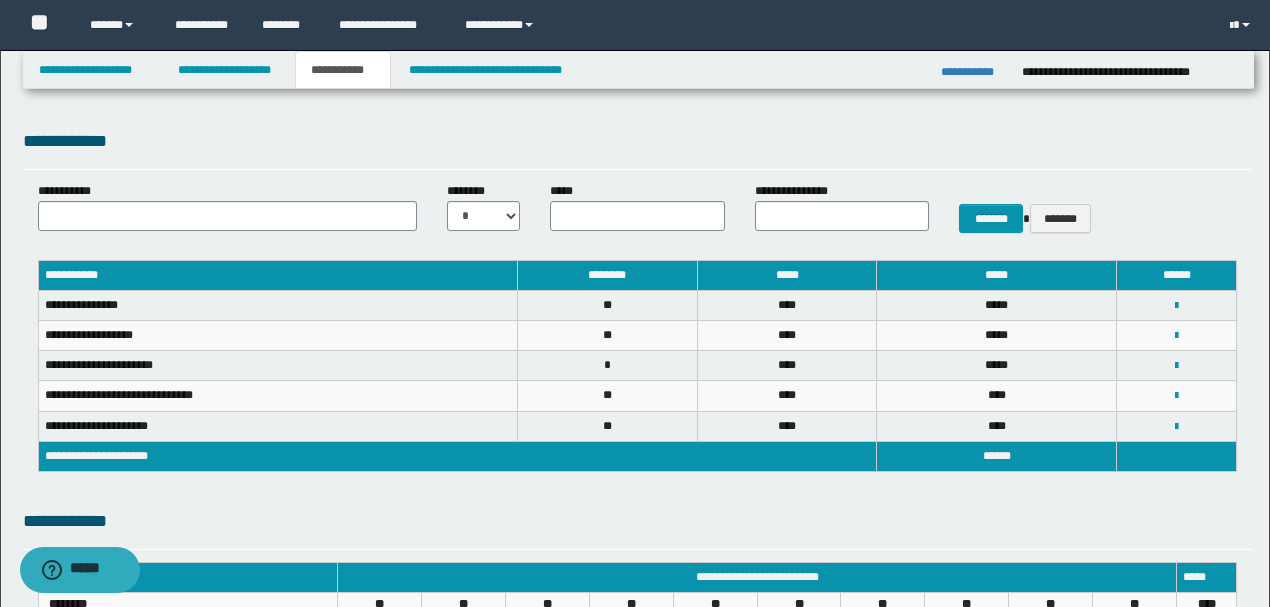 scroll, scrollTop: 0, scrollLeft: 0, axis: both 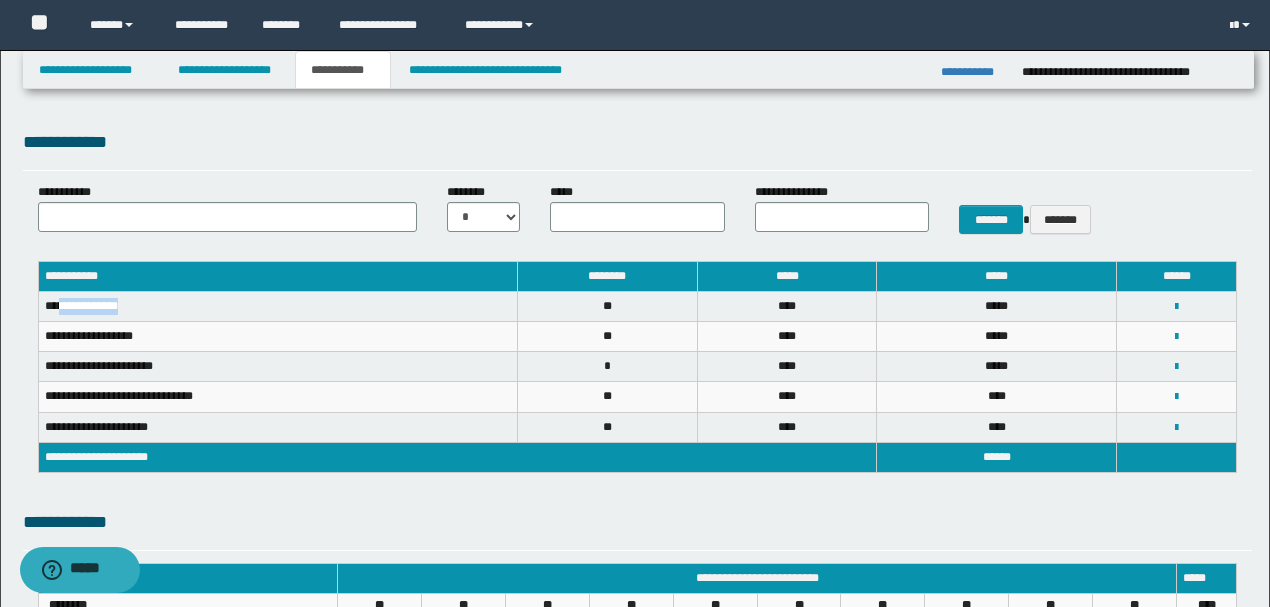 drag, startPoint x: 140, startPoint y: 309, endPoint x: 62, endPoint y: 304, distance: 78.160095 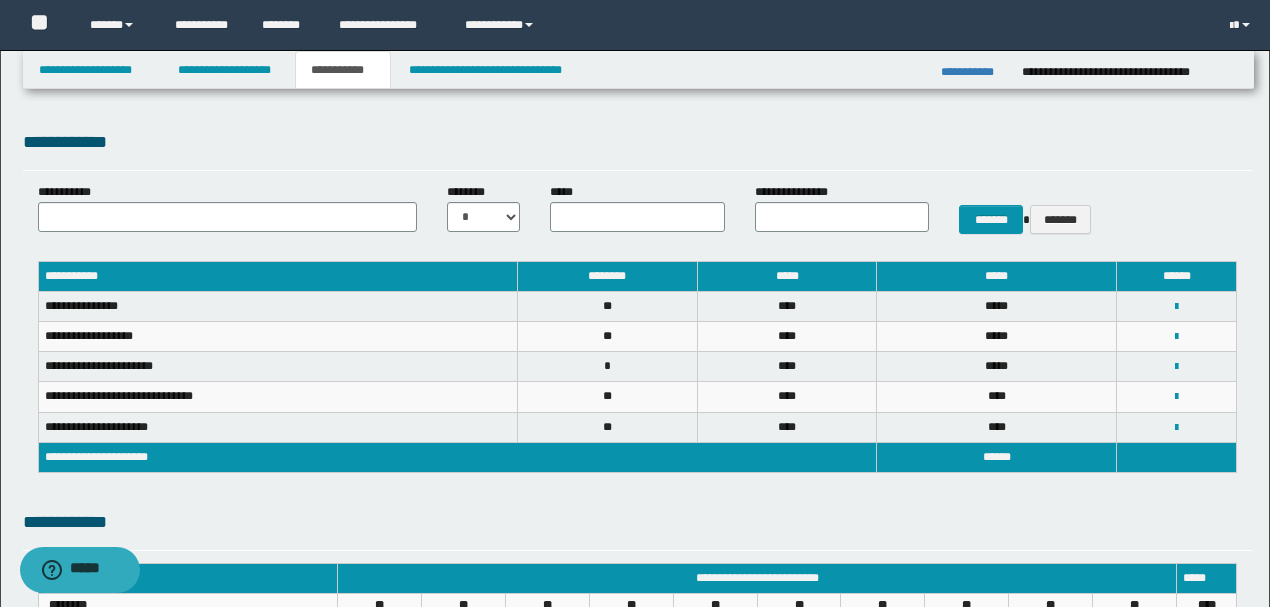 click on "**********" at bounding box center (277, 337) 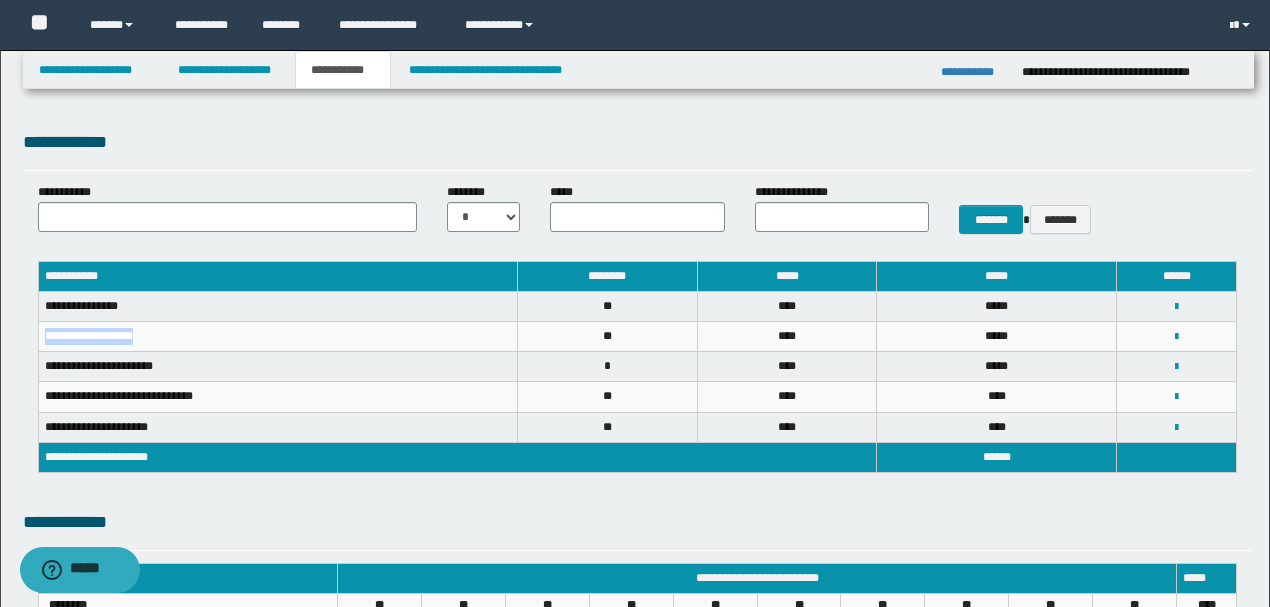 drag, startPoint x: 143, startPoint y: 337, endPoint x: 66, endPoint y: 339, distance: 77.02597 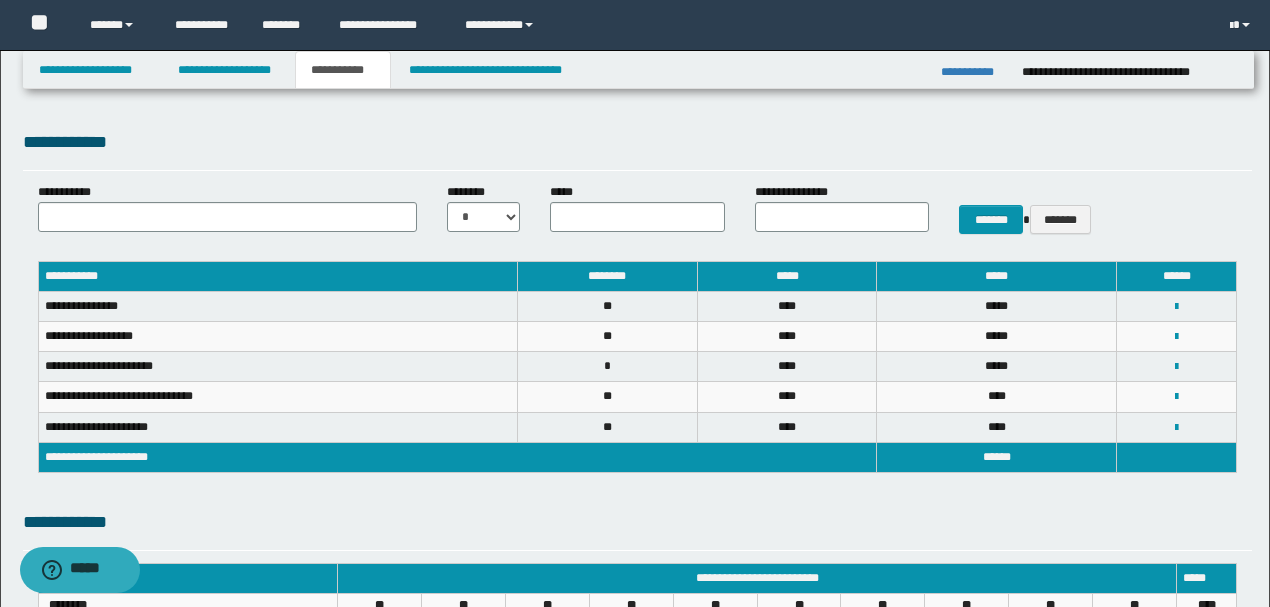 click on "**********" at bounding box center (277, 367) 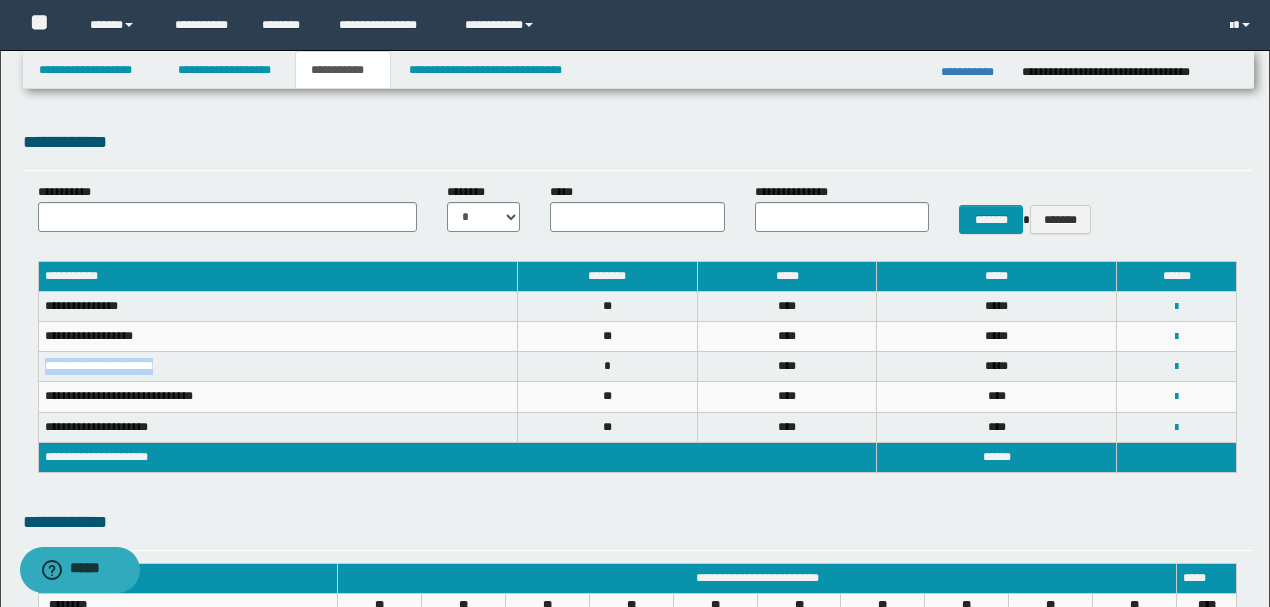 drag, startPoint x: 167, startPoint y: 367, endPoint x: 54, endPoint y: 364, distance: 113.03982 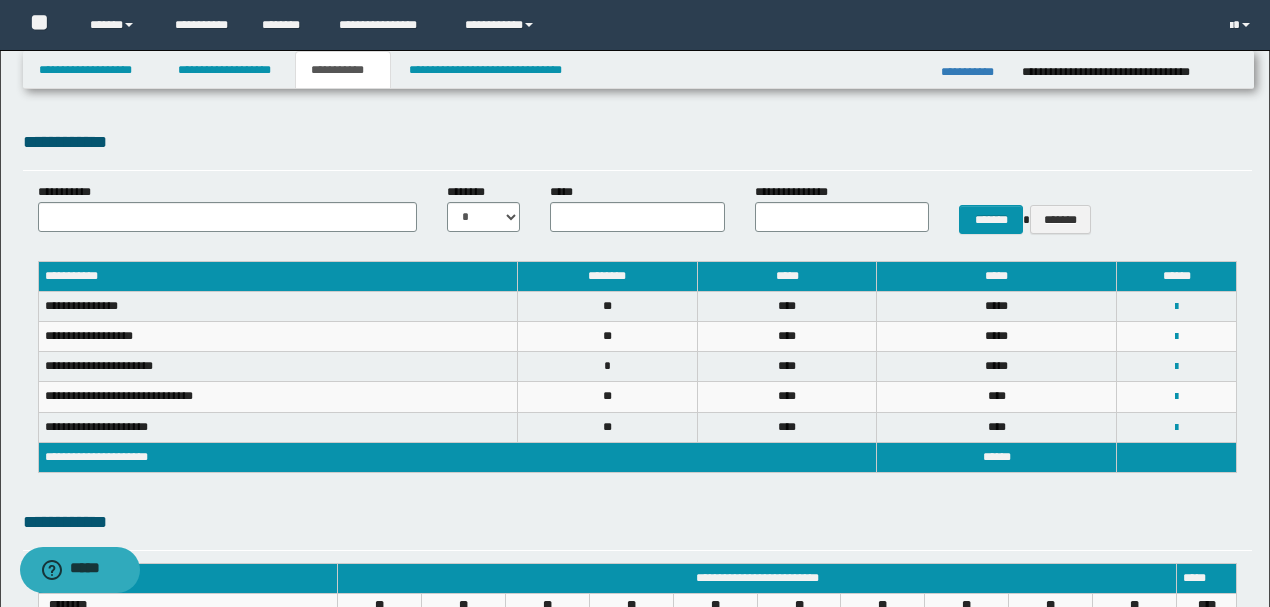 click on "**********" at bounding box center [277, 397] 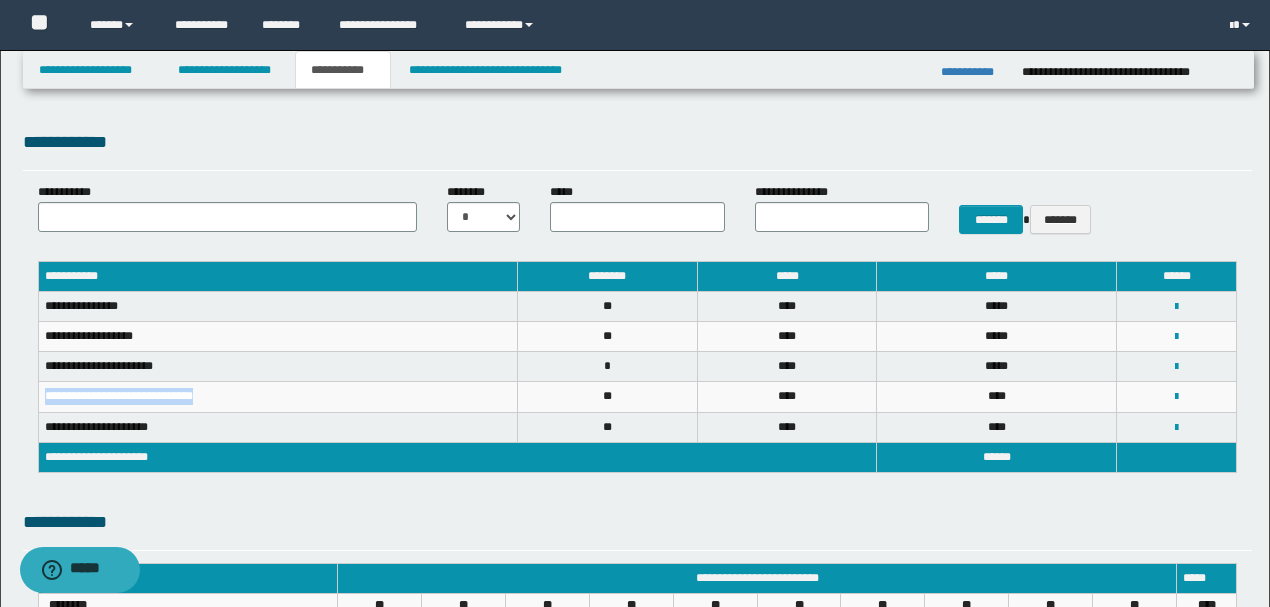 drag, startPoint x: 212, startPoint y: 392, endPoint x: 40, endPoint y: 390, distance: 172.01163 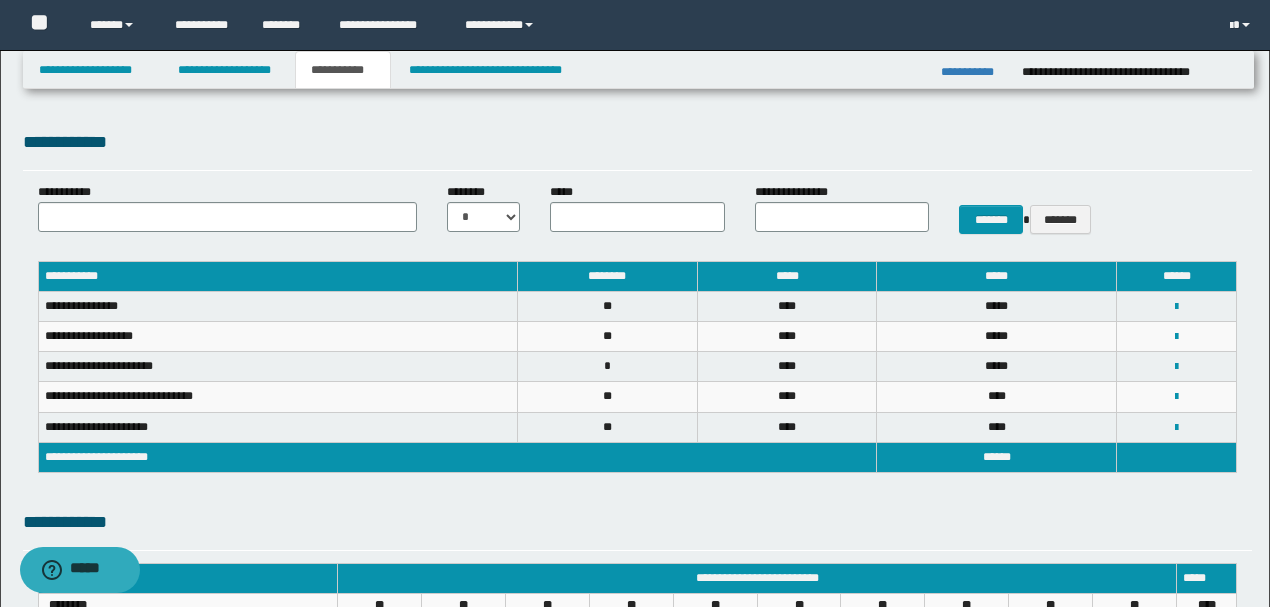 click on "**********" at bounding box center [277, 427] 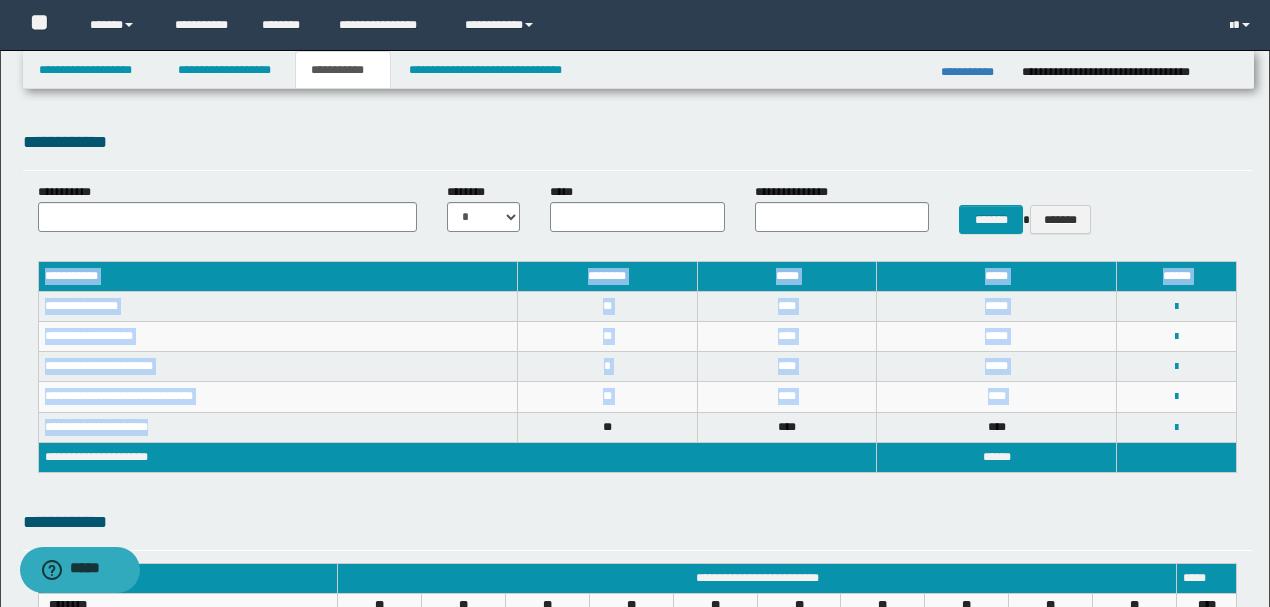 drag, startPoint x: 157, startPoint y: 424, endPoint x: 32, endPoint y: 426, distance: 125.016 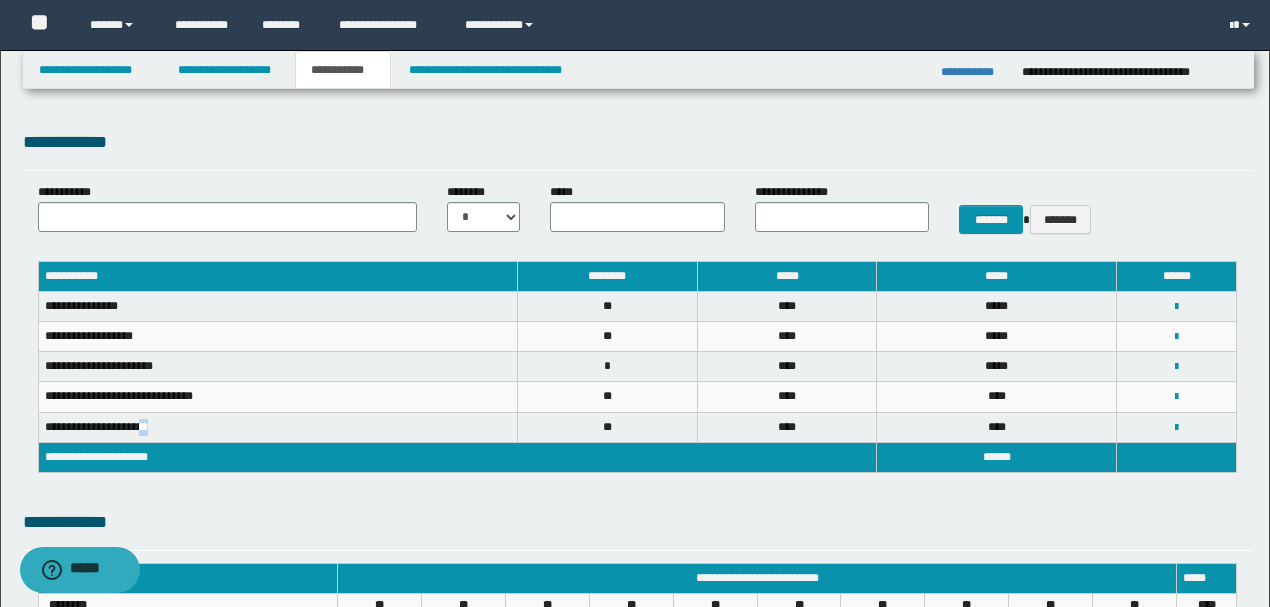 drag, startPoint x: 165, startPoint y: 423, endPoint x: 146, endPoint y: 420, distance: 19.235384 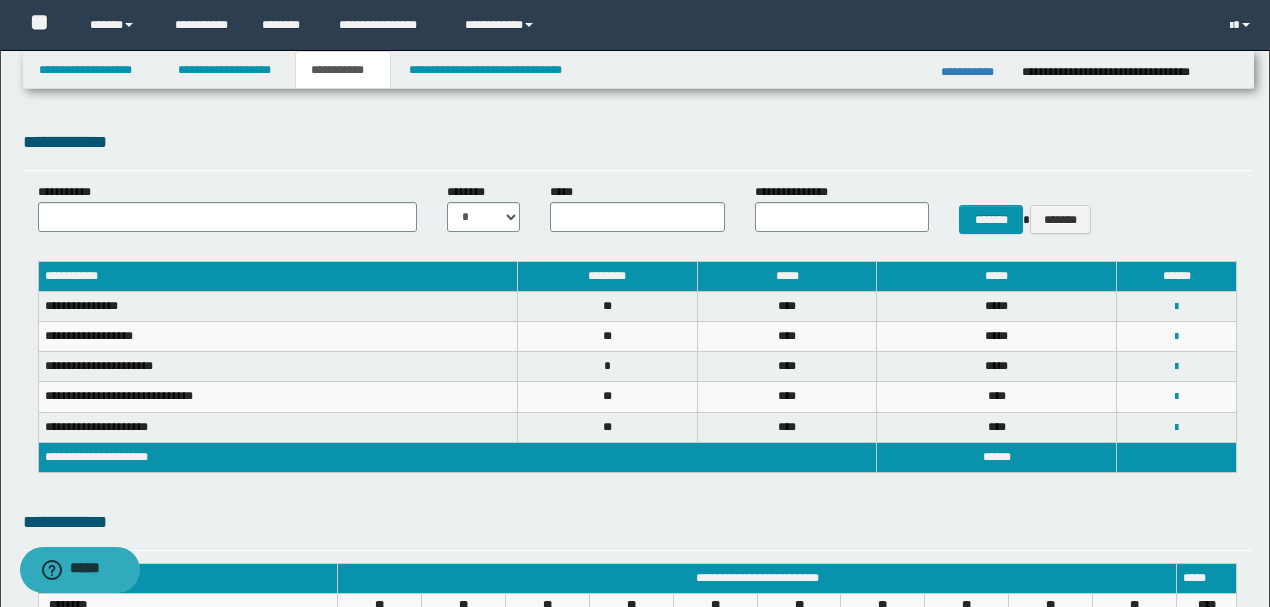 click on "**********" at bounding box center [277, 427] 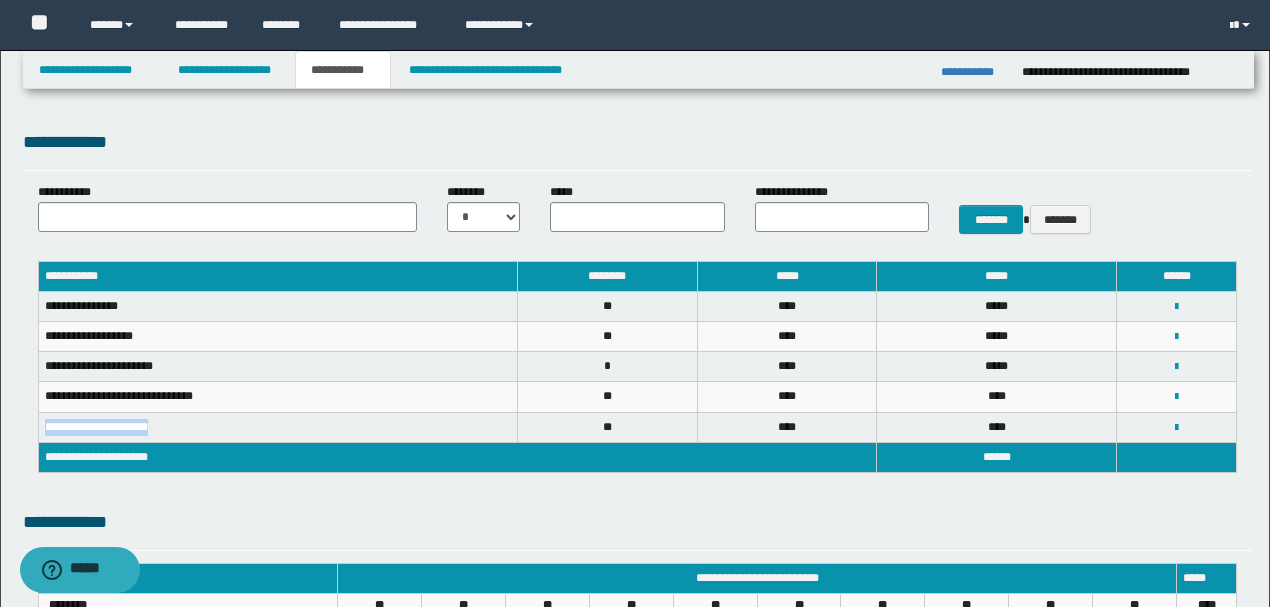drag, startPoint x: 166, startPoint y: 423, endPoint x: 42, endPoint y: 418, distance: 124.10077 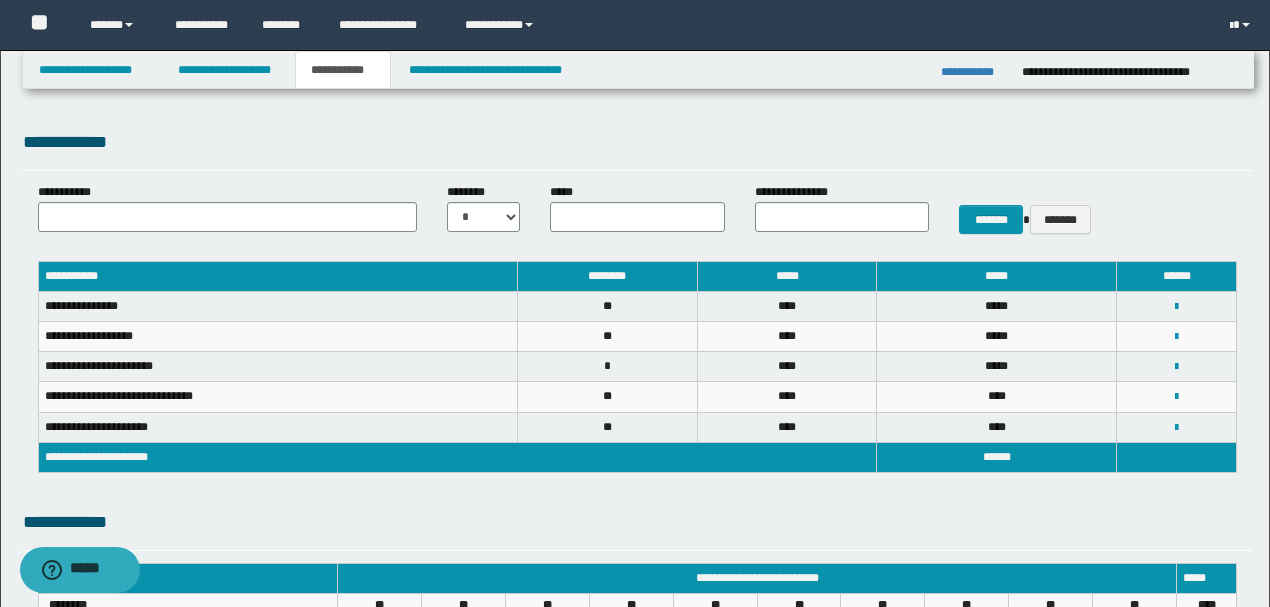 click on "**********" at bounding box center [637, 522] 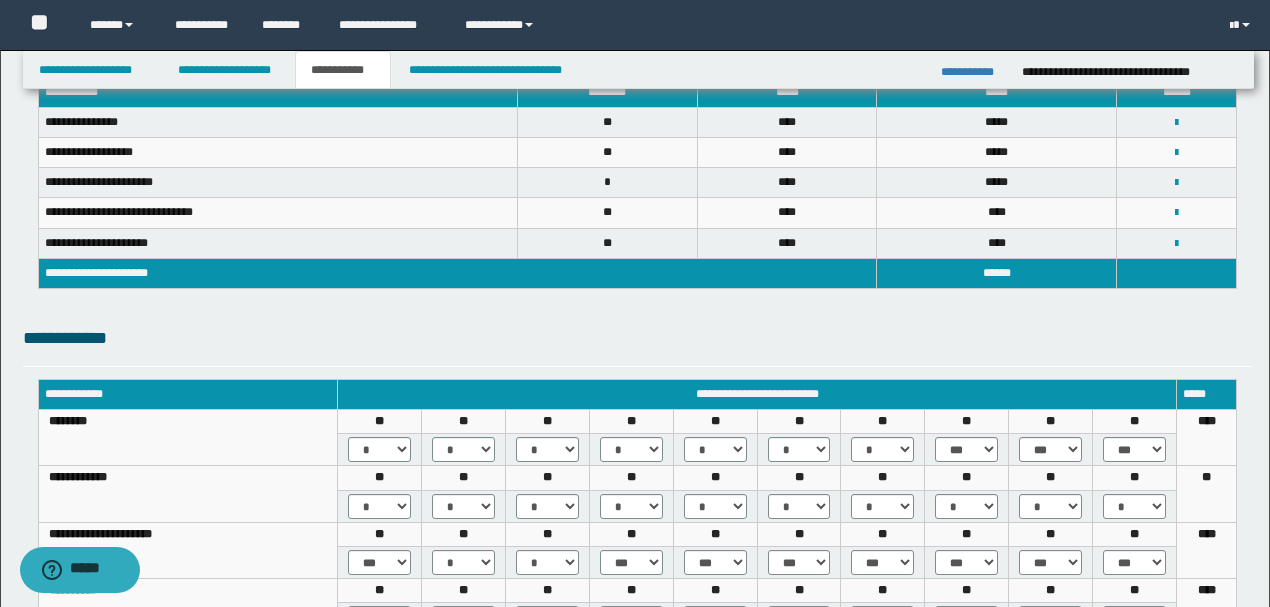 scroll, scrollTop: 200, scrollLeft: 0, axis: vertical 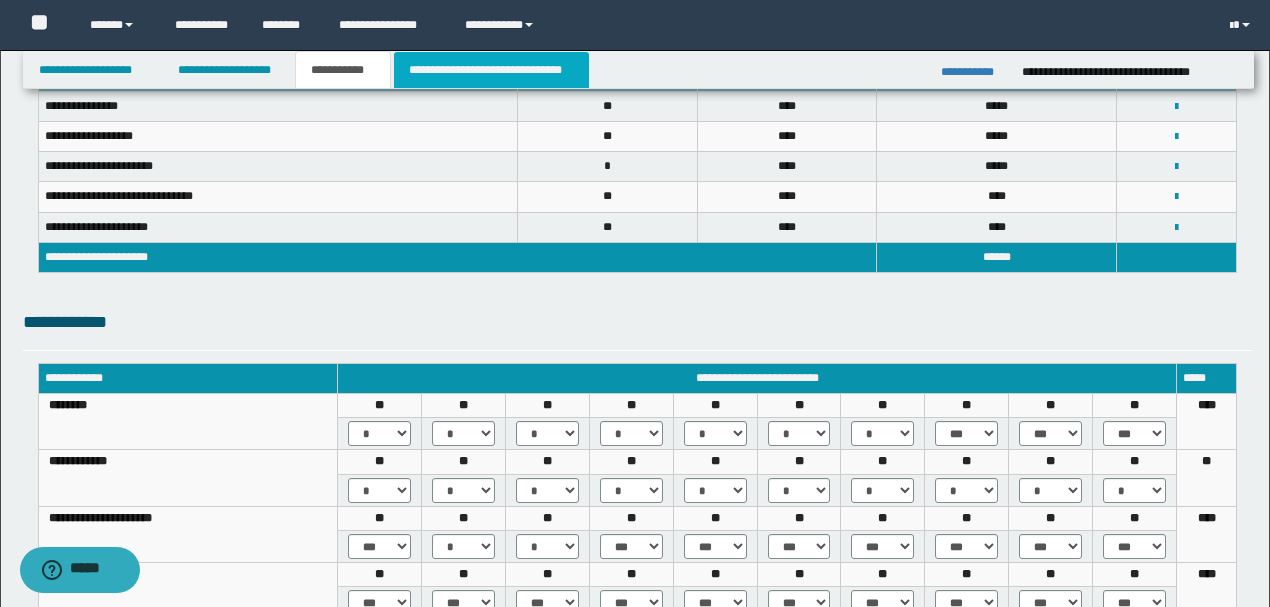 click on "**********" at bounding box center [491, 70] 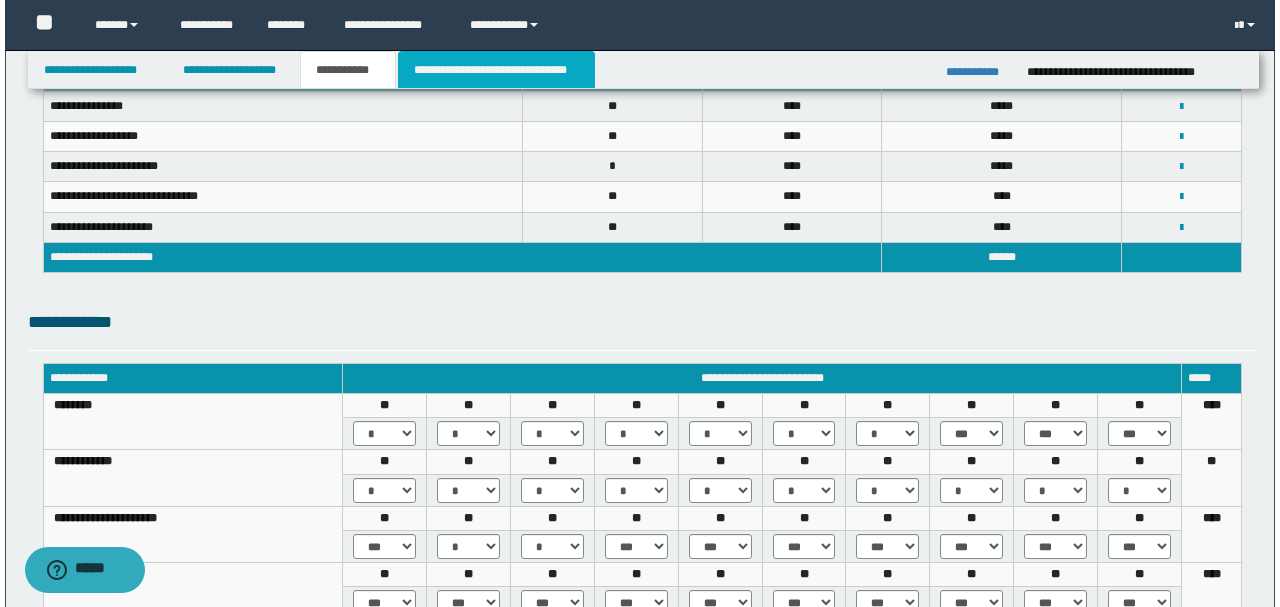 scroll, scrollTop: 0, scrollLeft: 0, axis: both 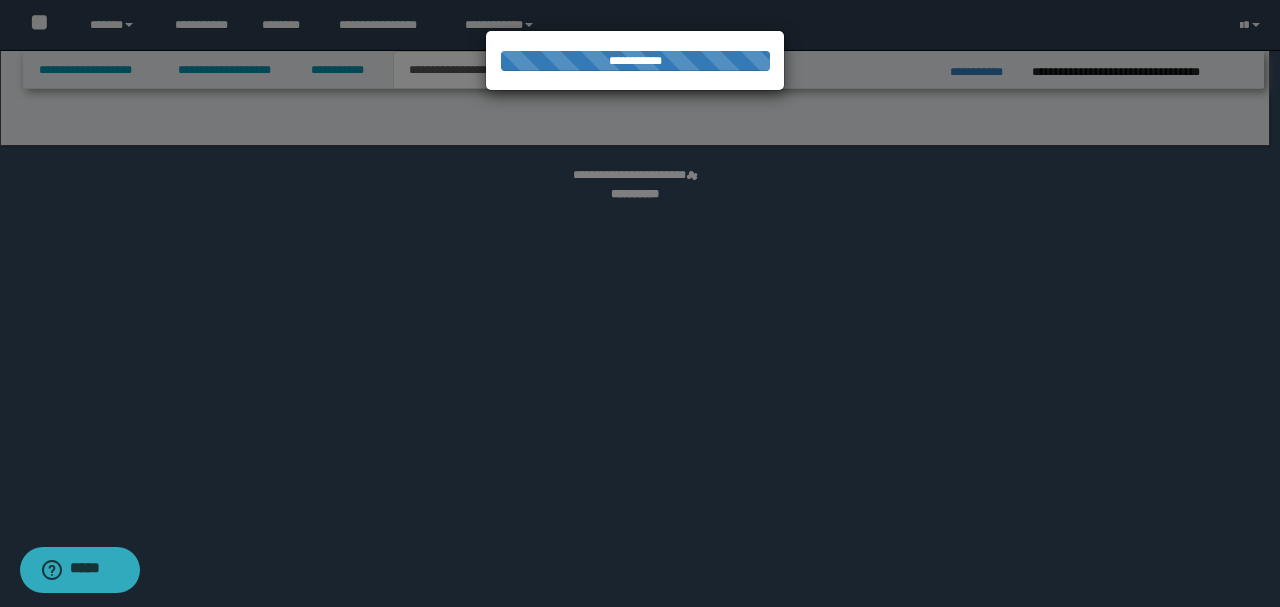 select on "*" 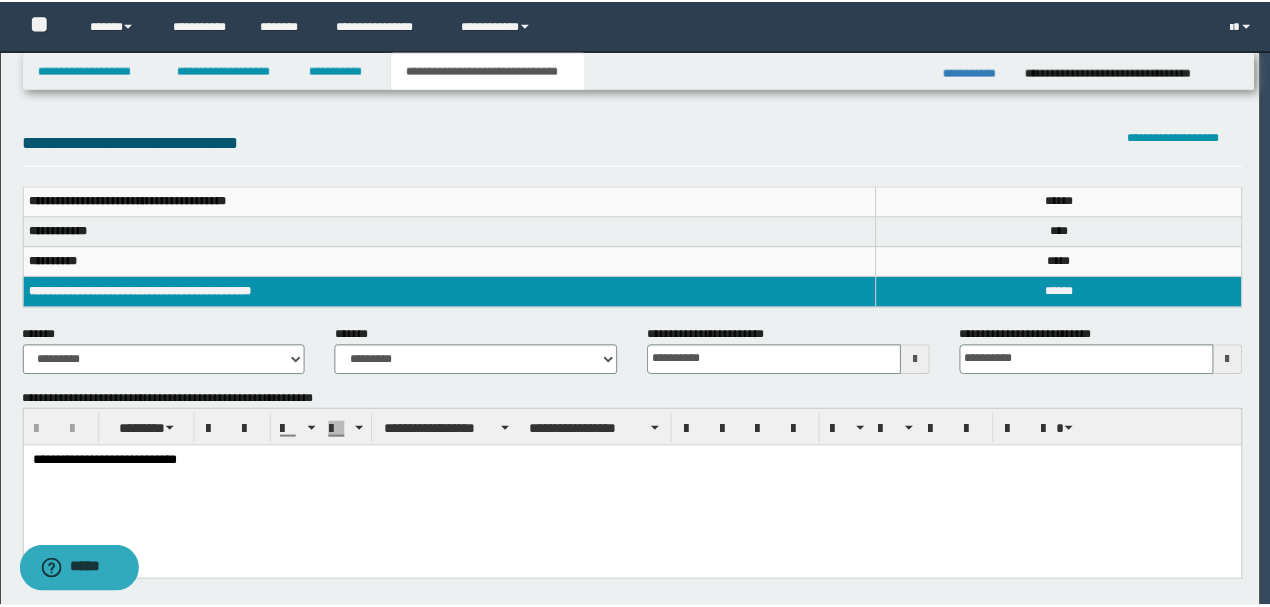 scroll, scrollTop: 0, scrollLeft: 0, axis: both 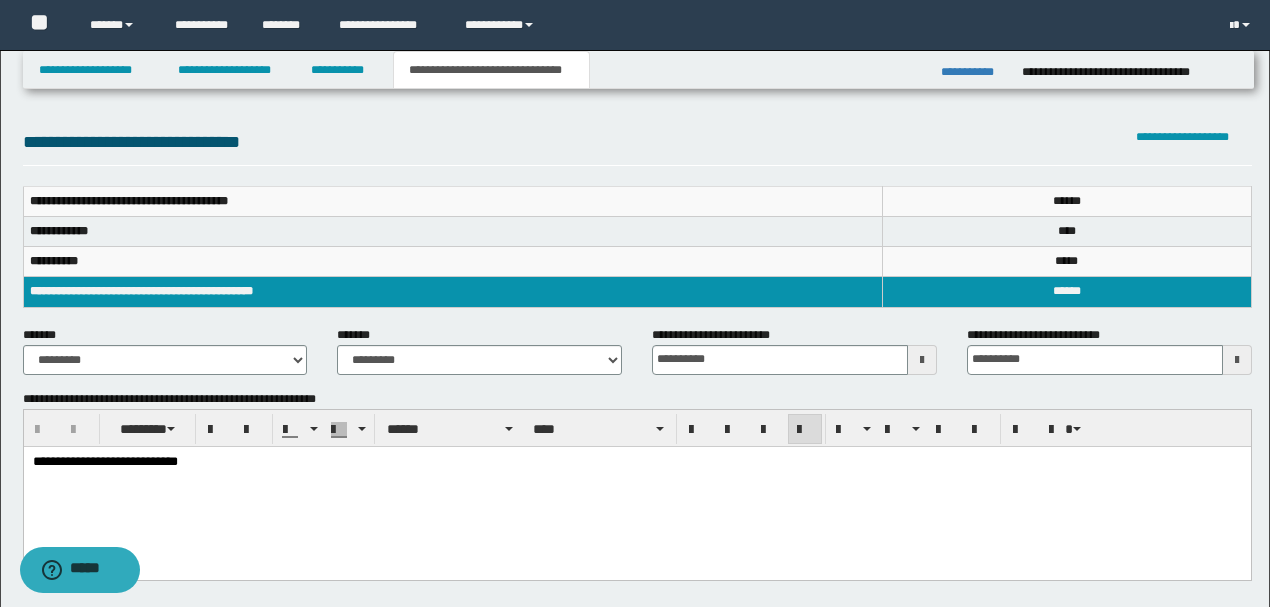 click on "**********" at bounding box center (636, 461) 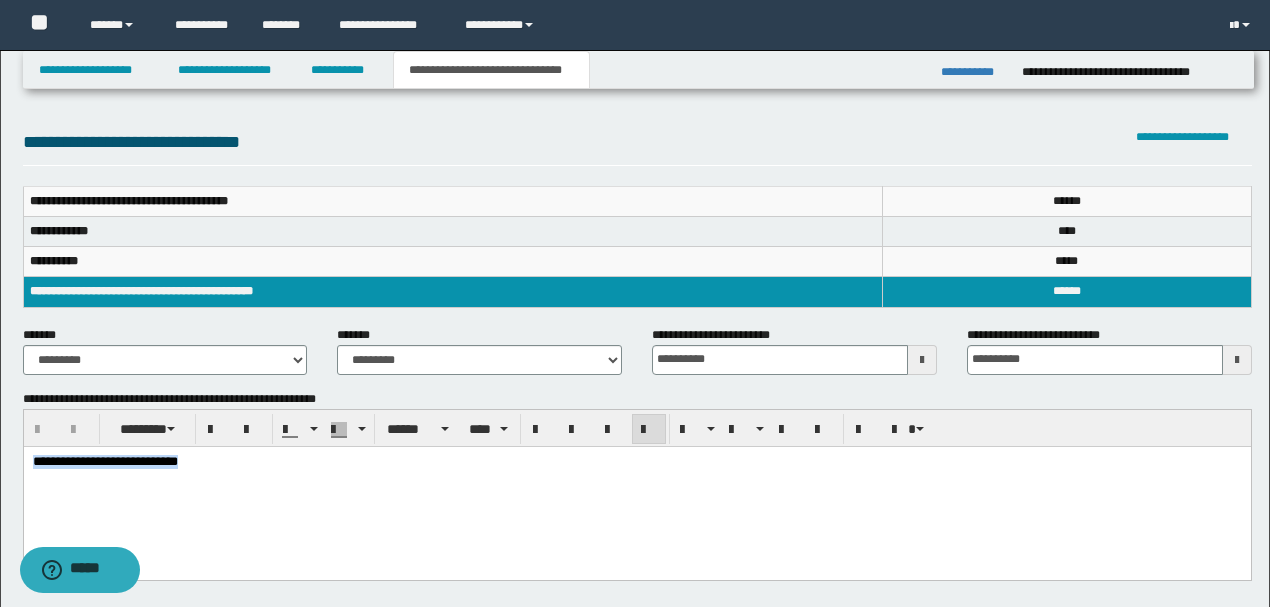 drag, startPoint x: 234, startPoint y: 469, endPoint x: 43, endPoint y: 474, distance: 191.06543 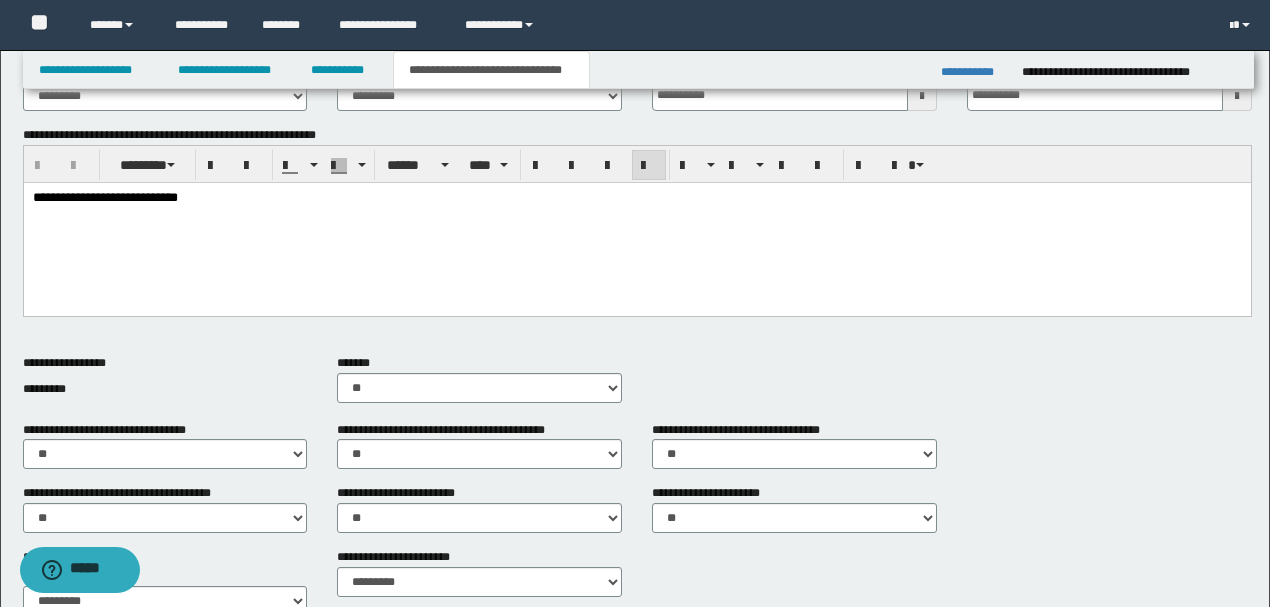 scroll, scrollTop: 194, scrollLeft: 0, axis: vertical 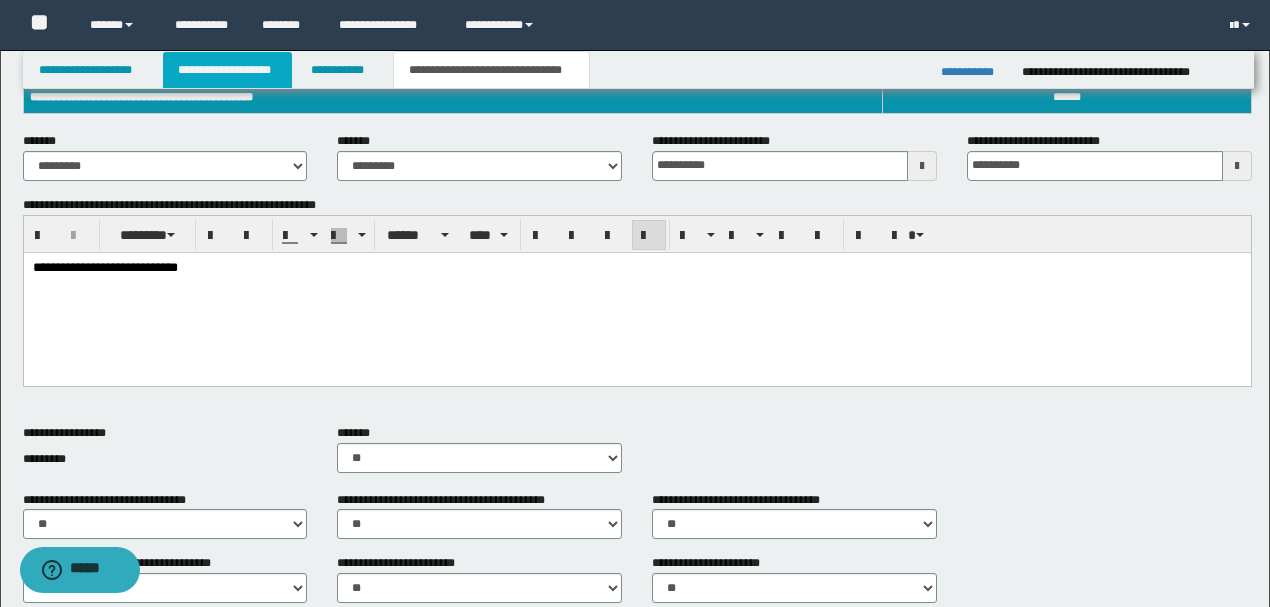 click on "**********" at bounding box center (227, 70) 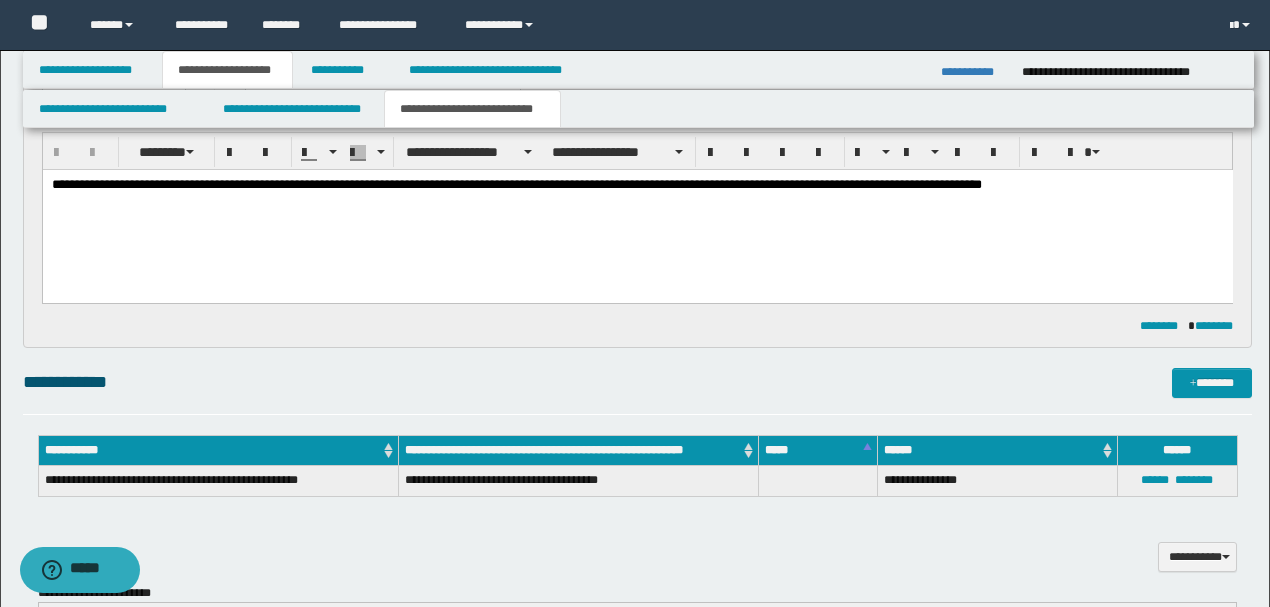 scroll, scrollTop: 0, scrollLeft: 0, axis: both 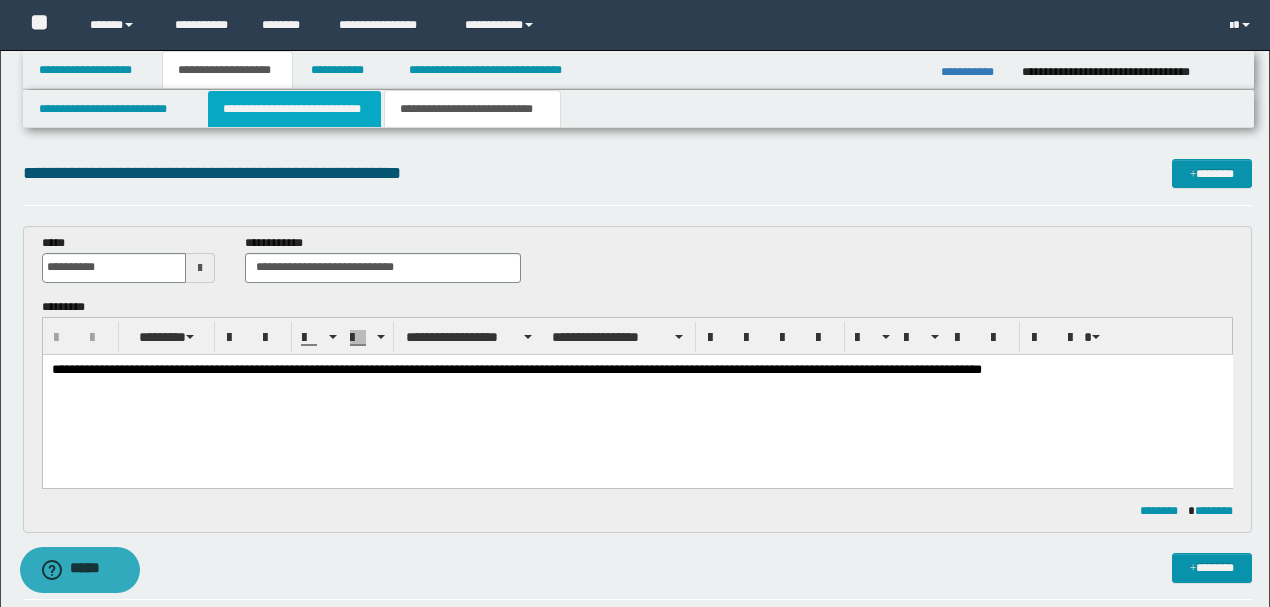 click on "**********" at bounding box center [294, 109] 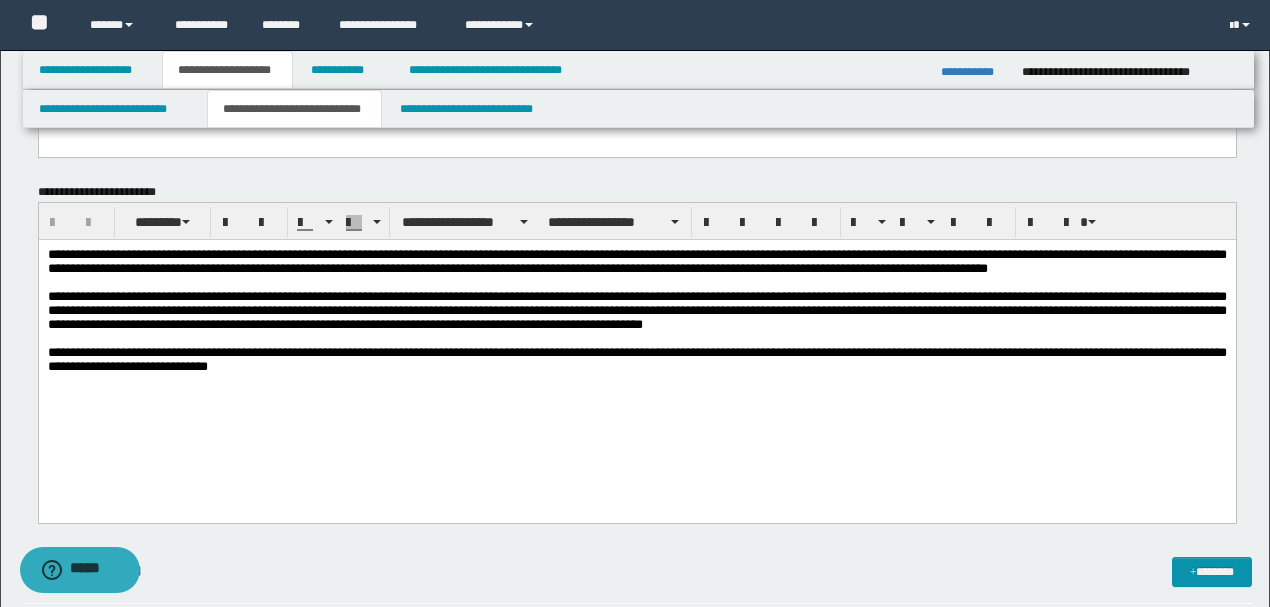 scroll, scrollTop: 200, scrollLeft: 0, axis: vertical 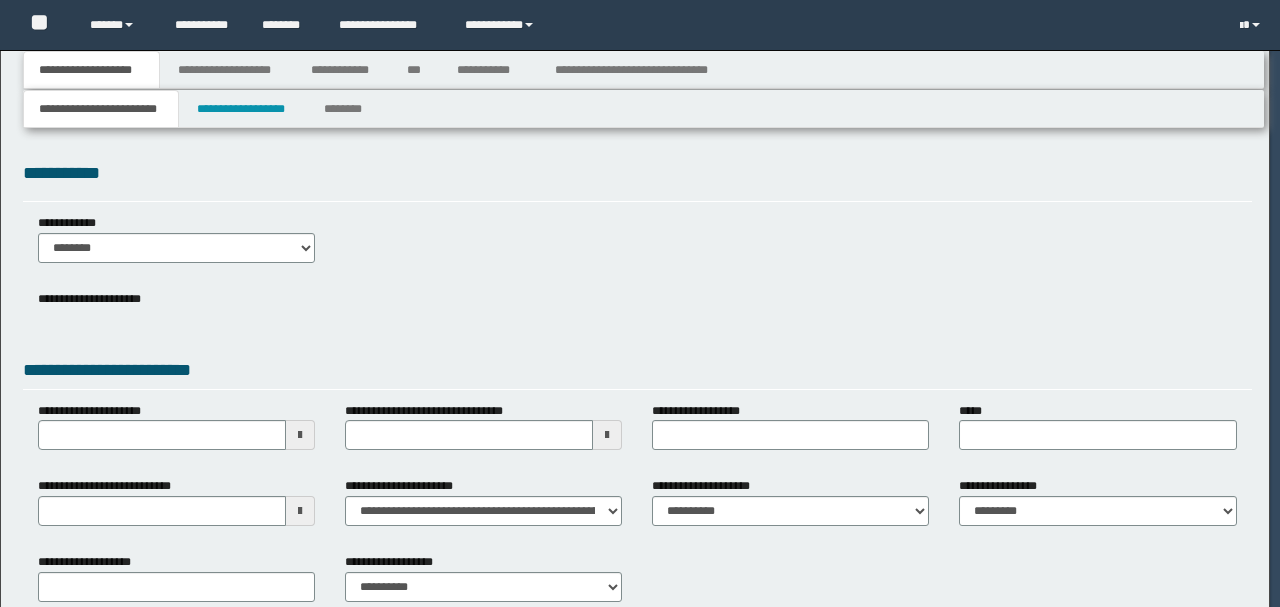 select on "*" 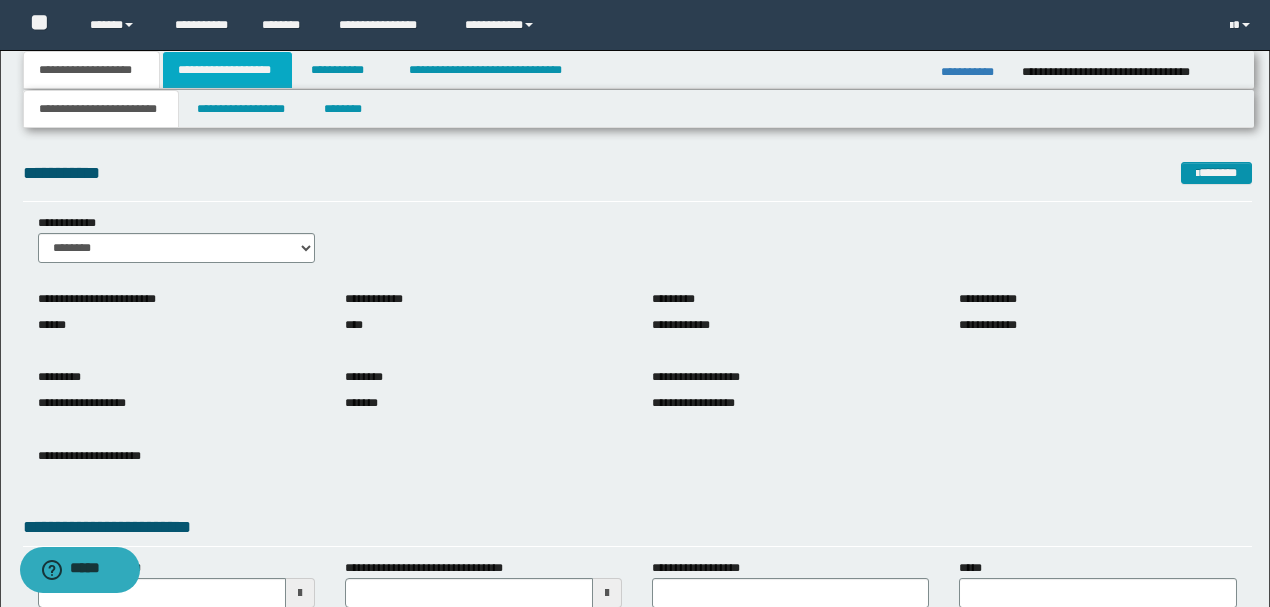 click on "**********" at bounding box center [227, 70] 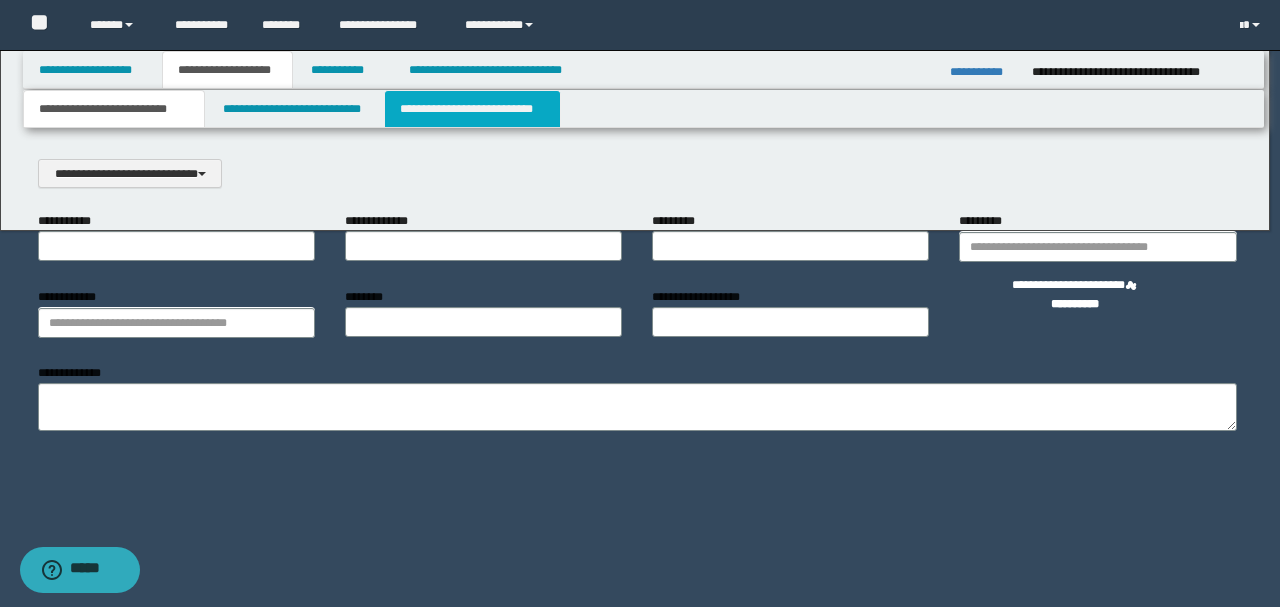 scroll, scrollTop: 0, scrollLeft: 0, axis: both 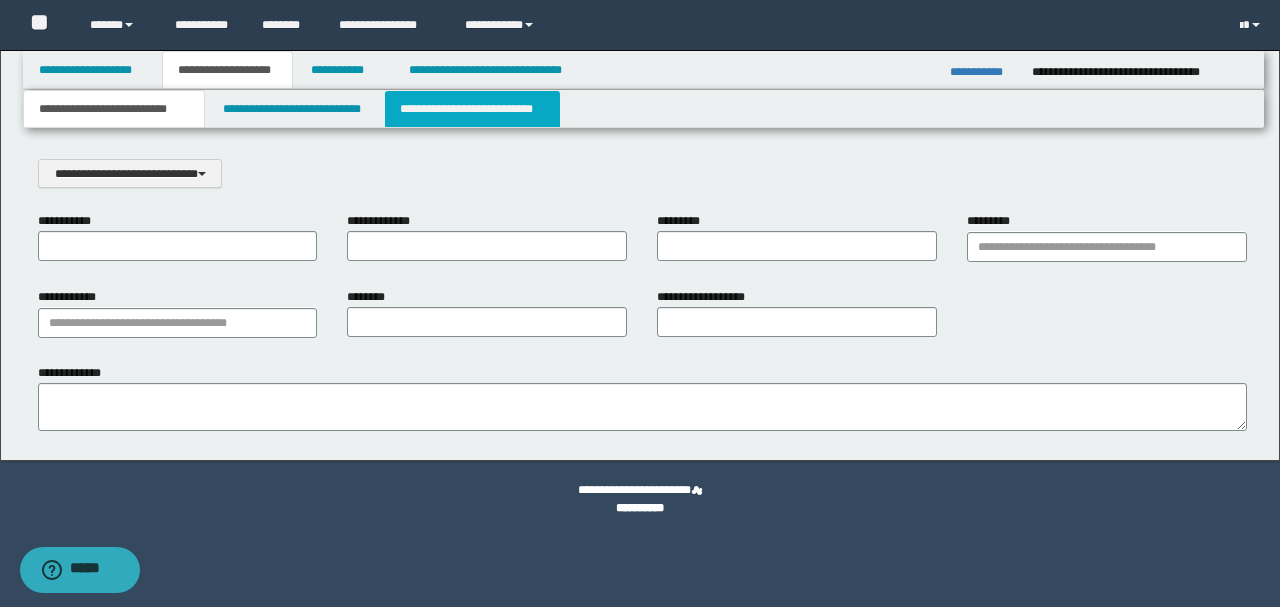 click on "**********" at bounding box center [472, 109] 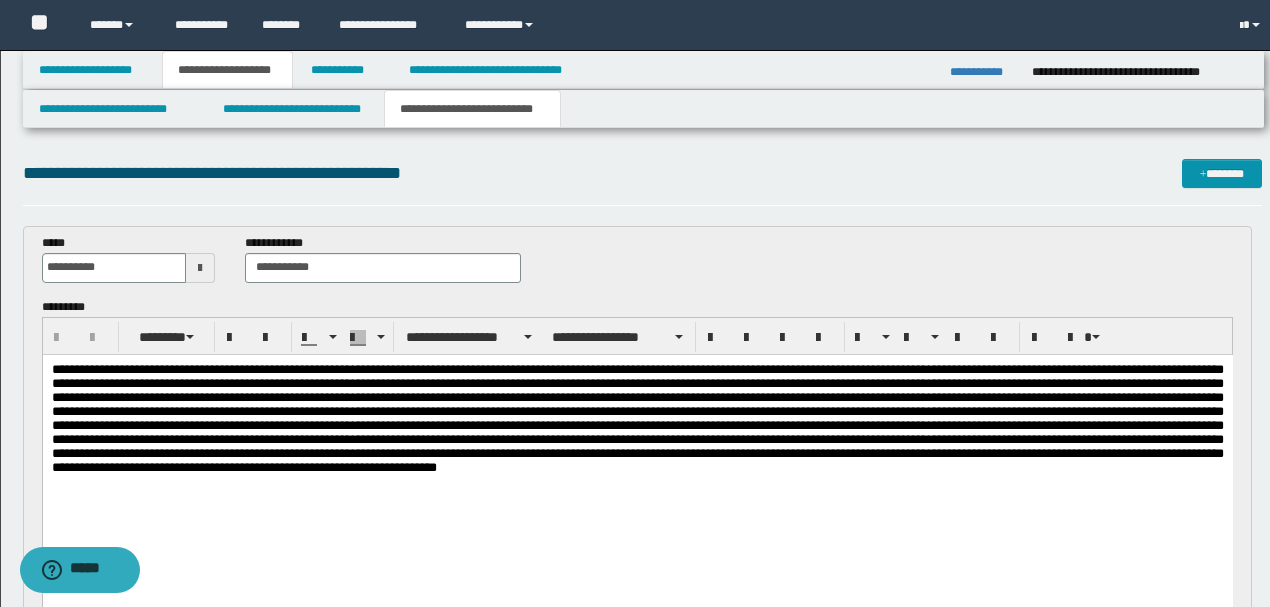 scroll, scrollTop: 0, scrollLeft: 0, axis: both 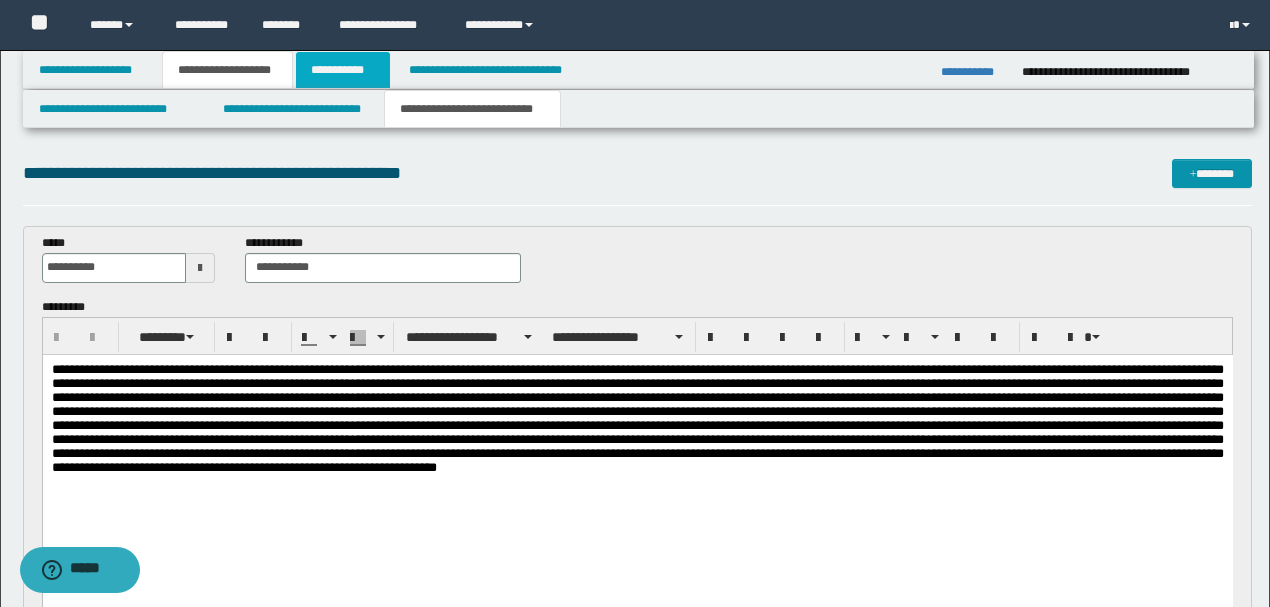 click on "**********" at bounding box center [343, 70] 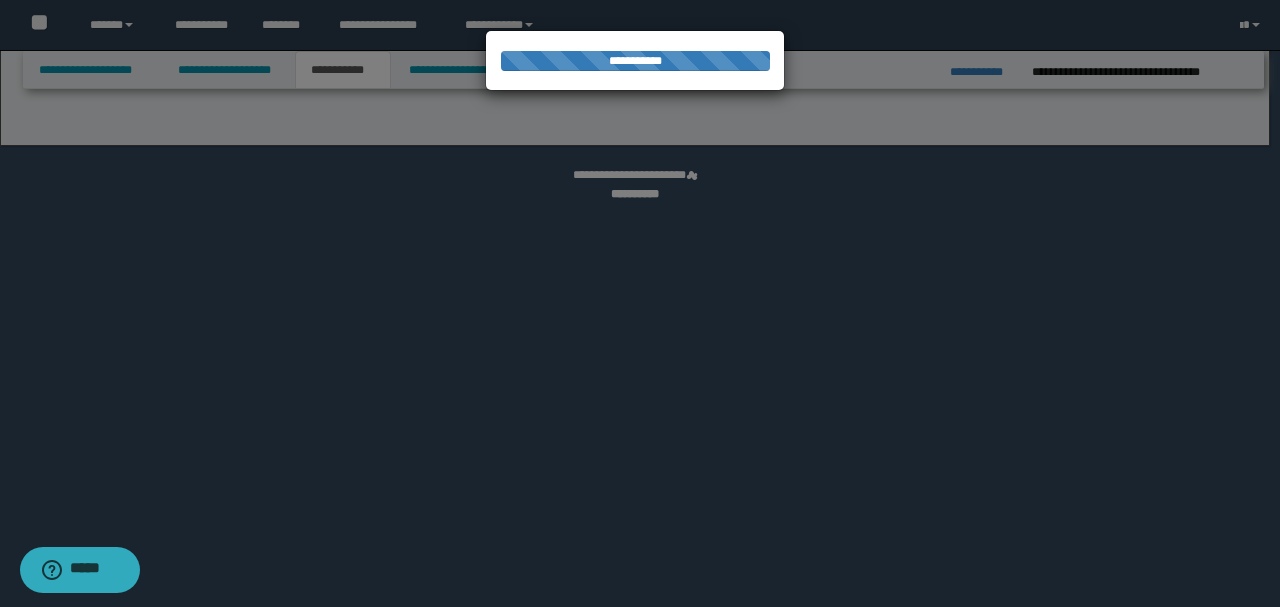 select on "***" 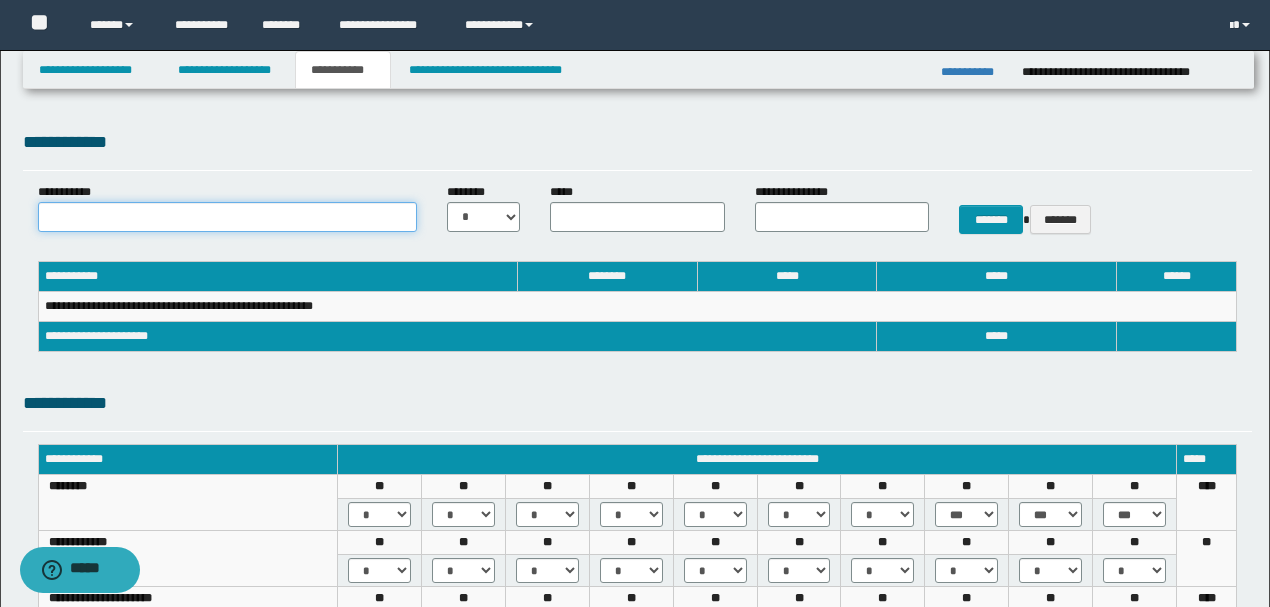 click on "**********" at bounding box center (228, 217) 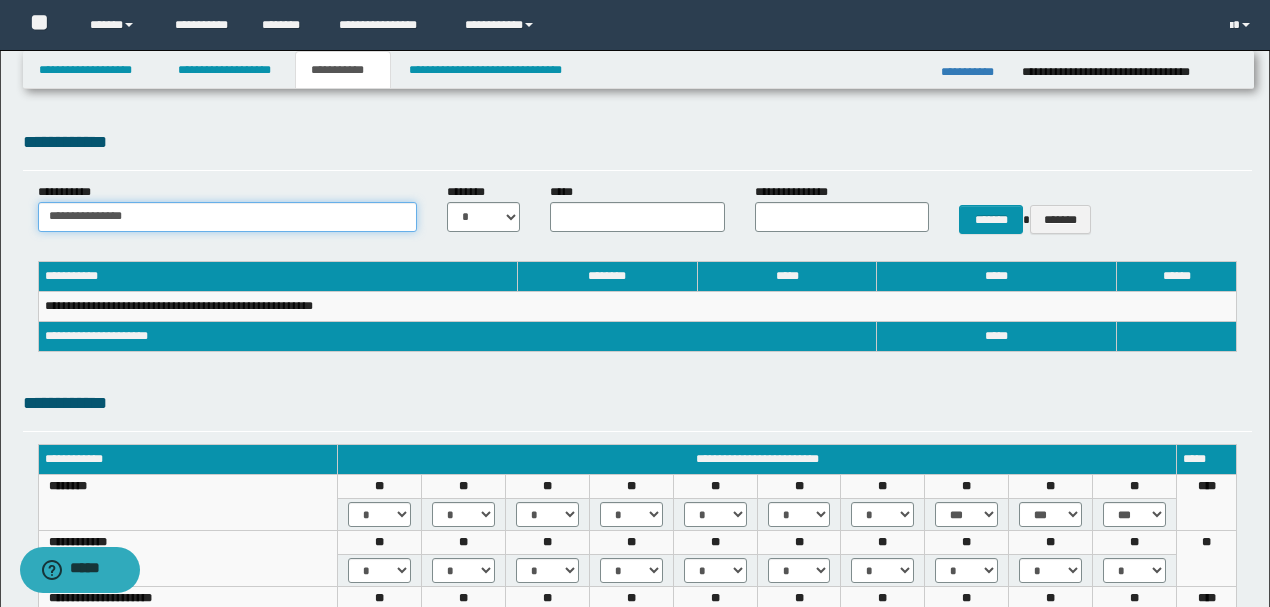 type on "**********" 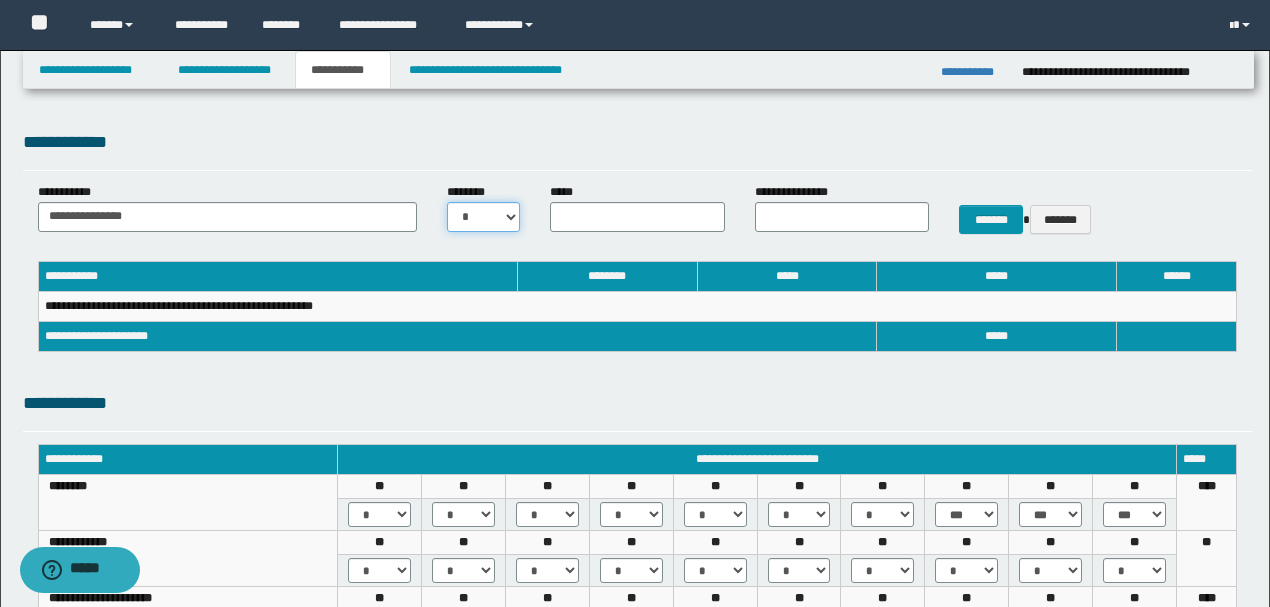 click on "*
*
*
*
*
*
*
*
*
**
**
**
**
**" at bounding box center (483, 217) 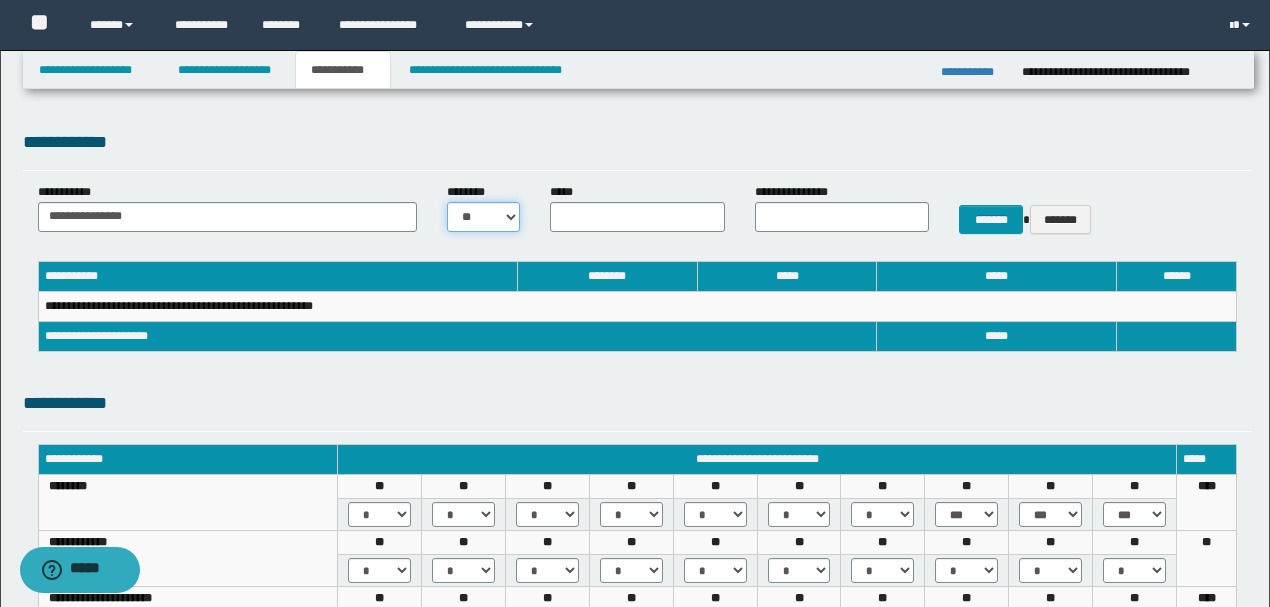 click on "*
*
*
*
*
*
*
*
*
**
**
**
**
**" at bounding box center (483, 217) 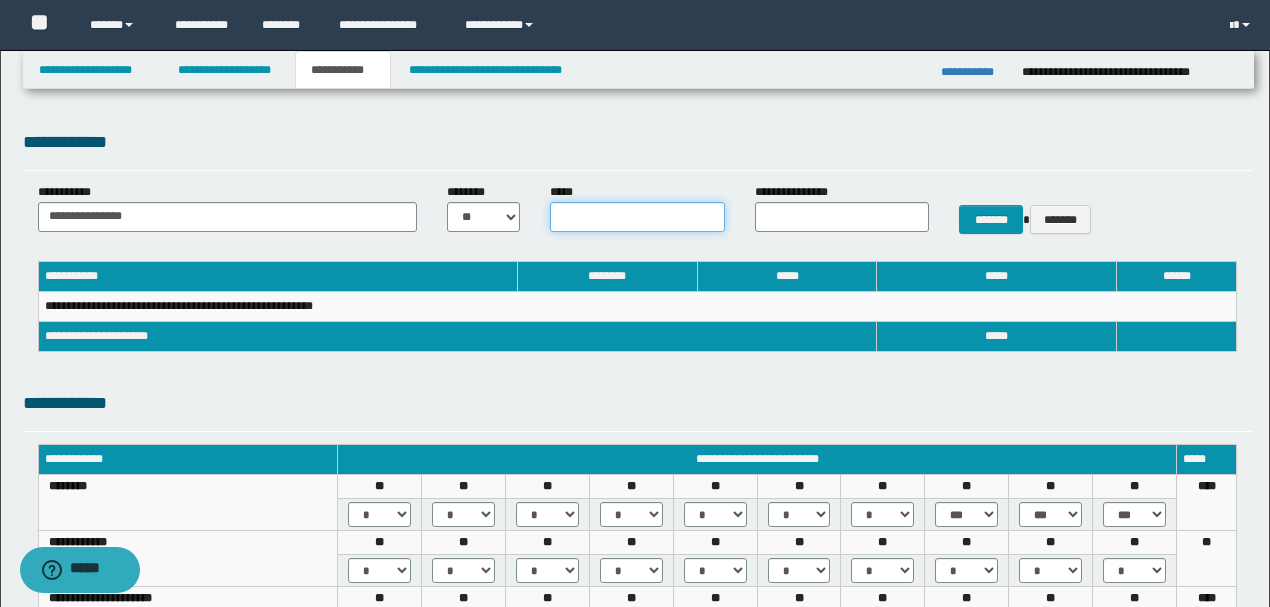 click on "*****" at bounding box center [637, 217] 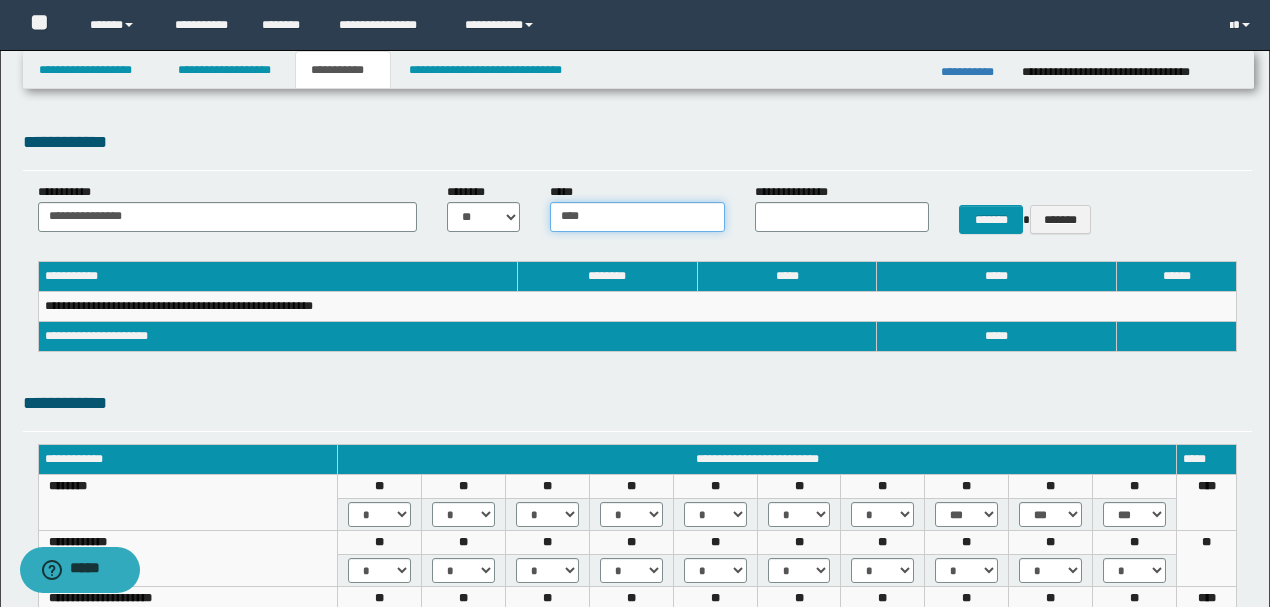 type on "****" 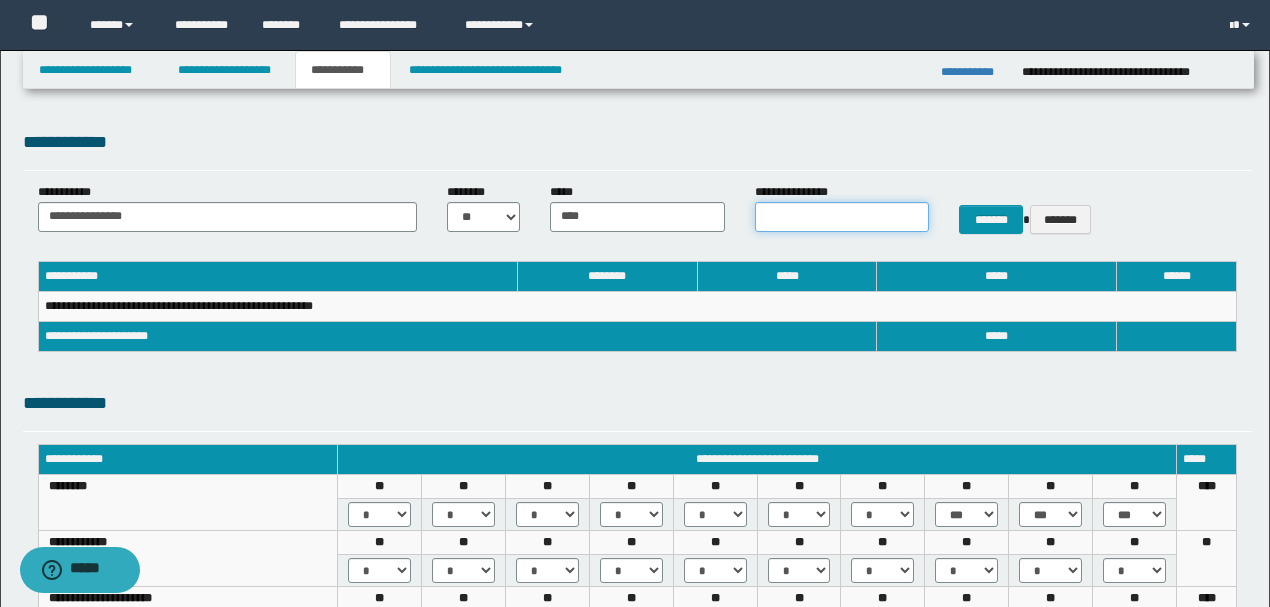 click on "**********" at bounding box center (842, 217) 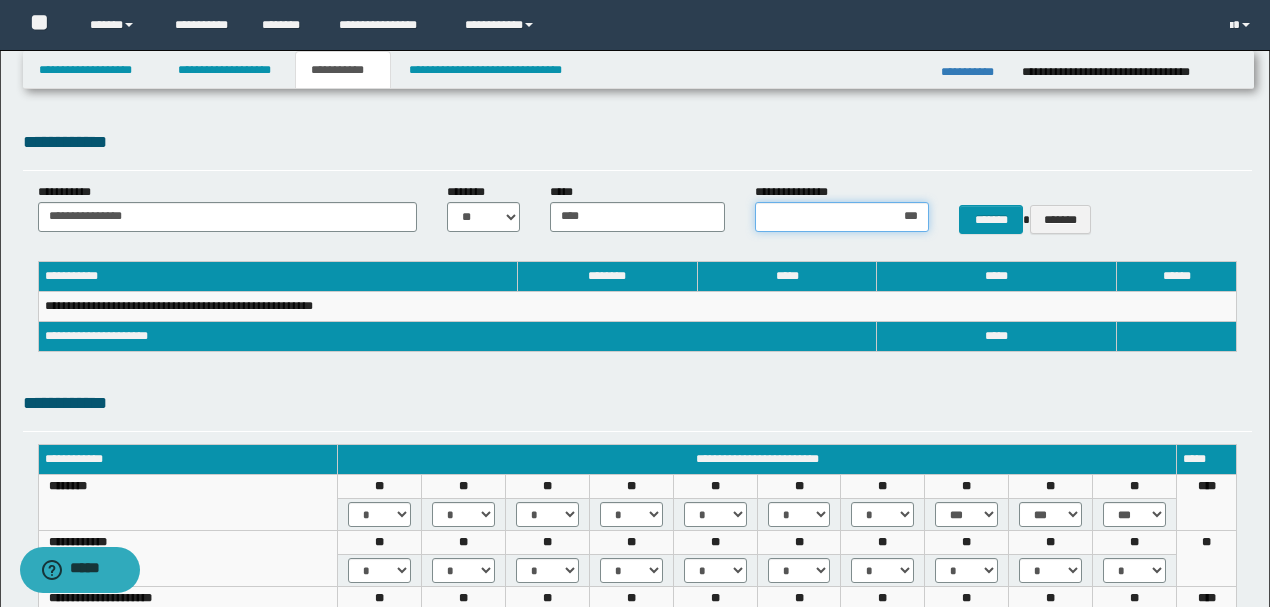type on "****" 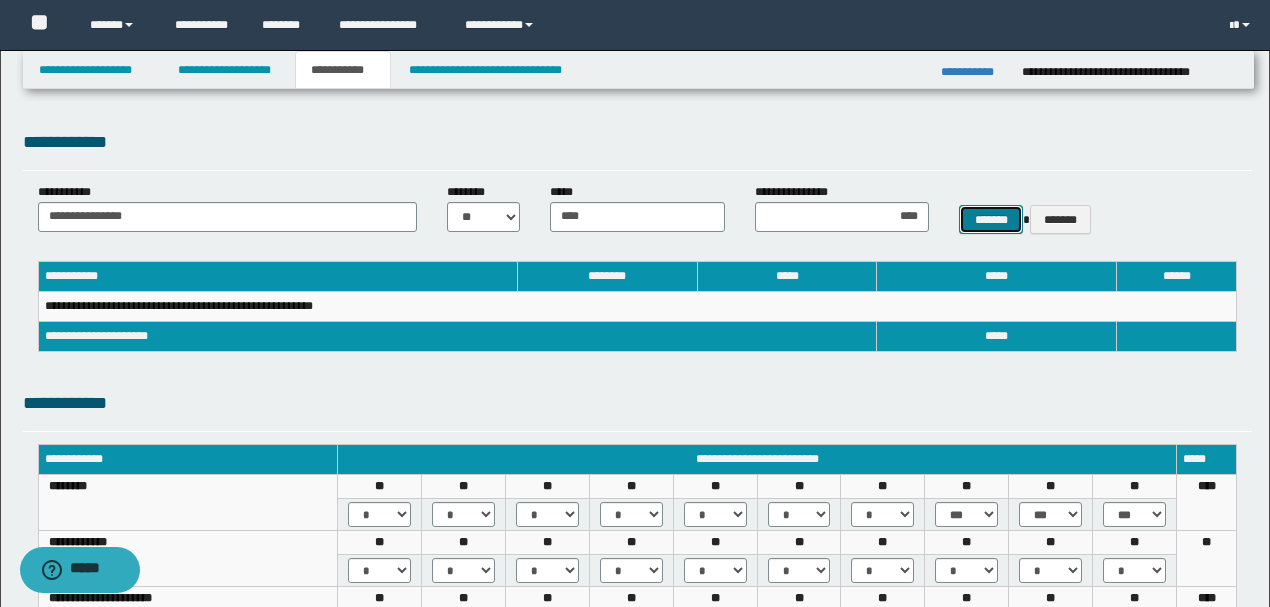 click on "*******" at bounding box center [991, 219] 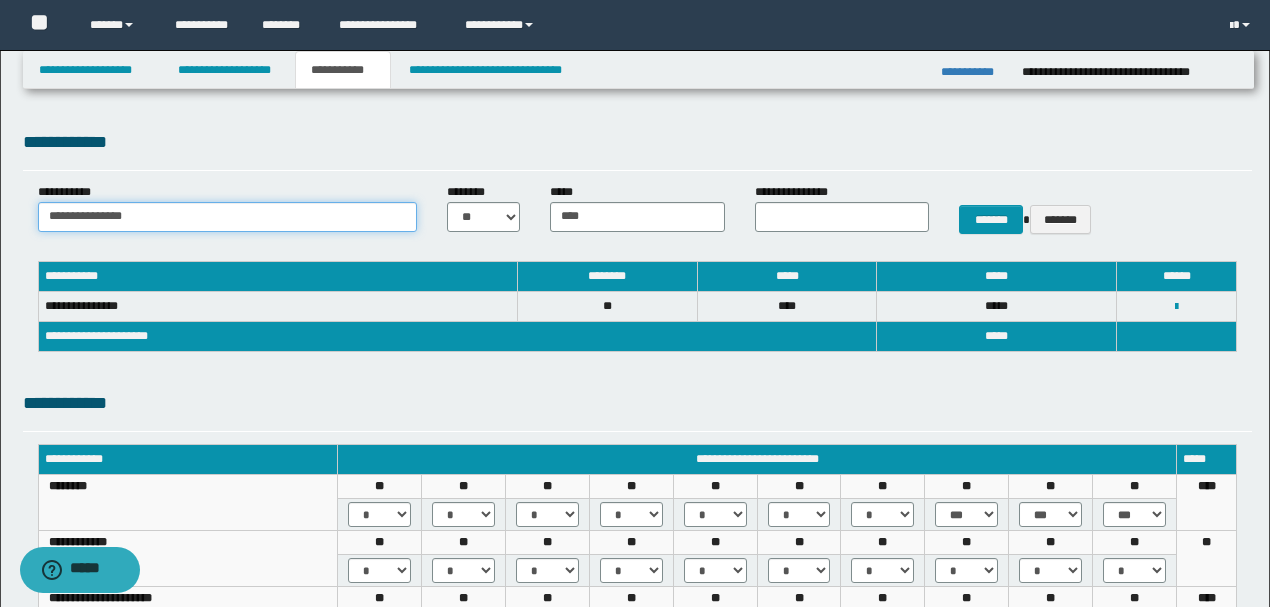 click on "**********" at bounding box center [228, 217] 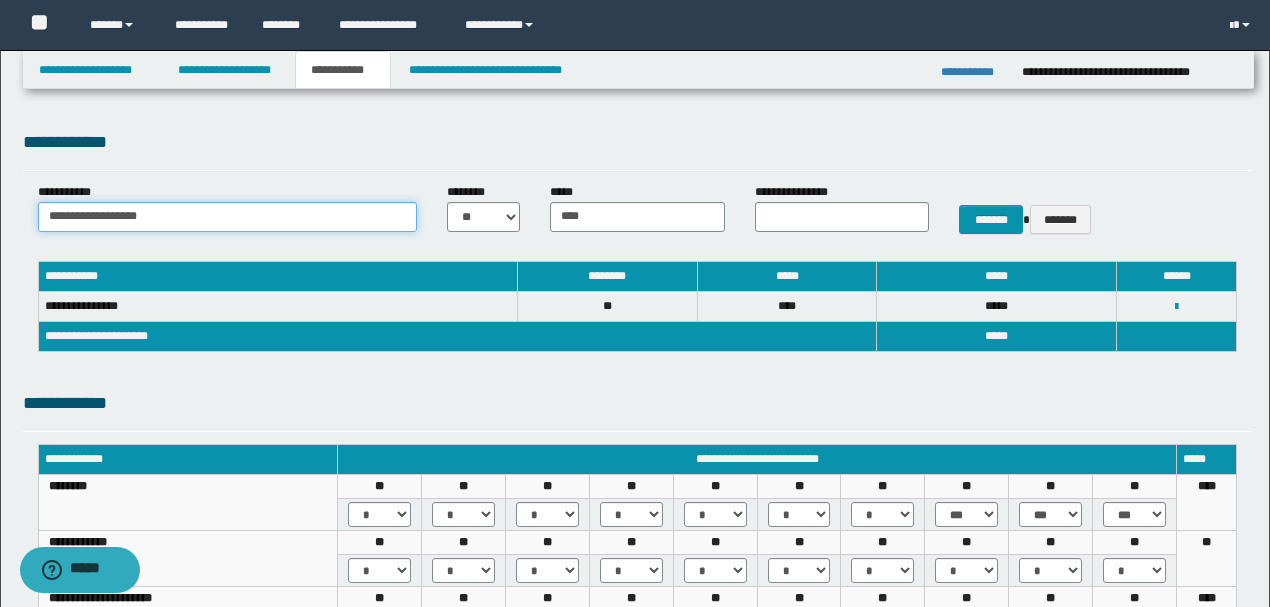 type on "**********" 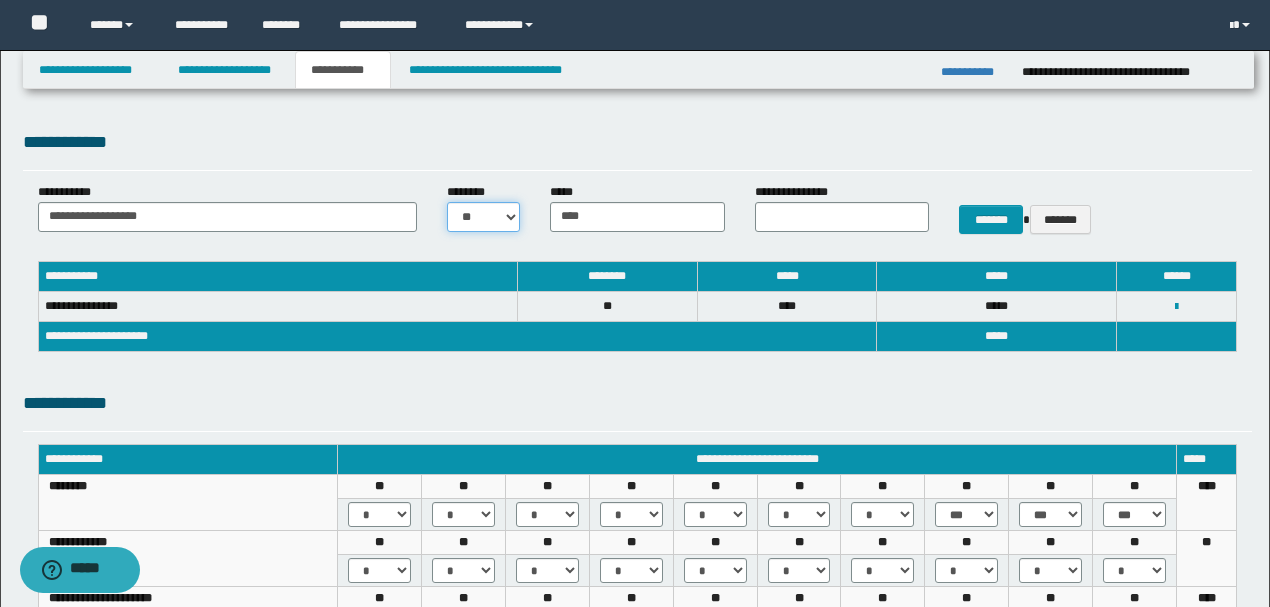click on "*
*
*
*
*
*
*
*
*
**
**
**
**
**" at bounding box center (483, 217) 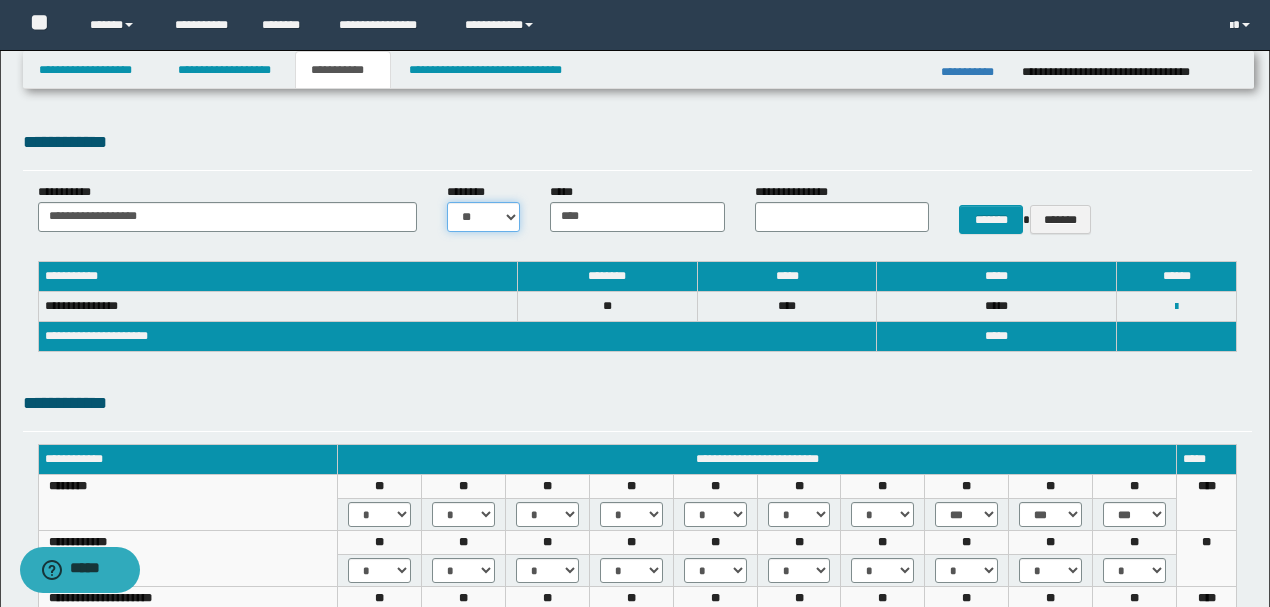 select on "**" 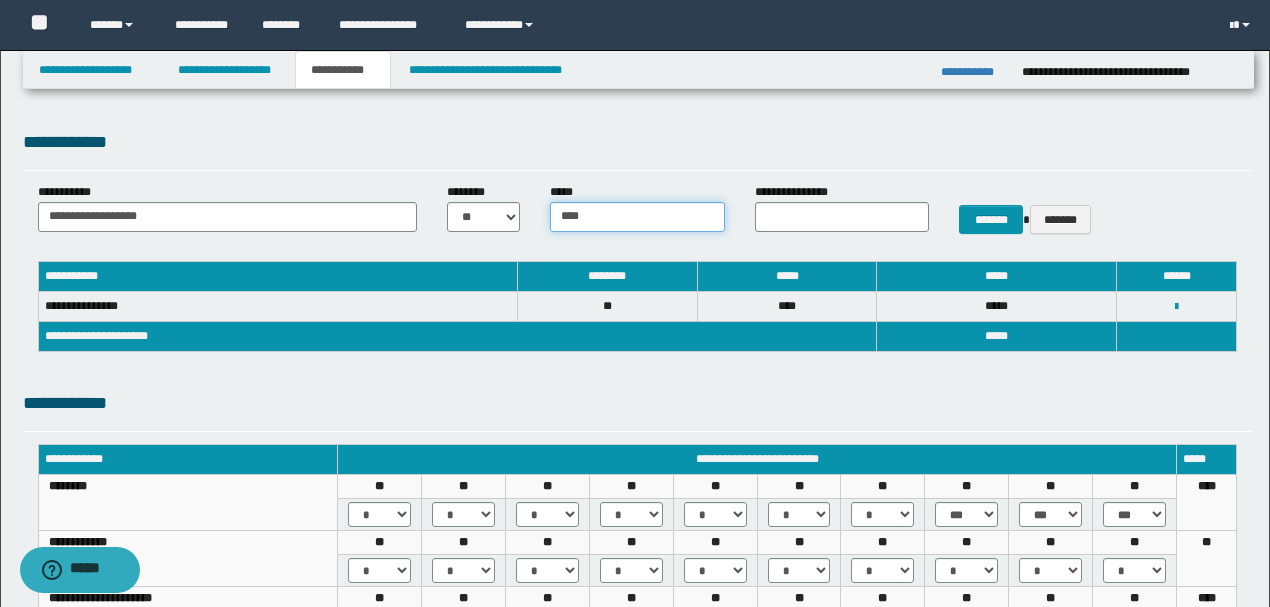 click on "****" at bounding box center (637, 217) 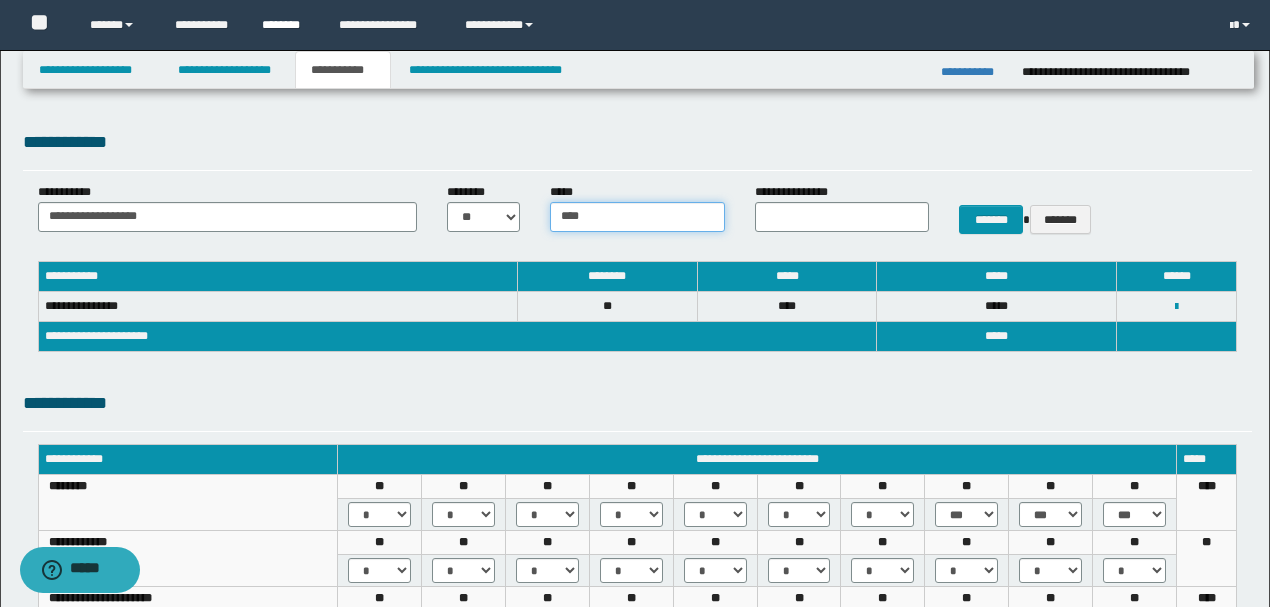 type on "****" 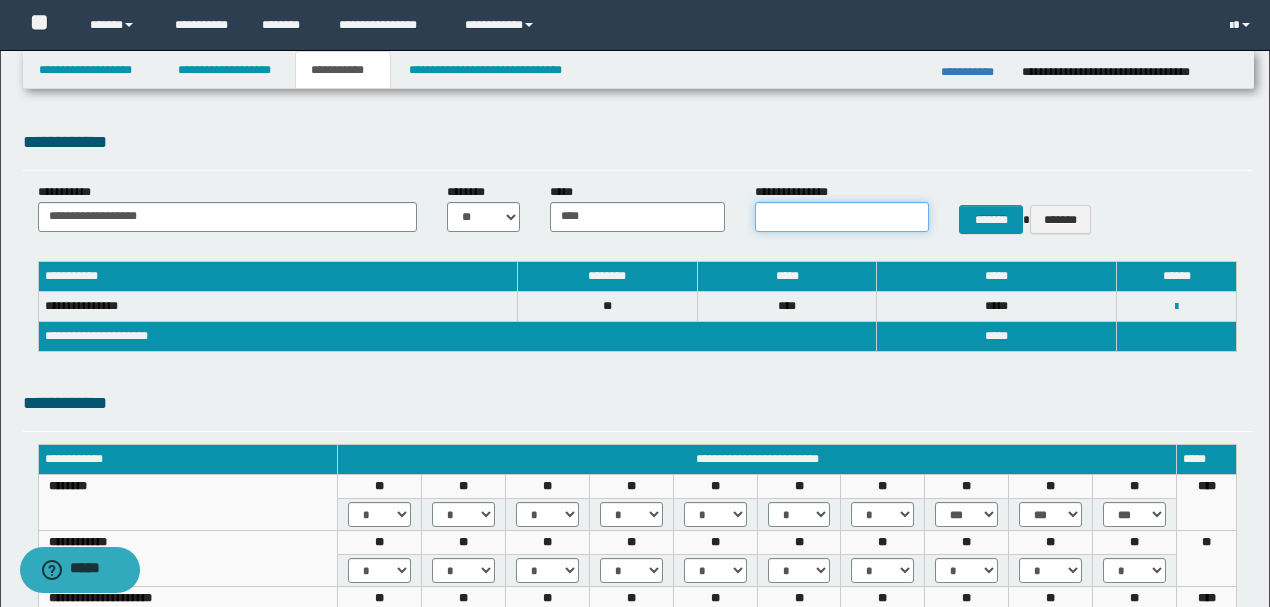 click on "**********" at bounding box center (842, 217) 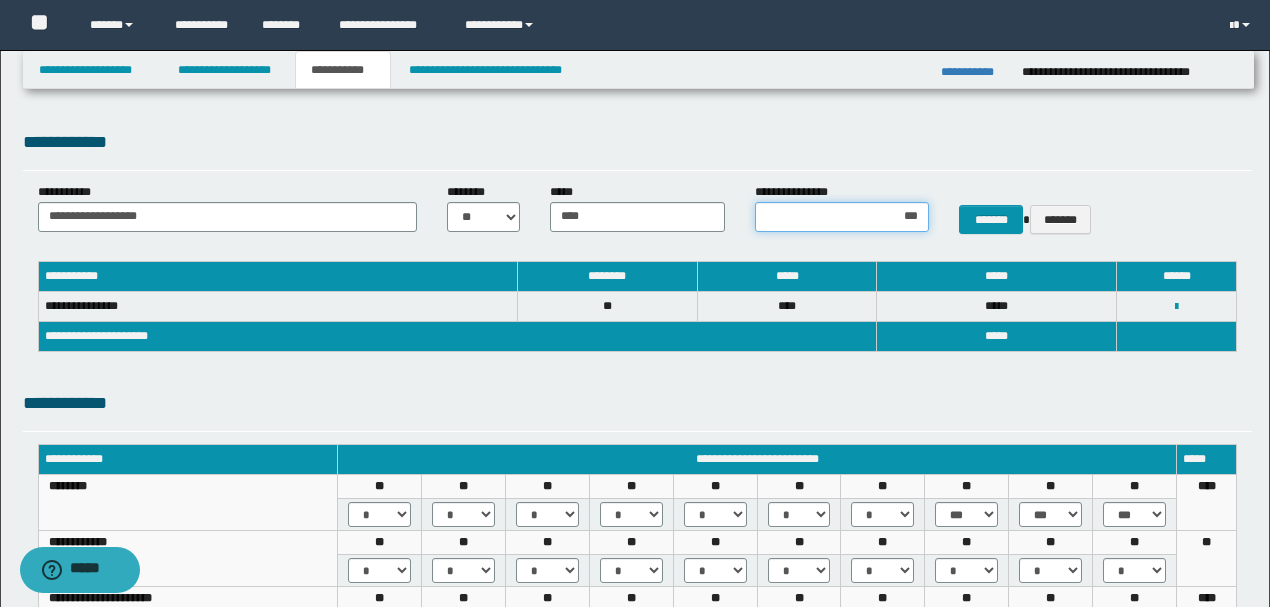 type on "****" 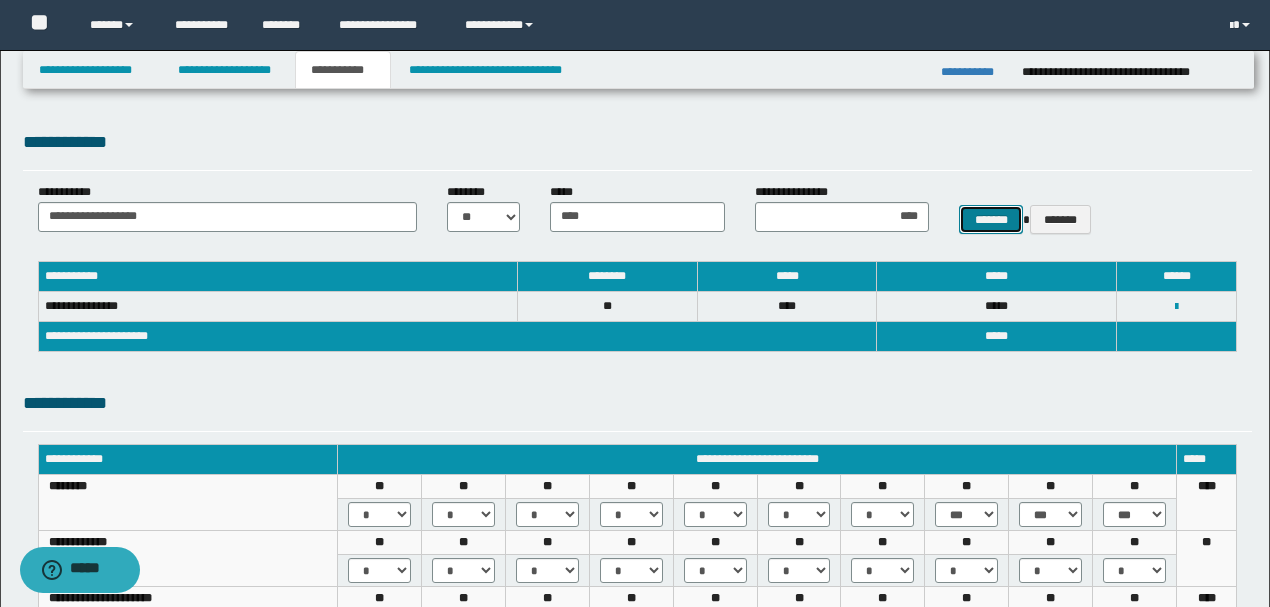 click on "*******" at bounding box center (991, 219) 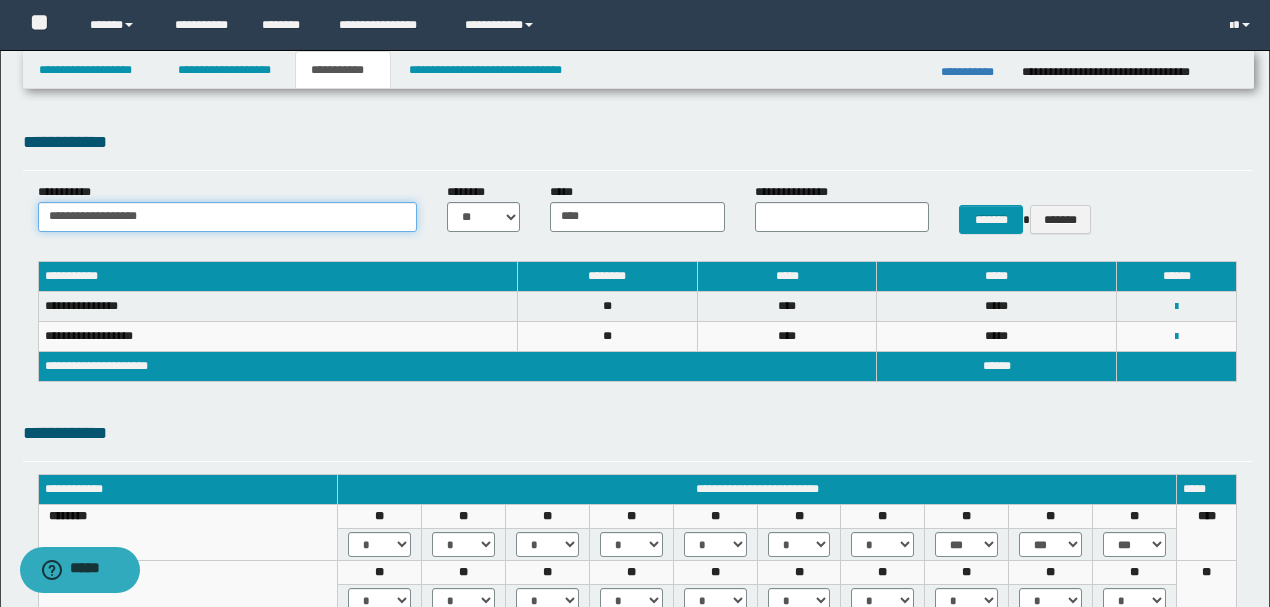 click on "**********" at bounding box center [228, 217] 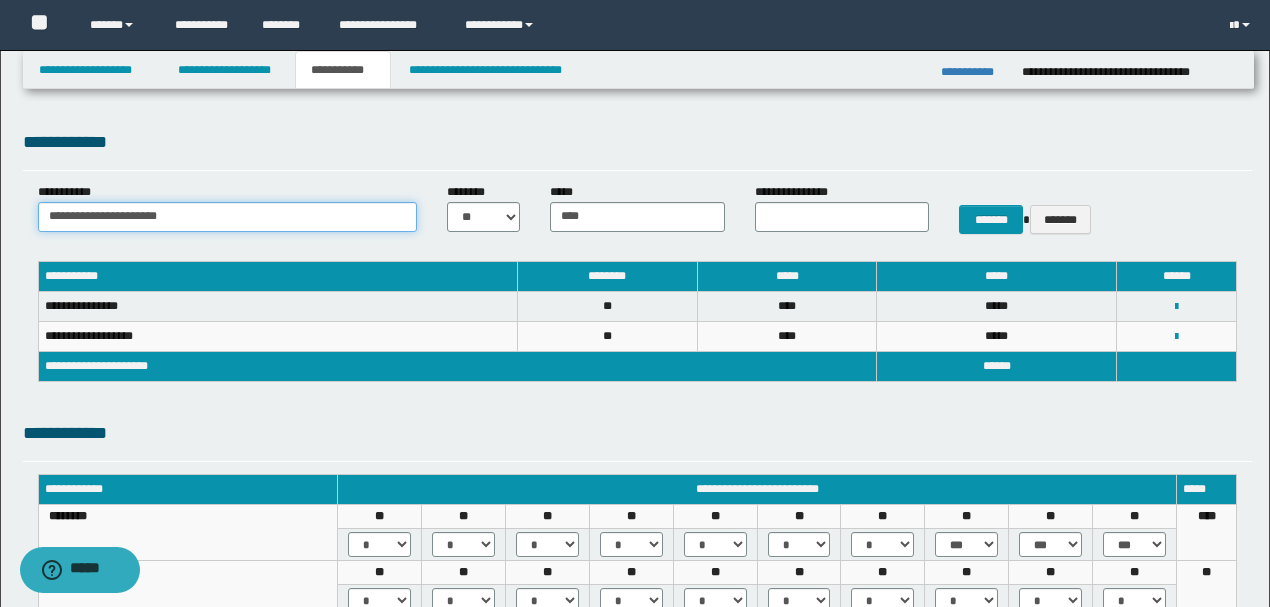 type on "**********" 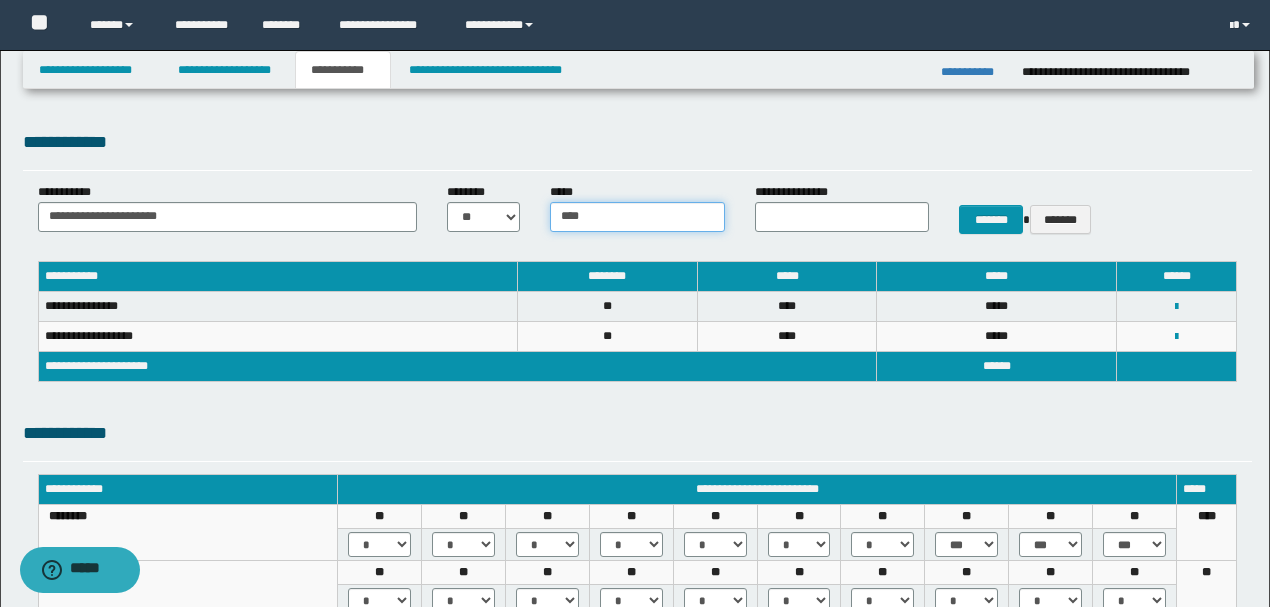 click on "****" at bounding box center (637, 217) 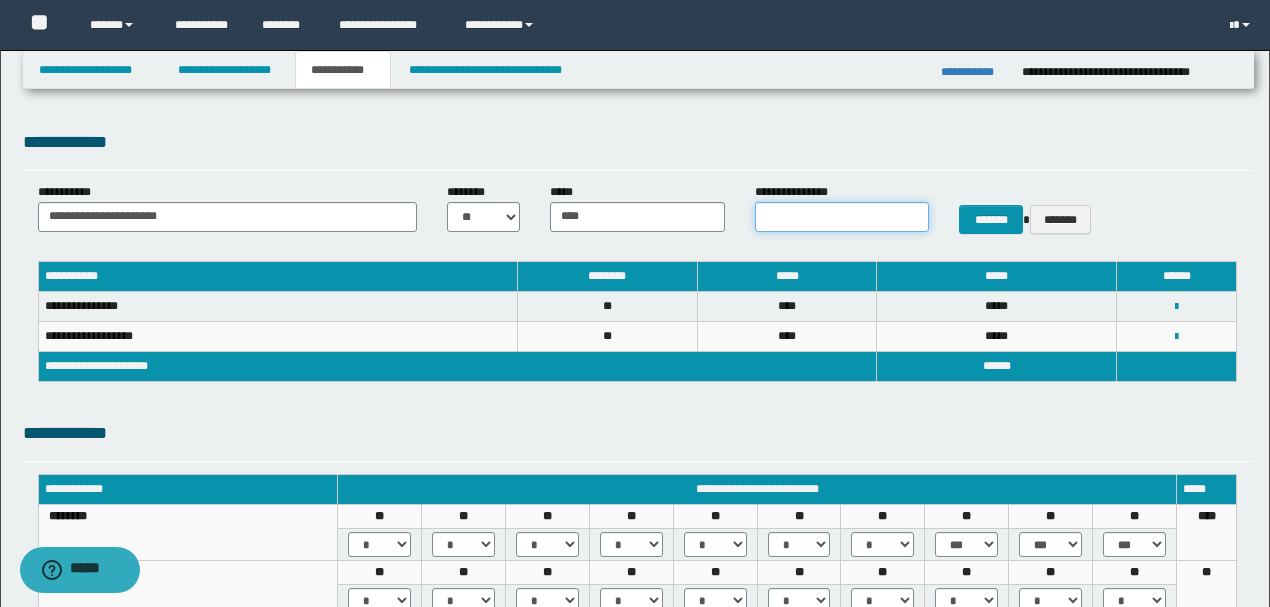 click on "**********" at bounding box center [842, 217] 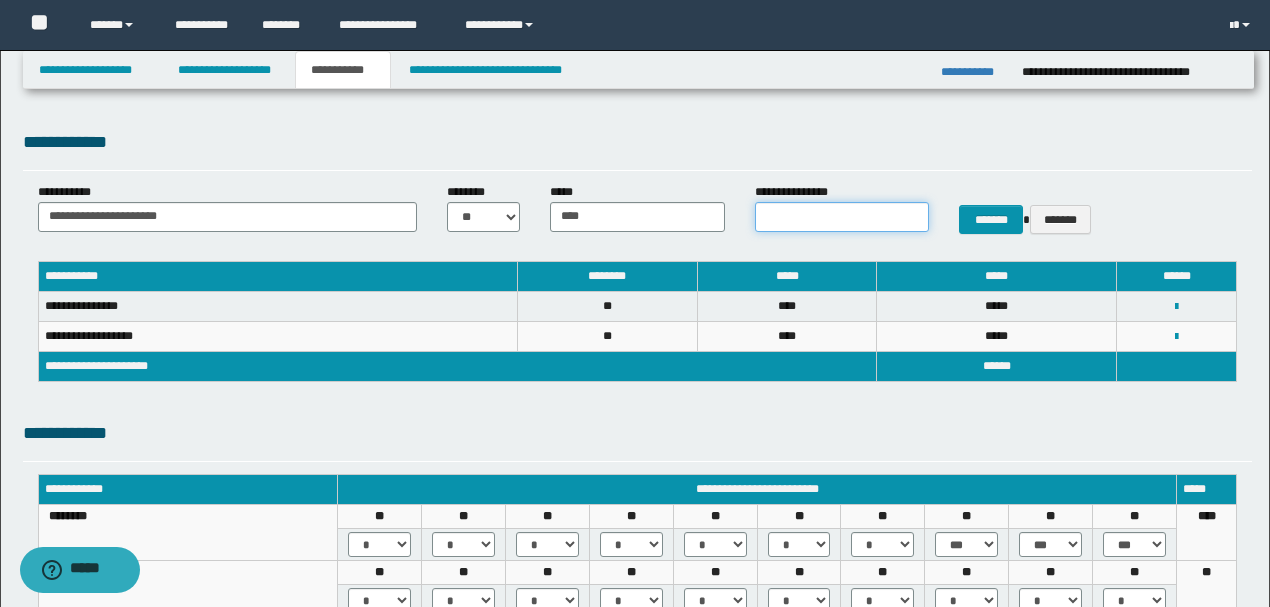 click on "**********" at bounding box center [842, 217] 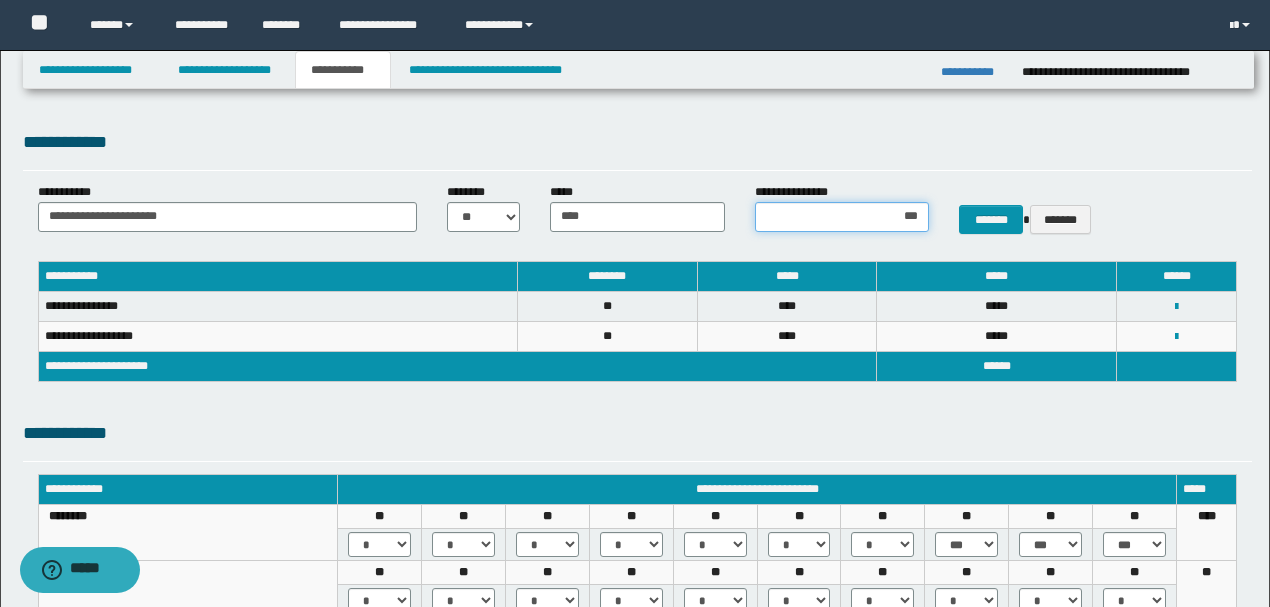 type on "****" 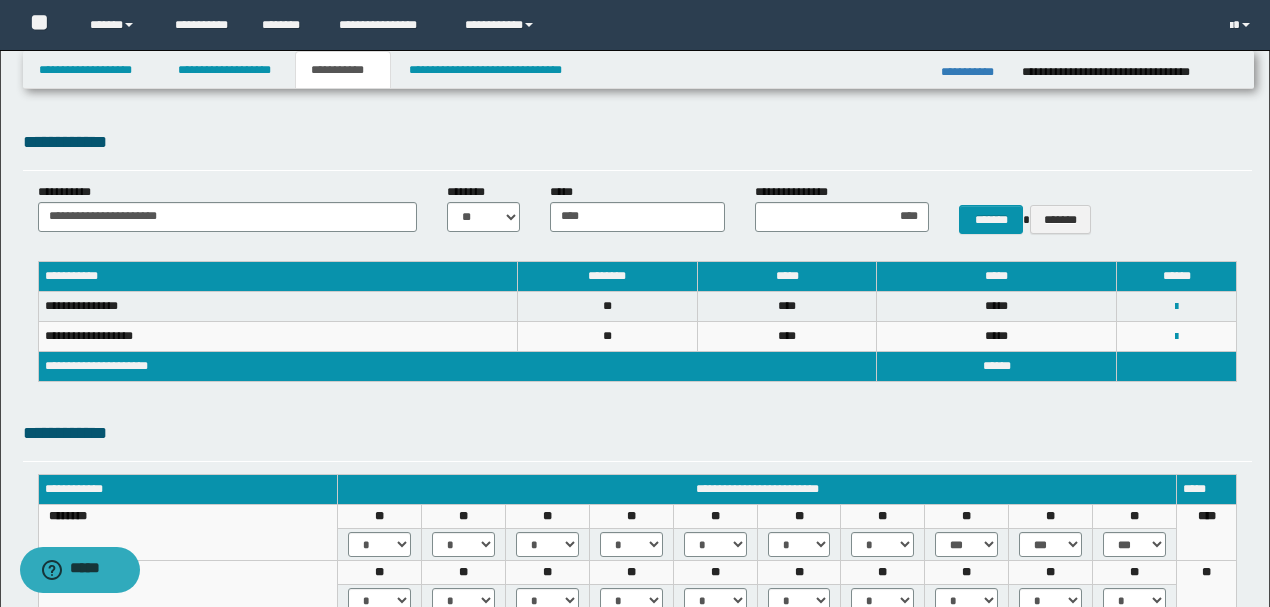 click on "*******
*******" at bounding box center [1046, 216] 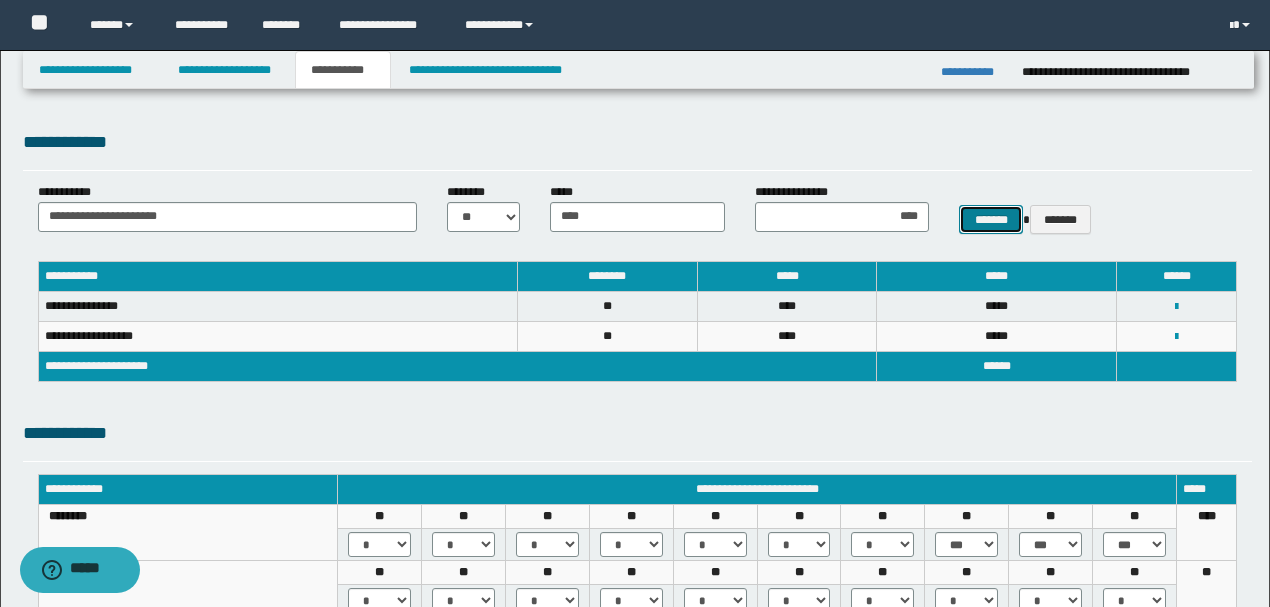click on "*******" at bounding box center (991, 219) 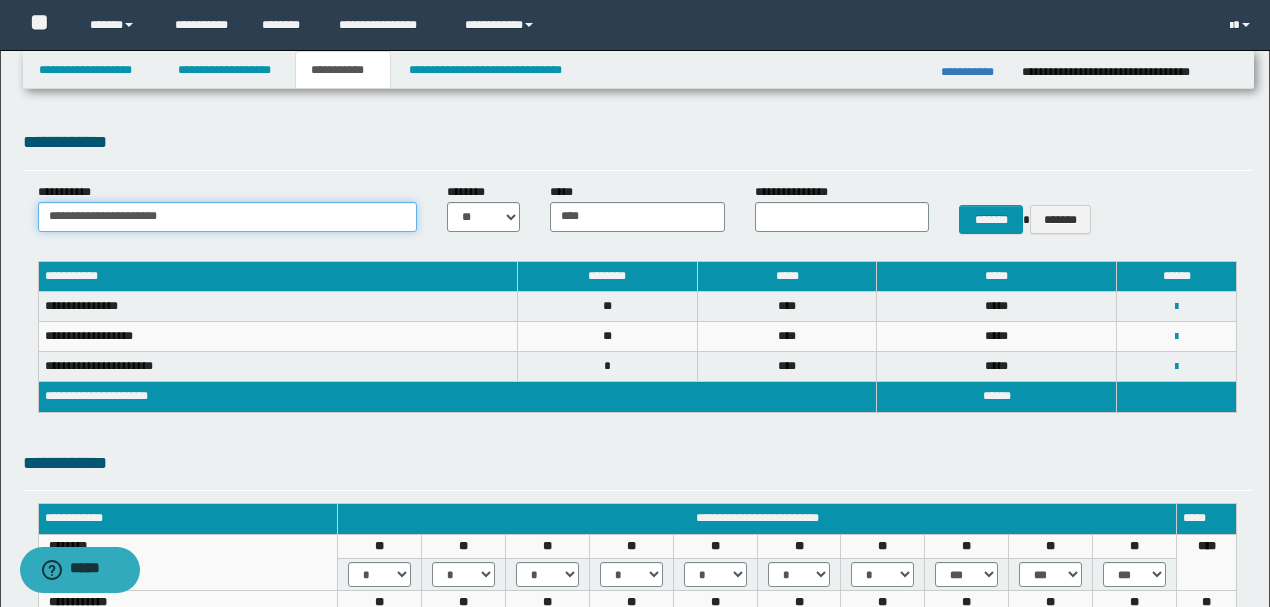 click on "**********" at bounding box center [228, 217] 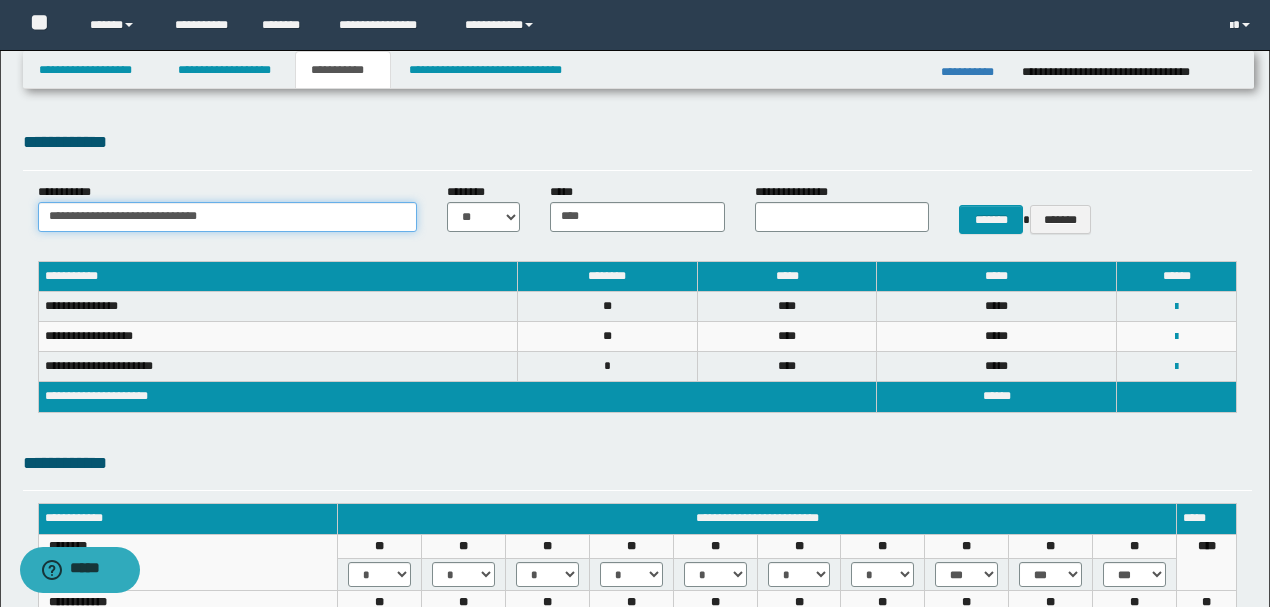type on "**********" 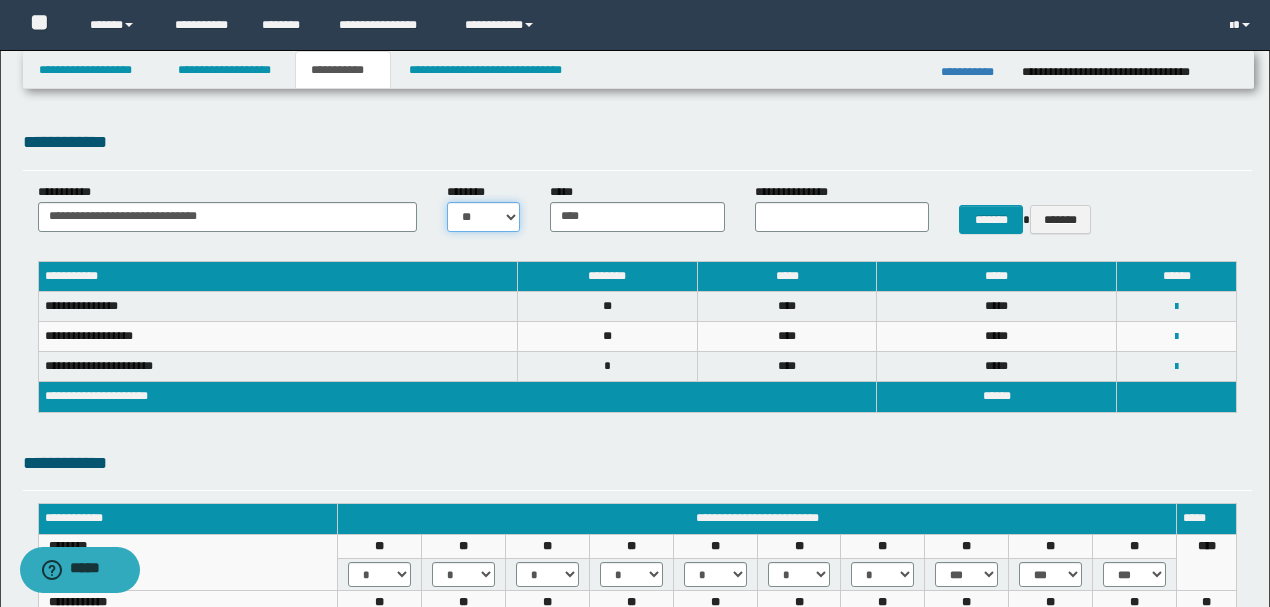 click on "*
*
*
*
*
*
*
*
*
**
**
**
**
**" at bounding box center [483, 217] 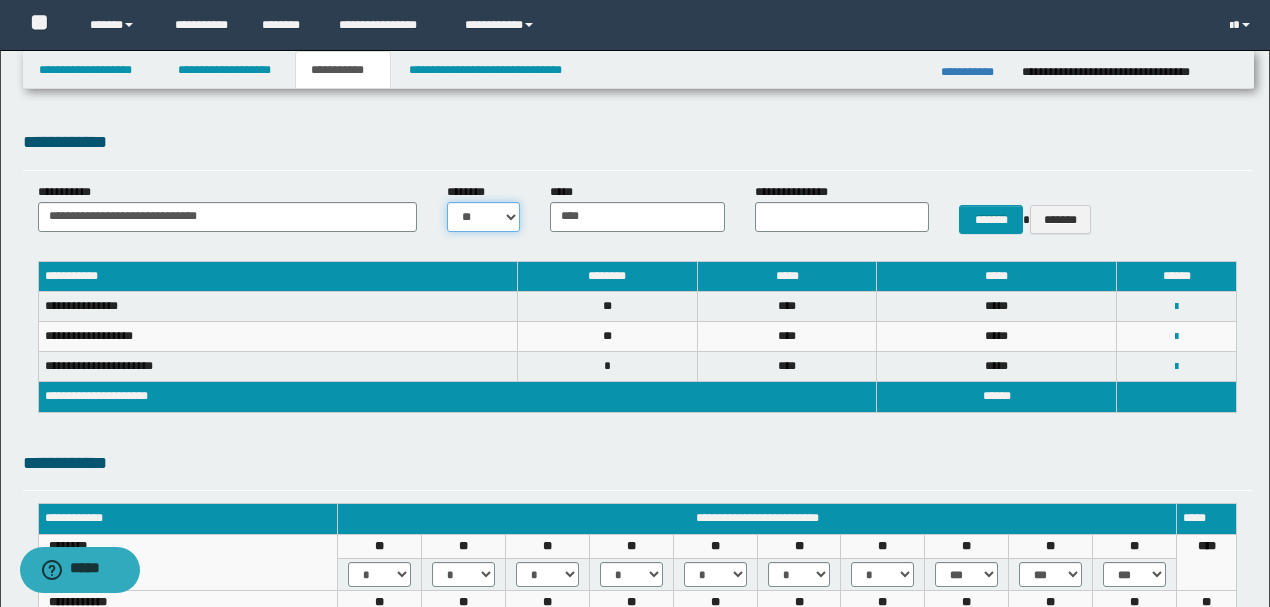 select on "**" 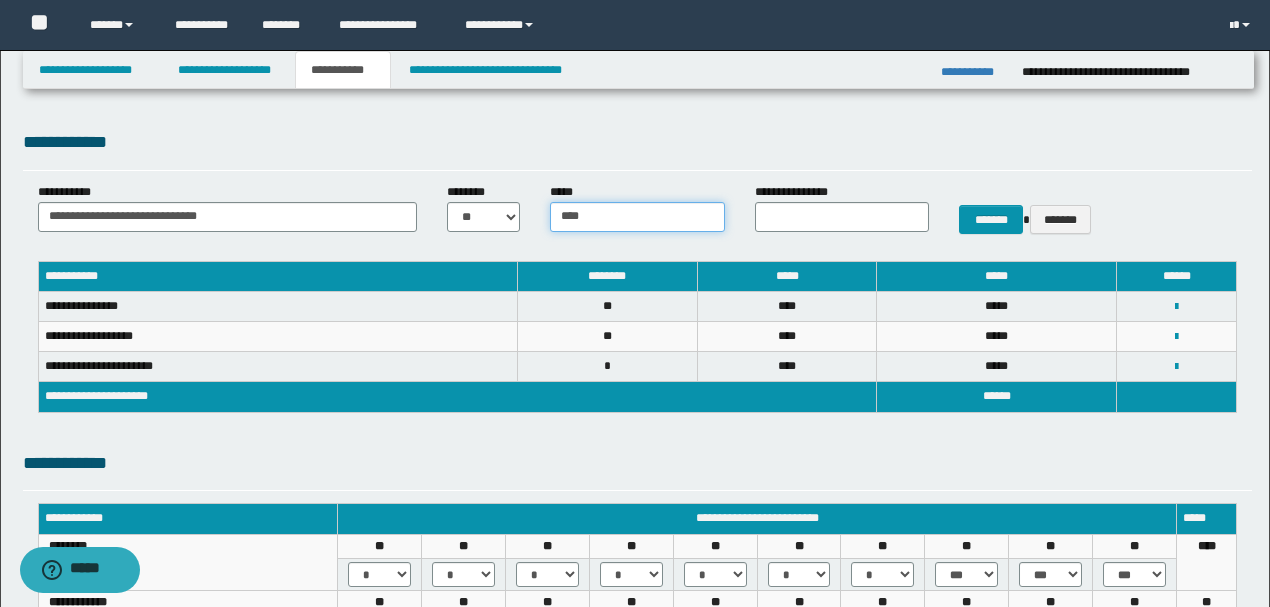 click on "****" at bounding box center [637, 217] 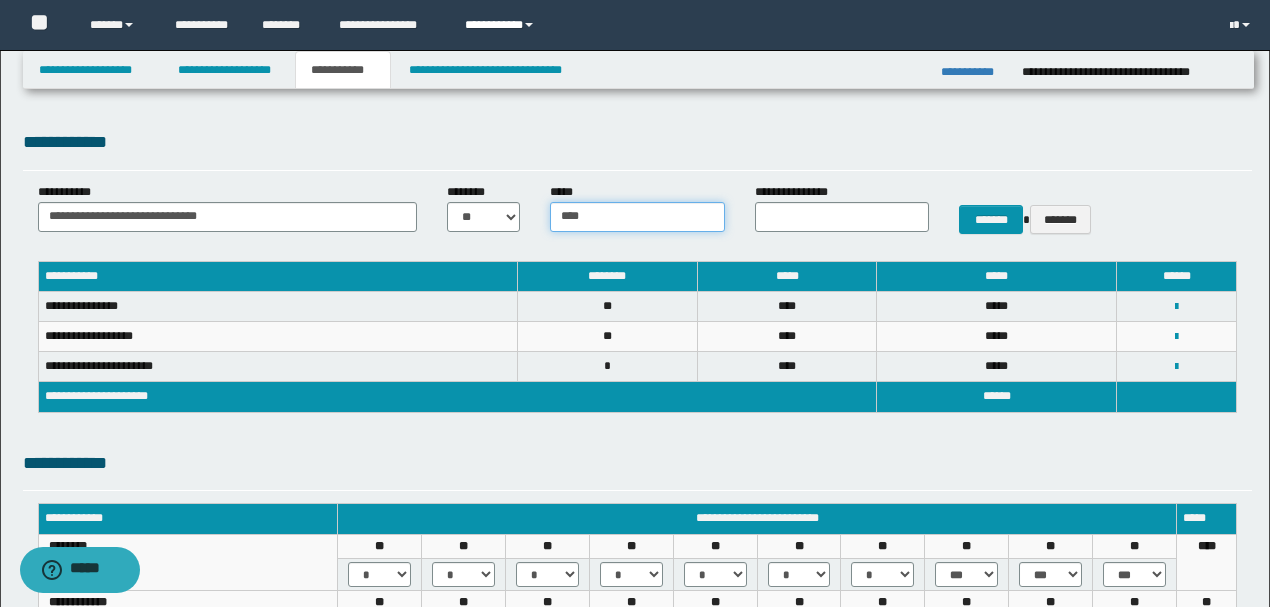type on "****" 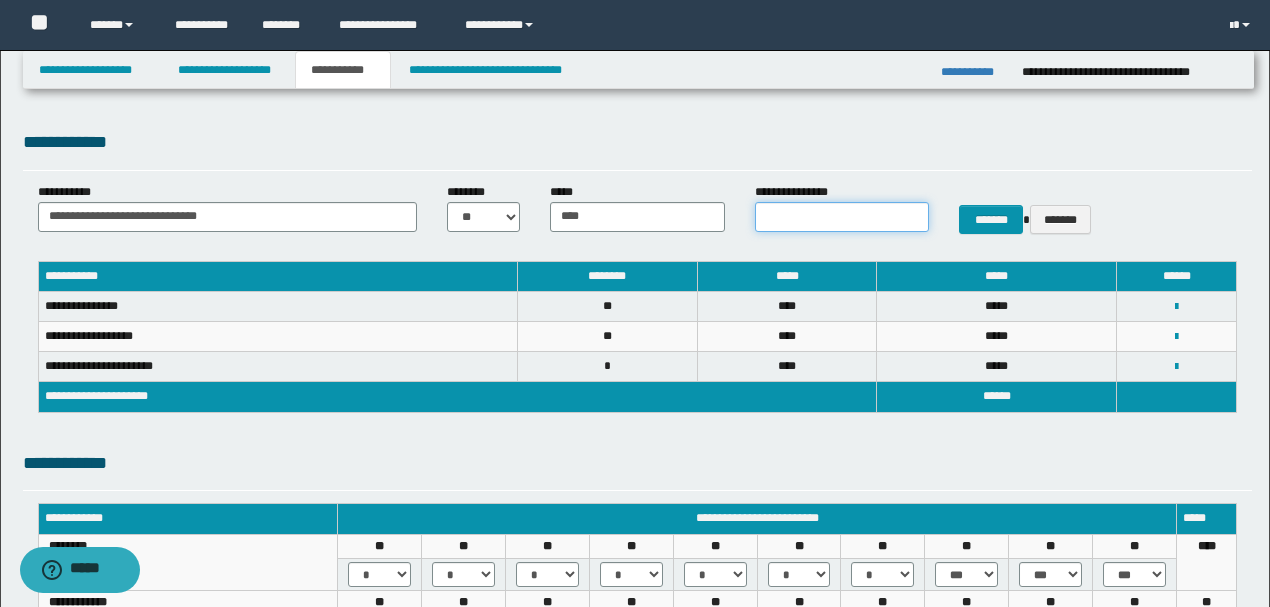click on "**********" at bounding box center (842, 217) 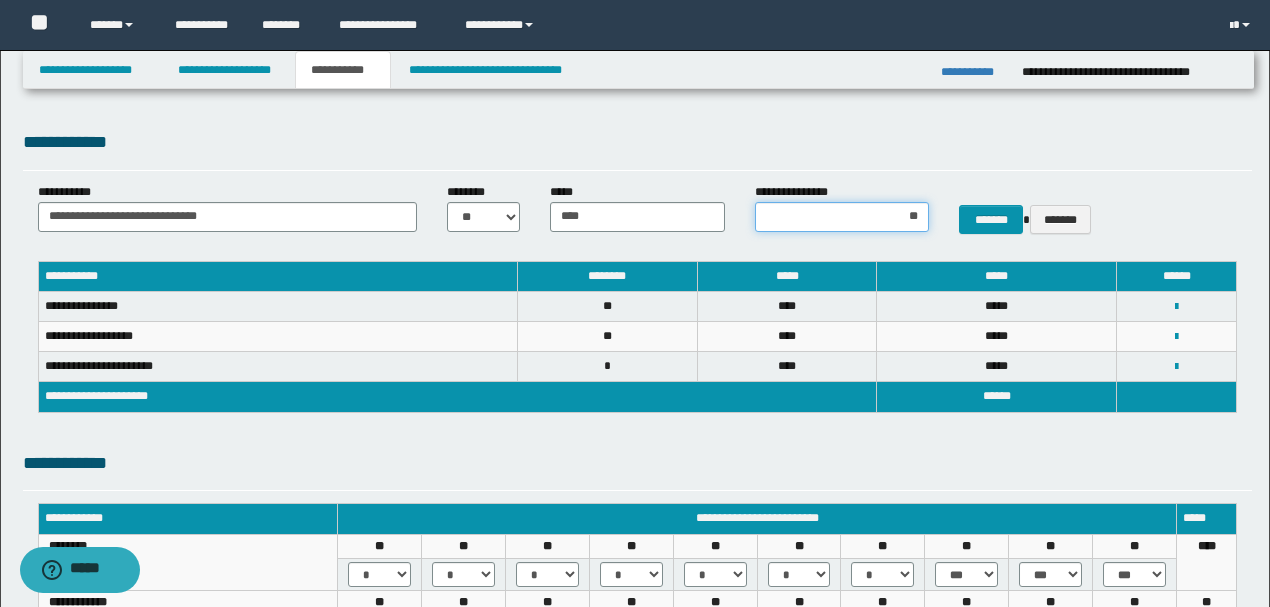 type on "***" 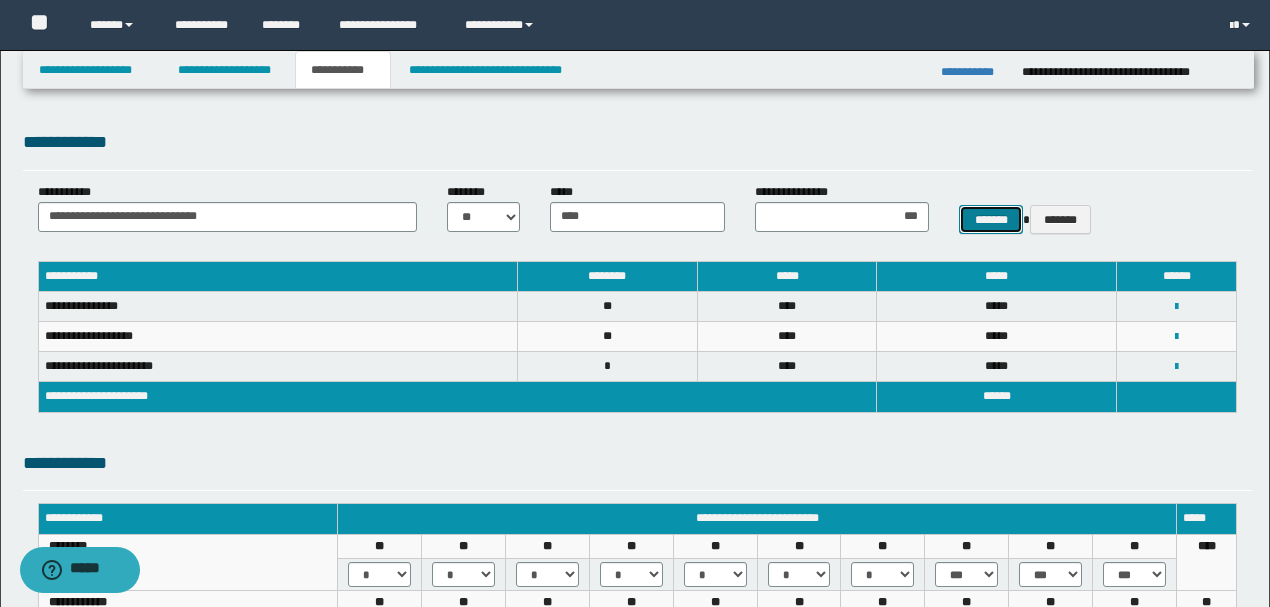 click on "*******" at bounding box center (991, 219) 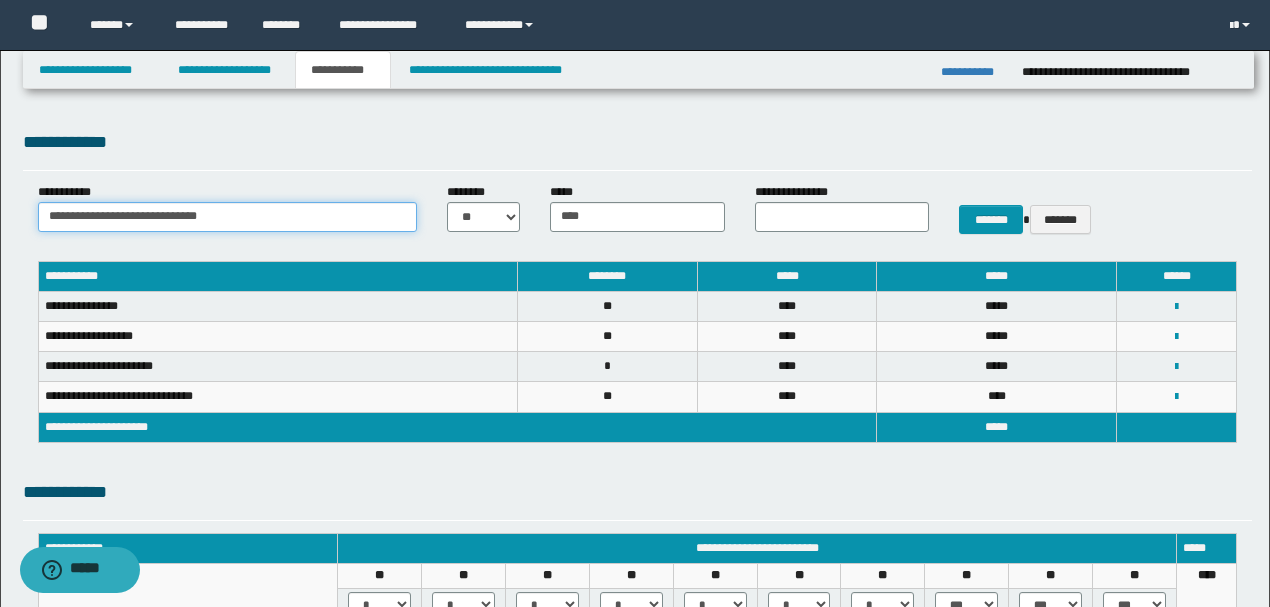 click on "**********" at bounding box center [228, 217] 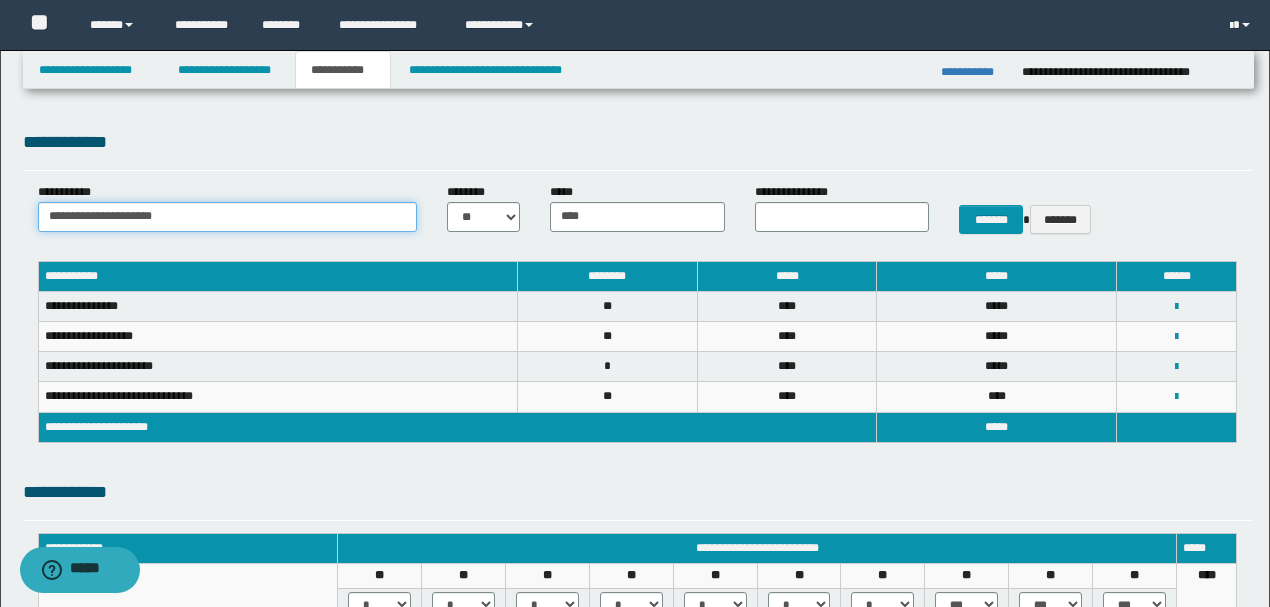 type on "**********" 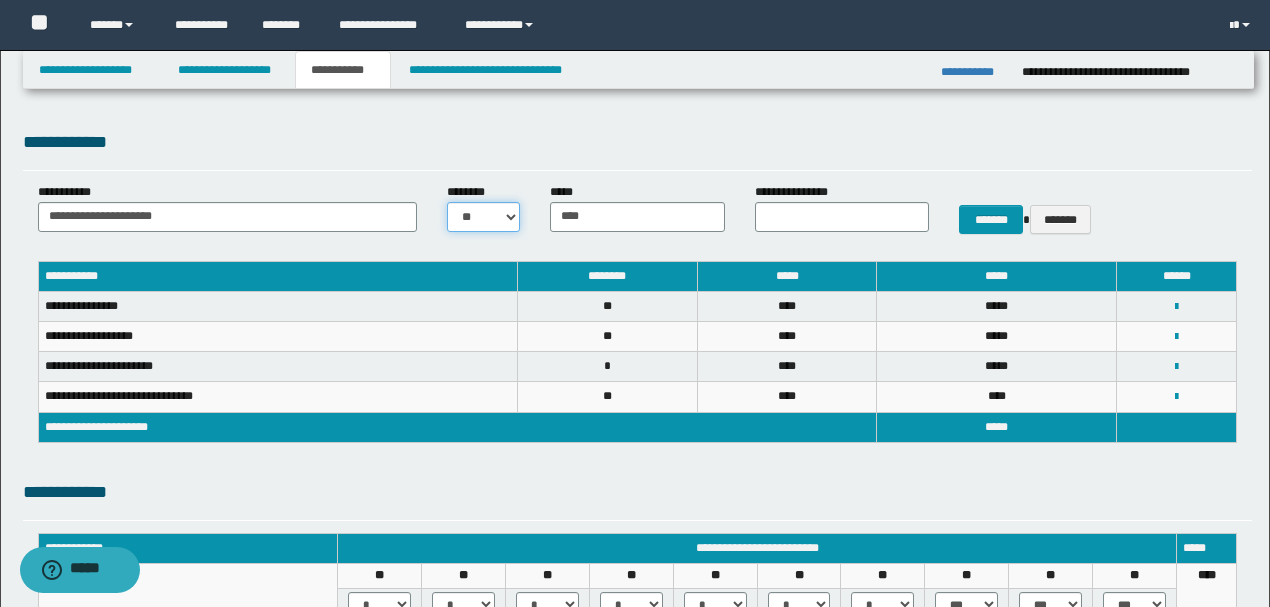 click on "*
*
*
*
*
*
*
*
*
**
**
**
**
**" at bounding box center [483, 217] 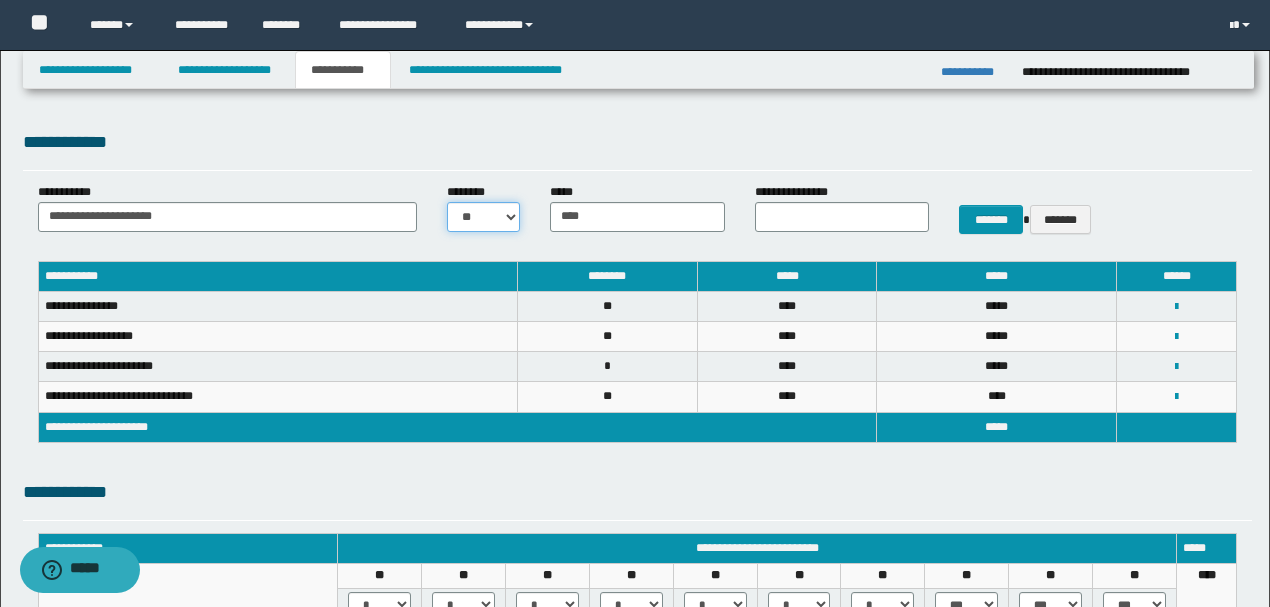 select on "**" 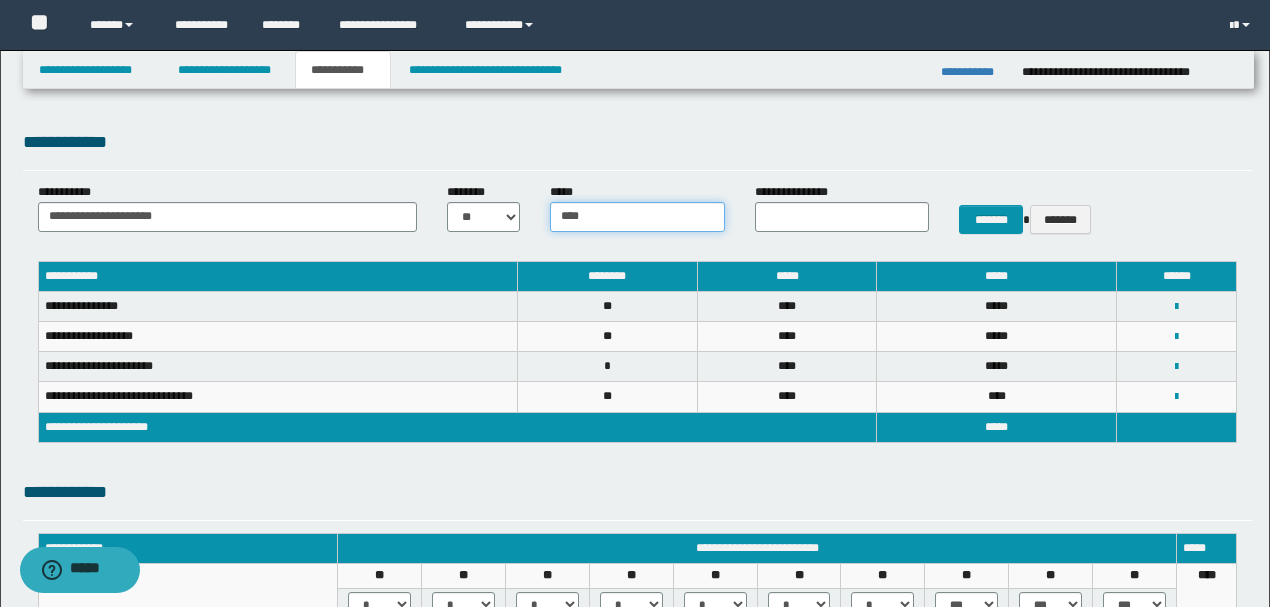 click on "****" at bounding box center (637, 217) 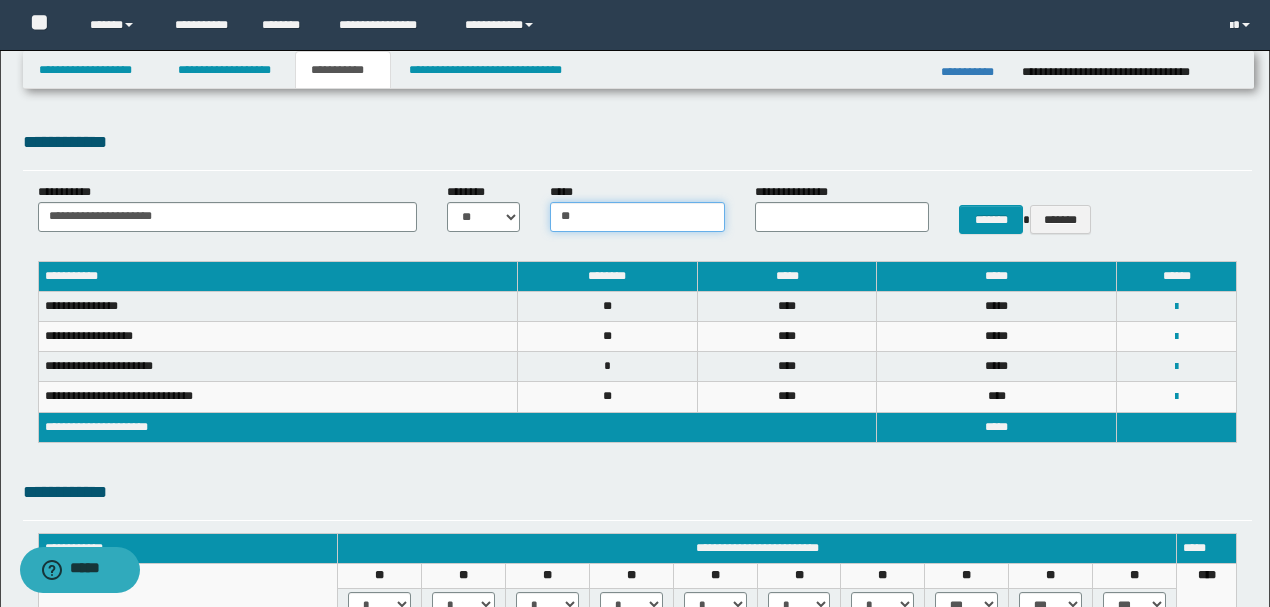 type on "****" 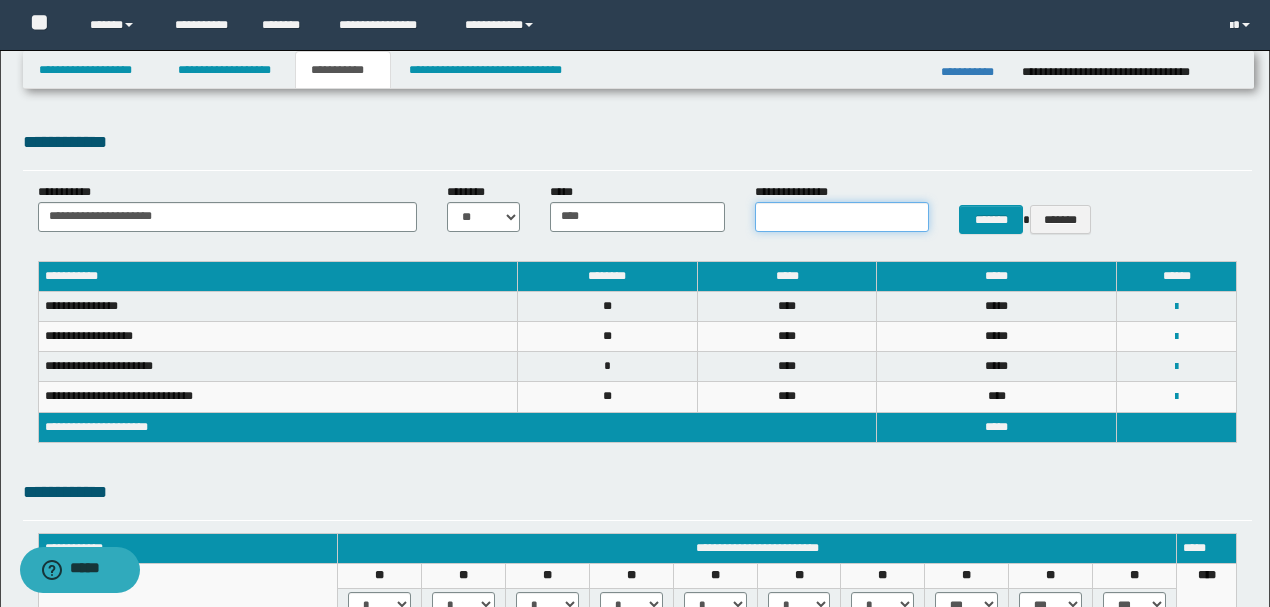 click on "**********" at bounding box center [842, 217] 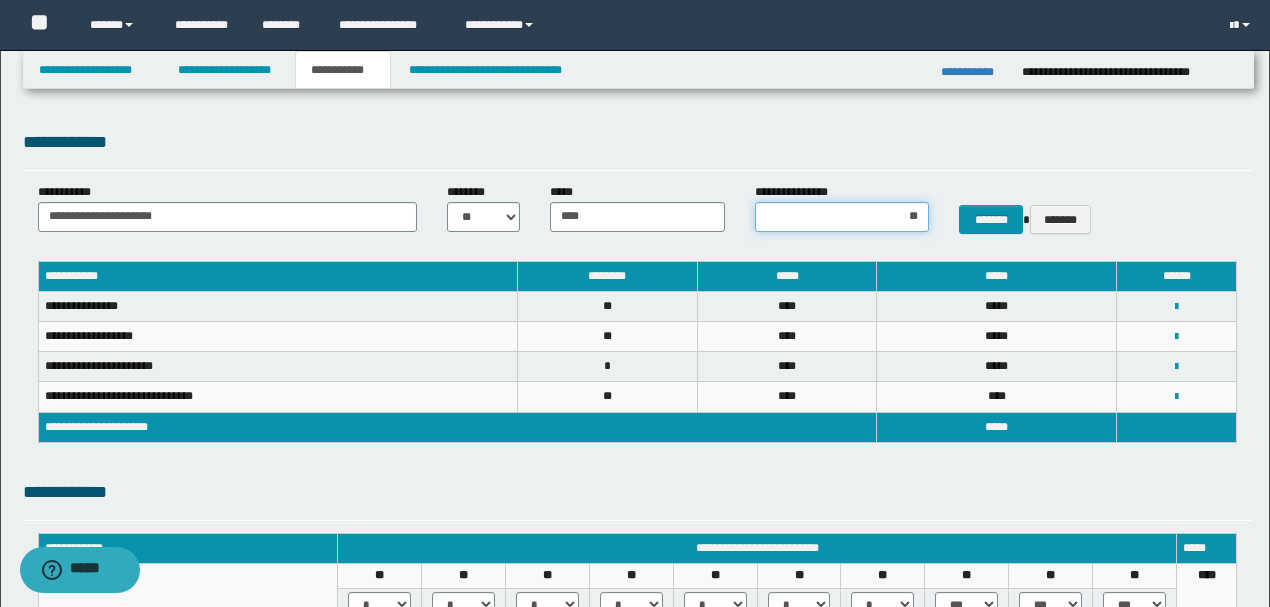 type on "***" 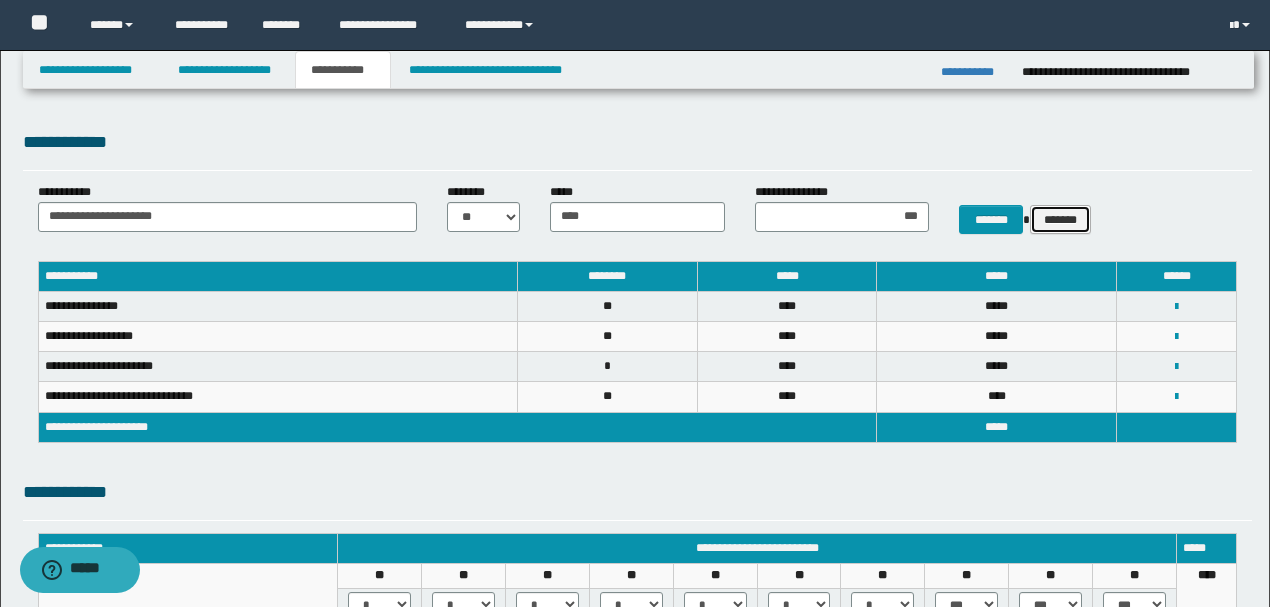 click on "*******" at bounding box center [1060, 219] 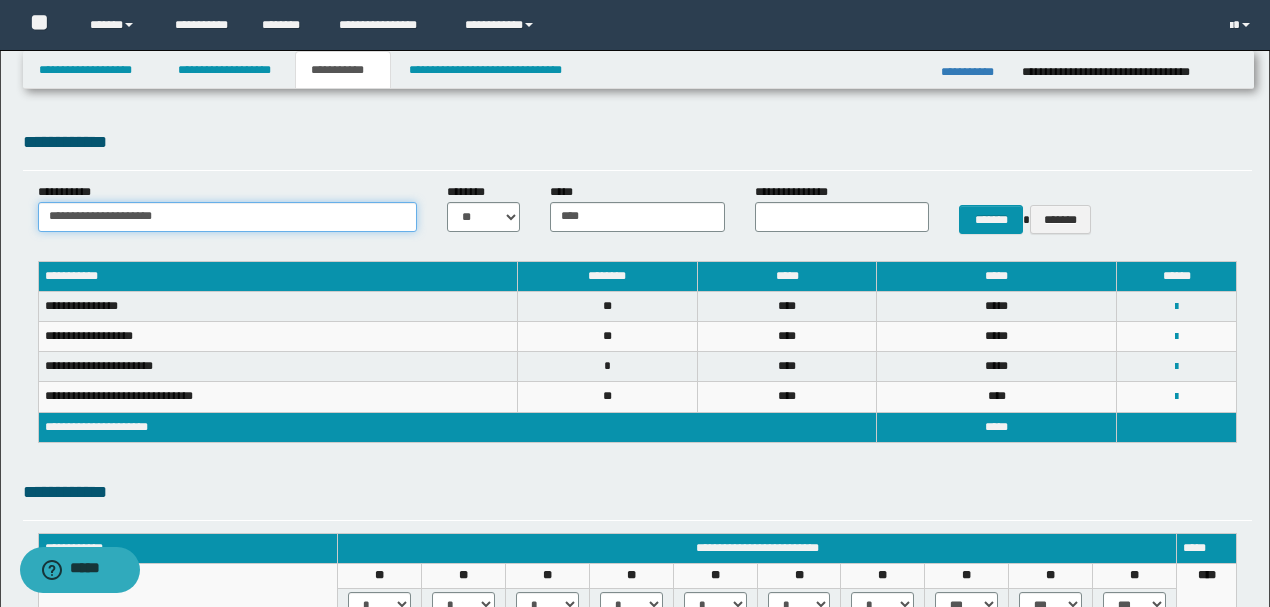 click on "**********" at bounding box center (228, 217) 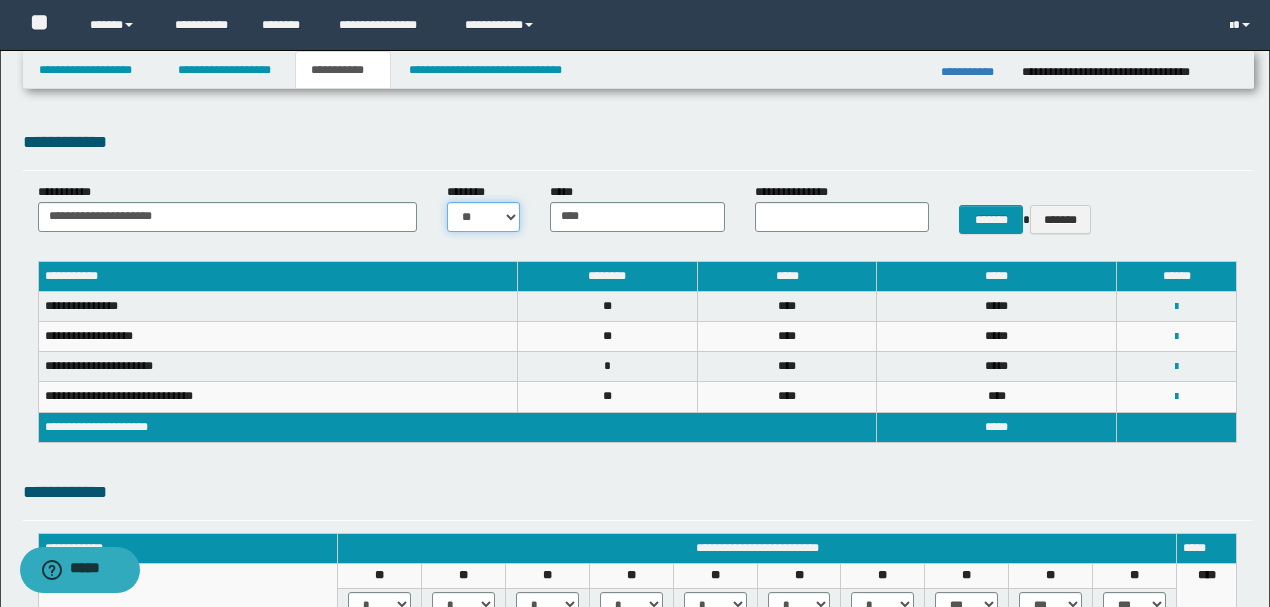 click on "*
*
*
*
*
*
*
*
*
**
**
**
**
**" at bounding box center [483, 217] 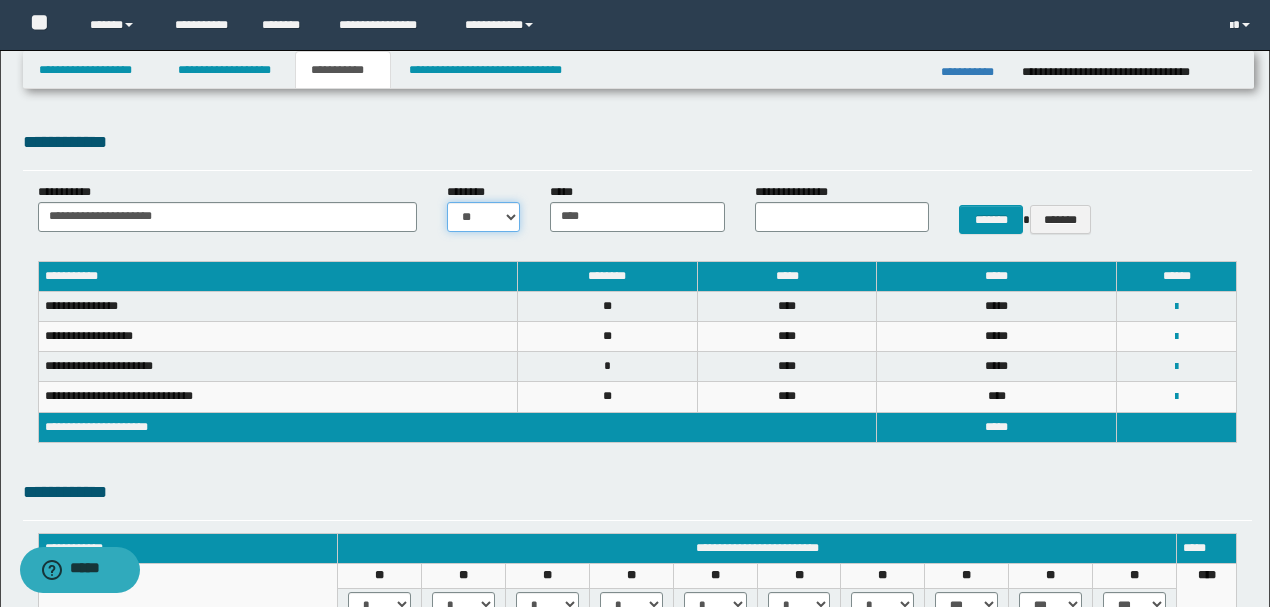 select on "**" 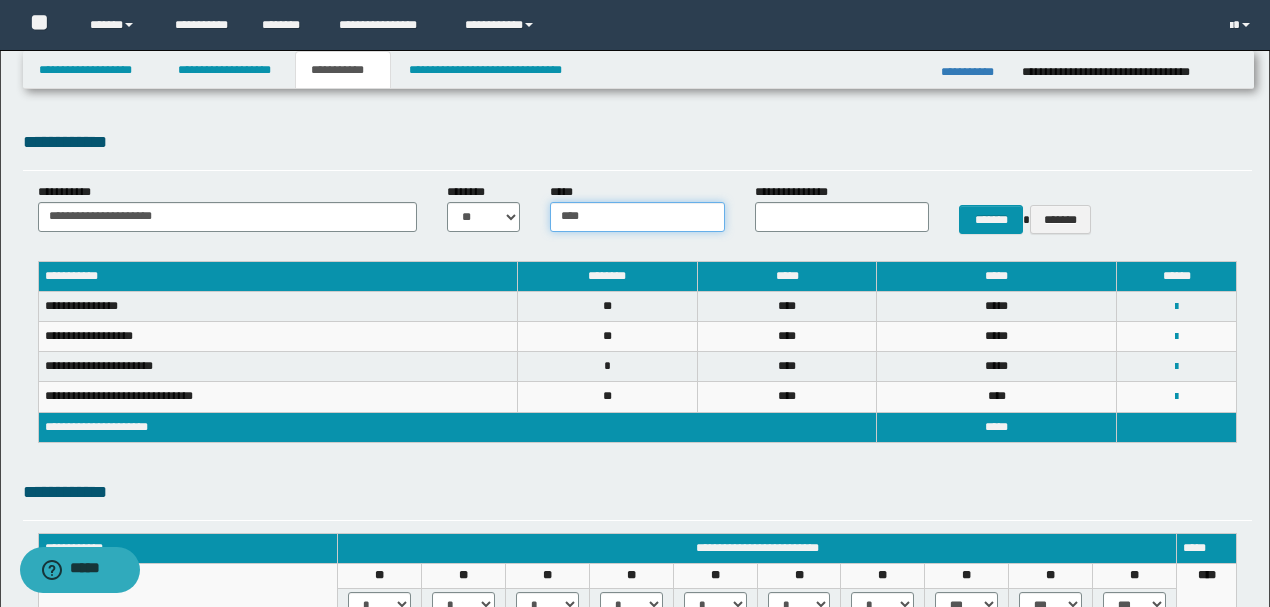 click on "****" at bounding box center [637, 217] 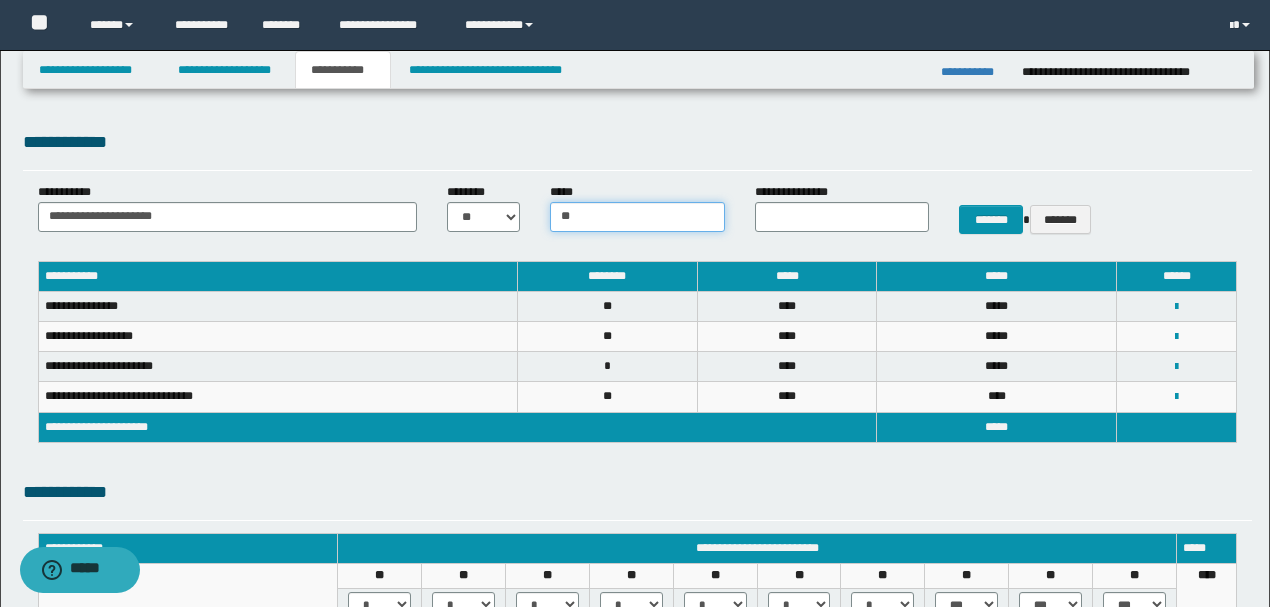 type on "****" 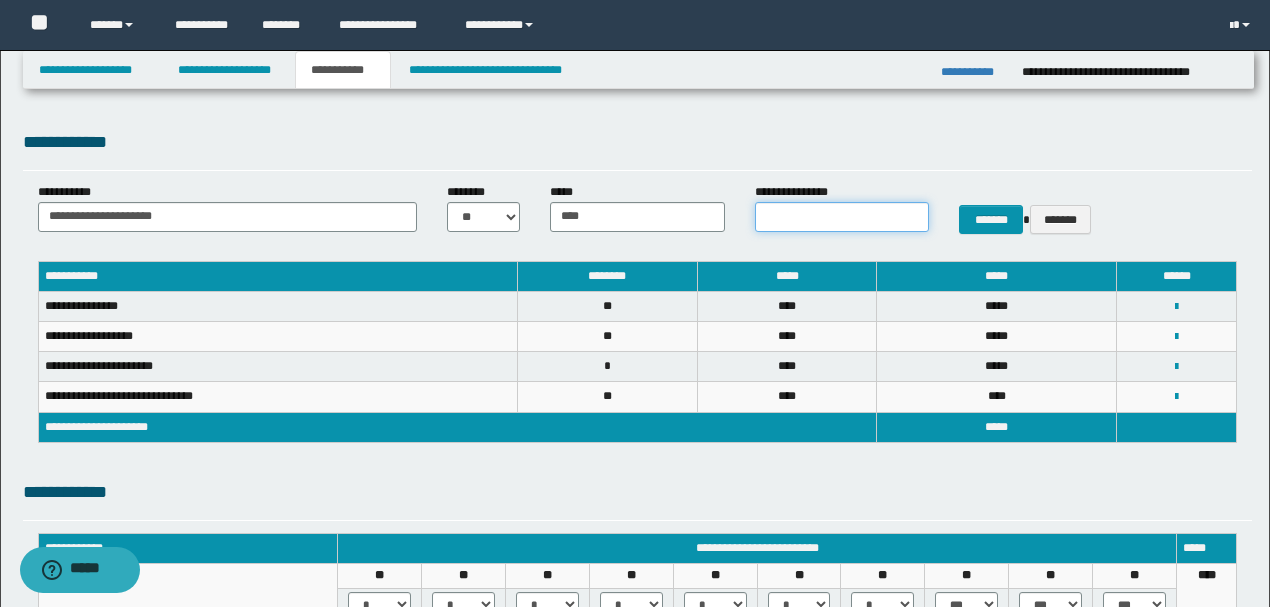 click on "**********" at bounding box center (842, 217) 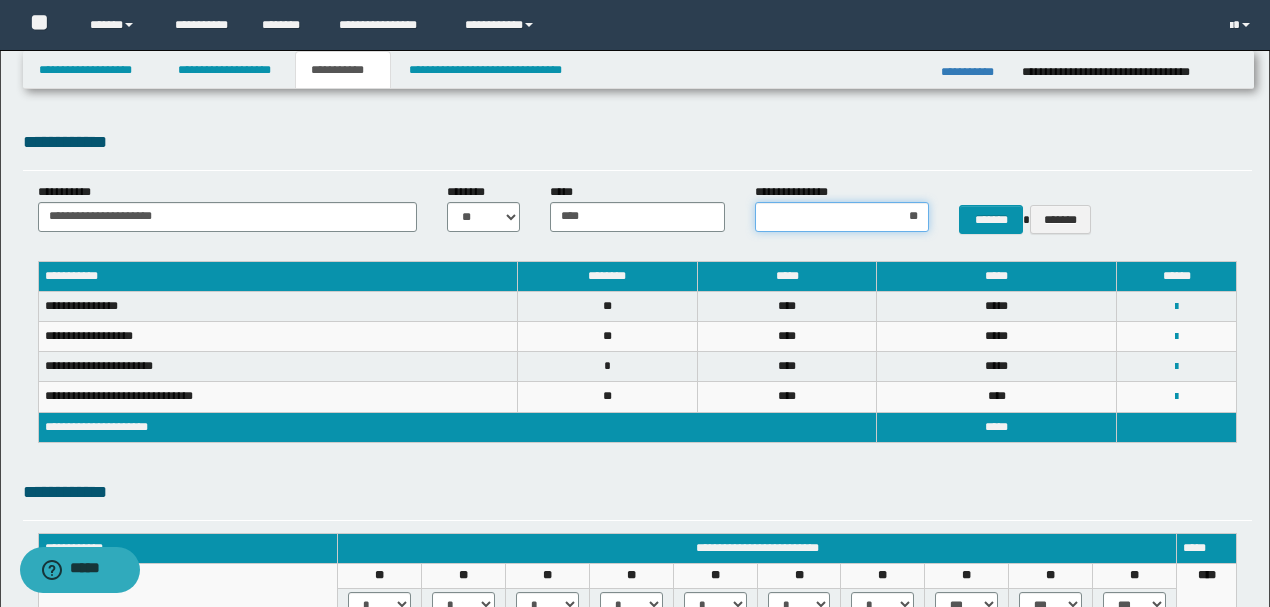 type on "***" 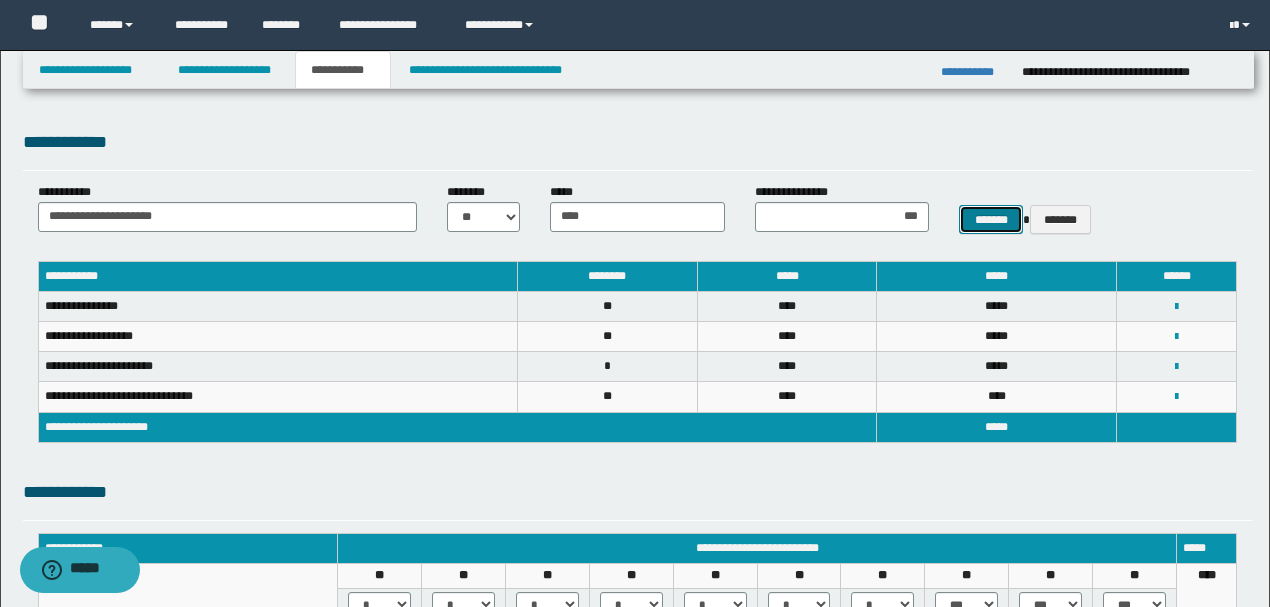 click on "*******" at bounding box center [991, 219] 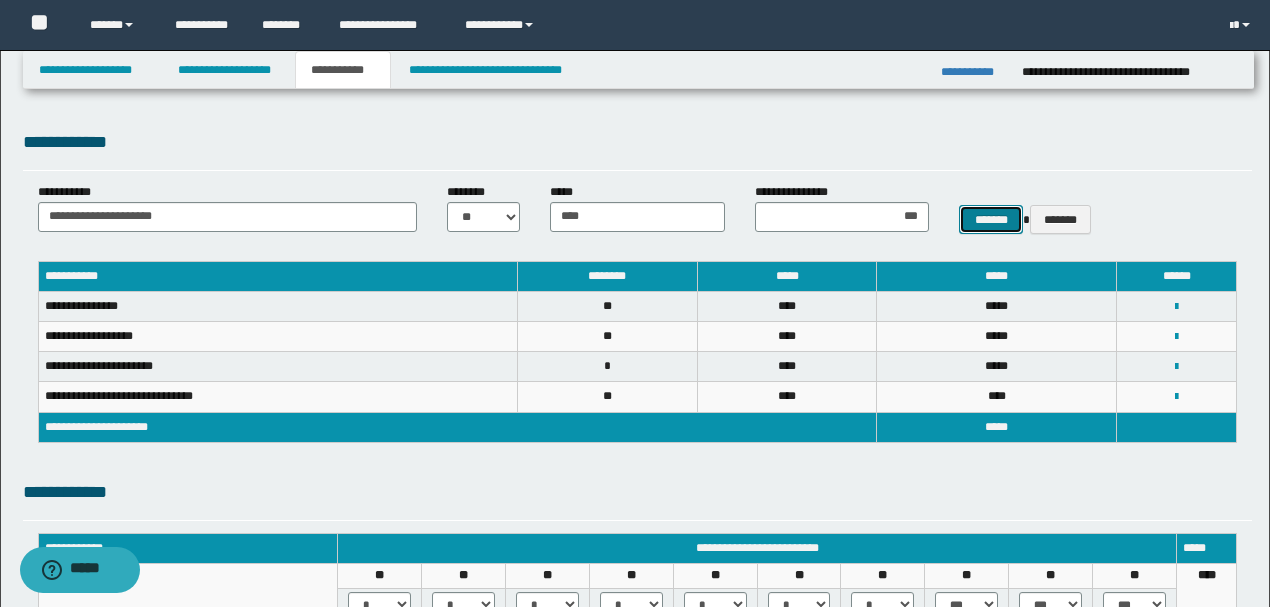 type 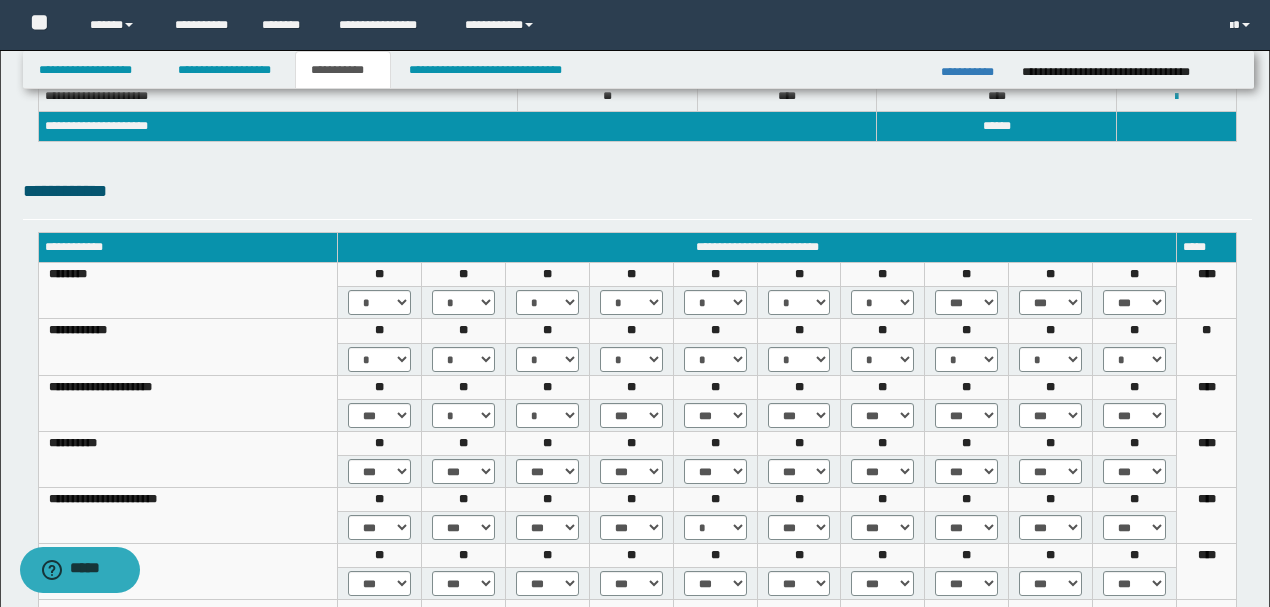 scroll, scrollTop: 333, scrollLeft: 0, axis: vertical 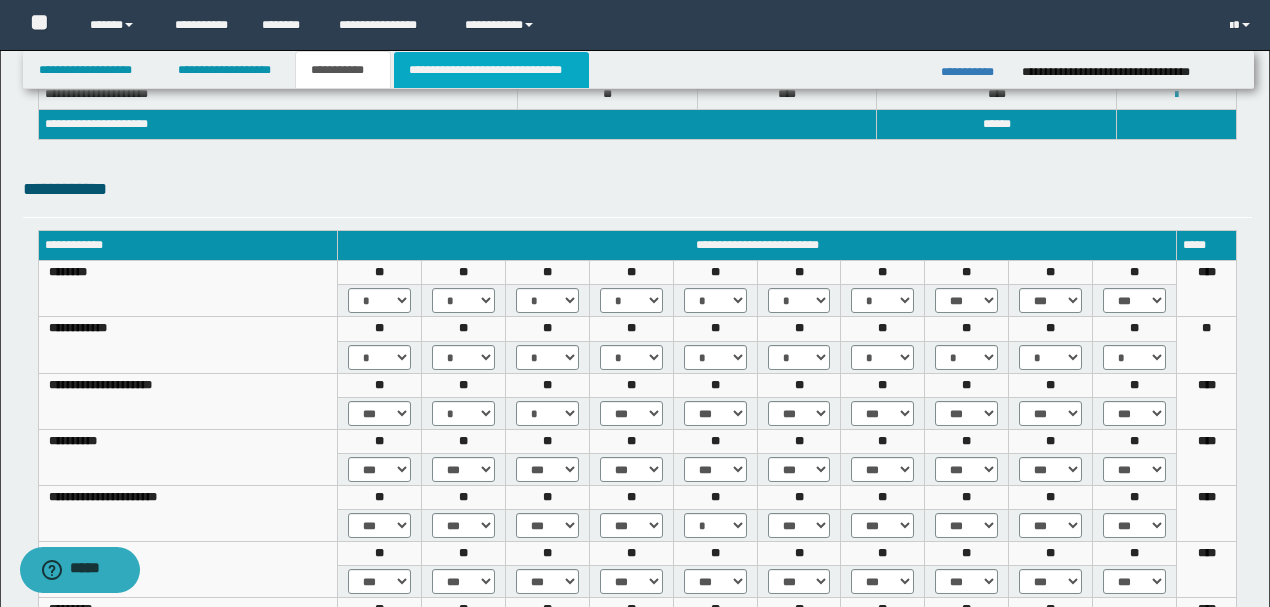 click on "**********" at bounding box center [491, 70] 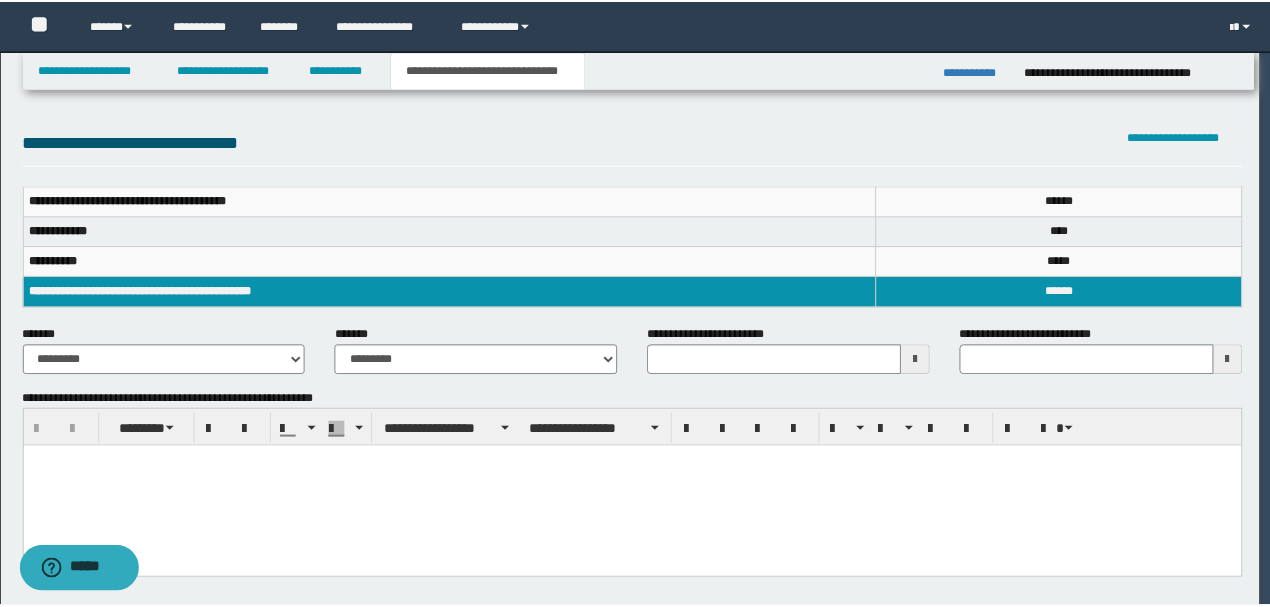 scroll, scrollTop: 0, scrollLeft: 0, axis: both 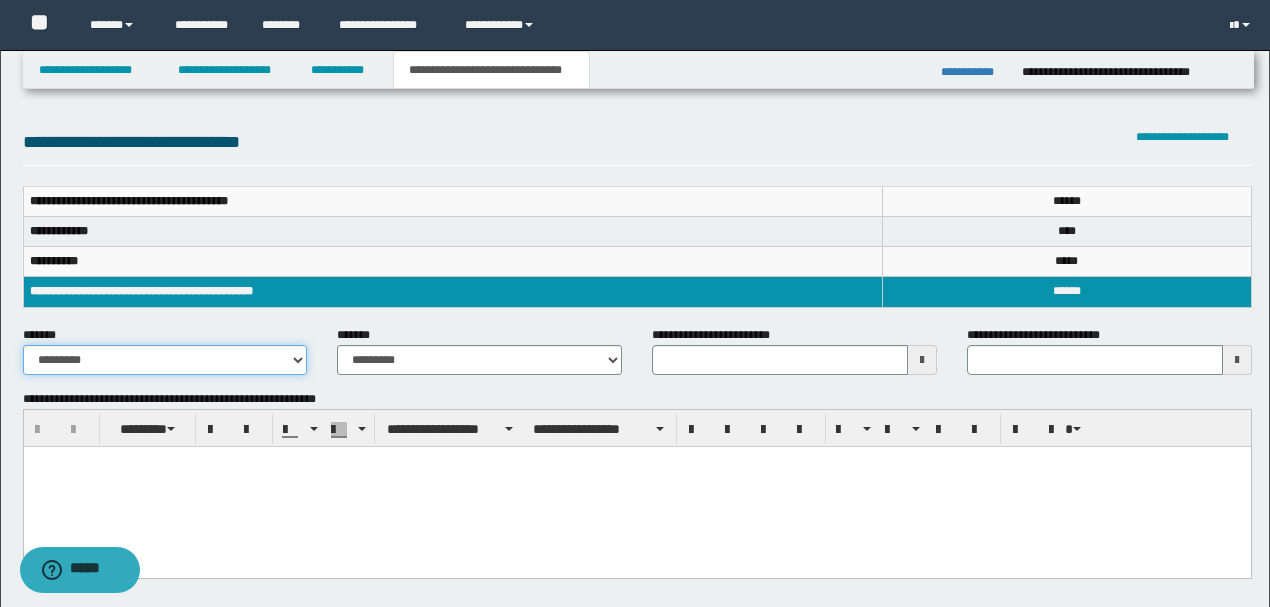 click on "**********" at bounding box center (165, 360) 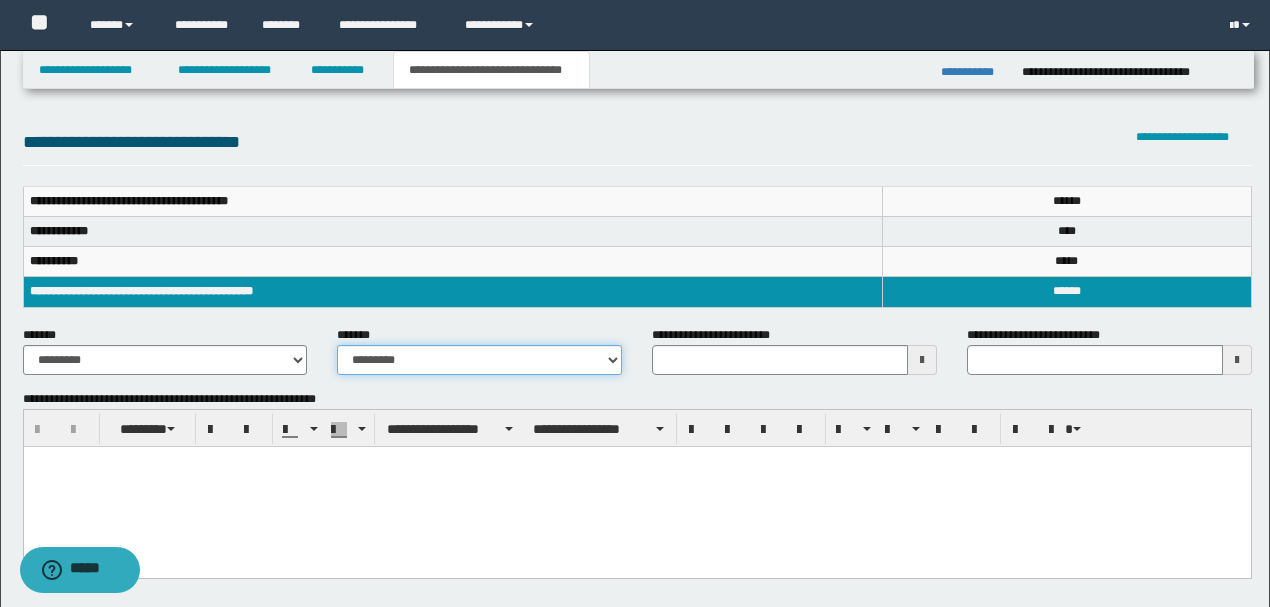 click on "**********" at bounding box center [479, 360] 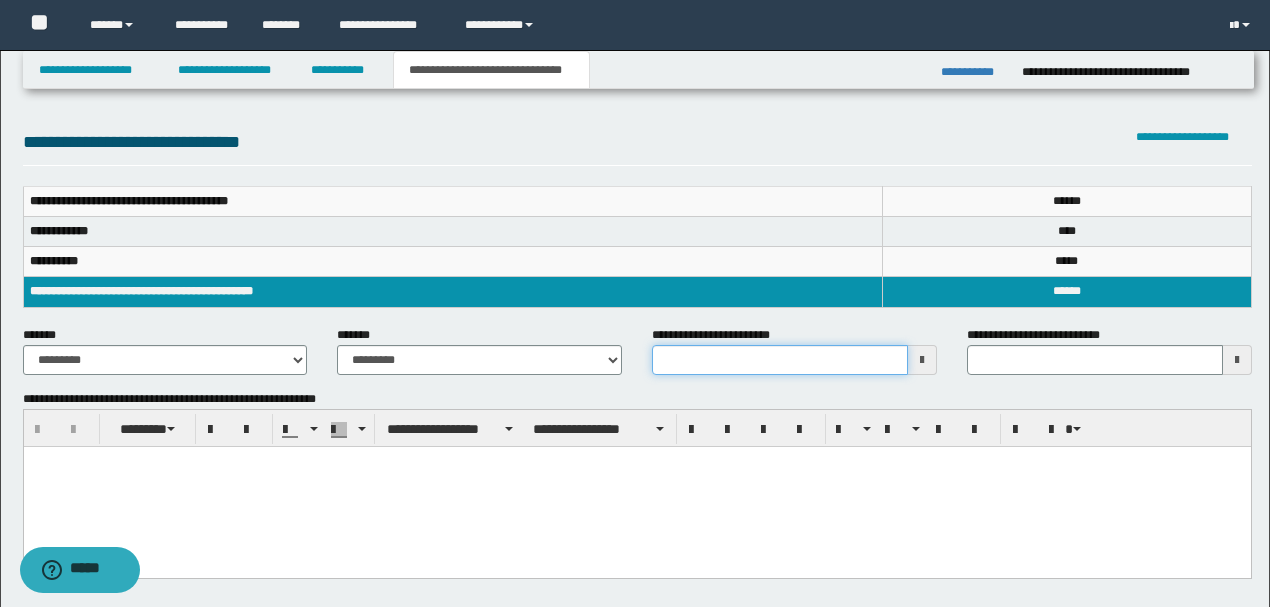 click on "**********" at bounding box center (780, 360) 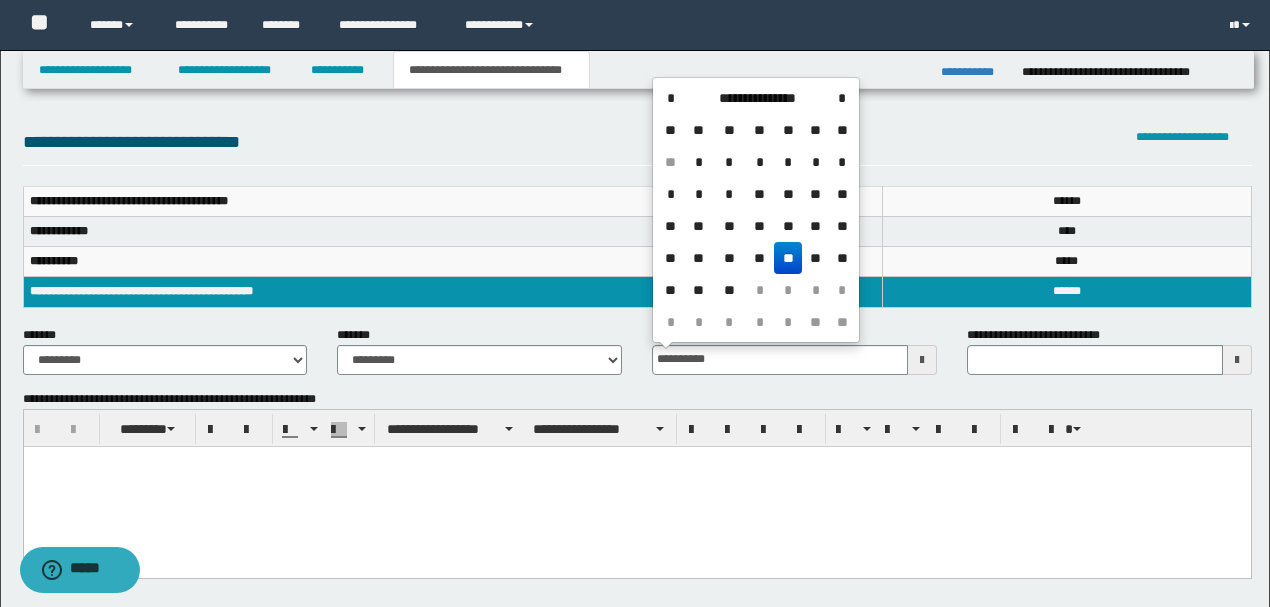 click on "**" at bounding box center (788, 258) 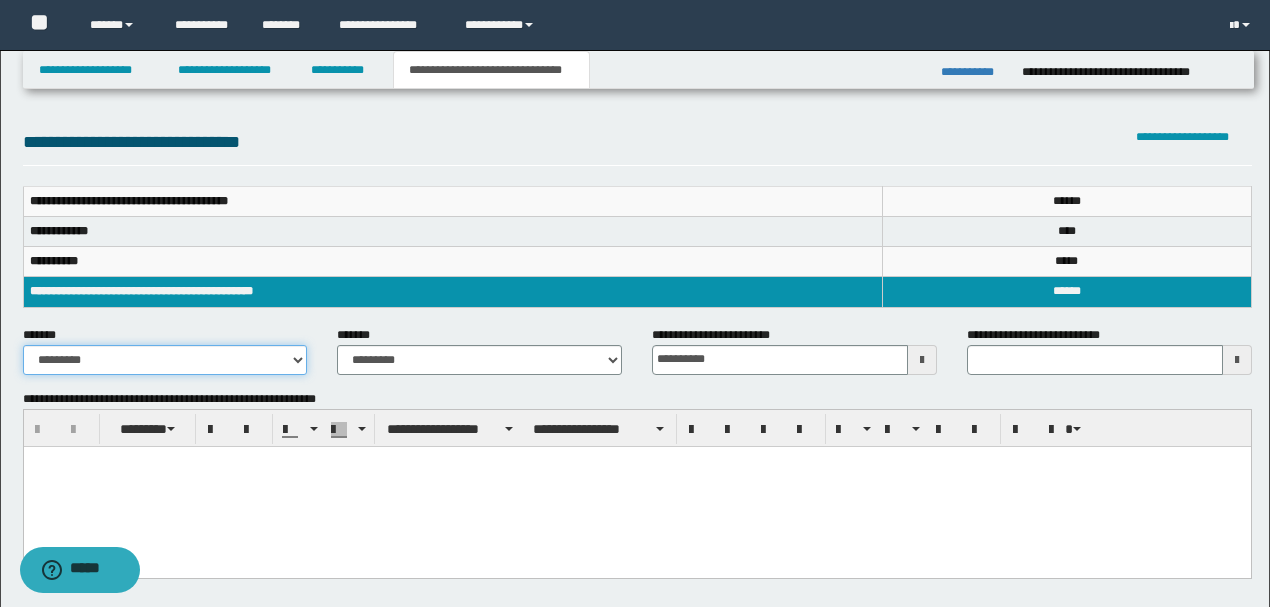 click on "**********" at bounding box center (165, 360) 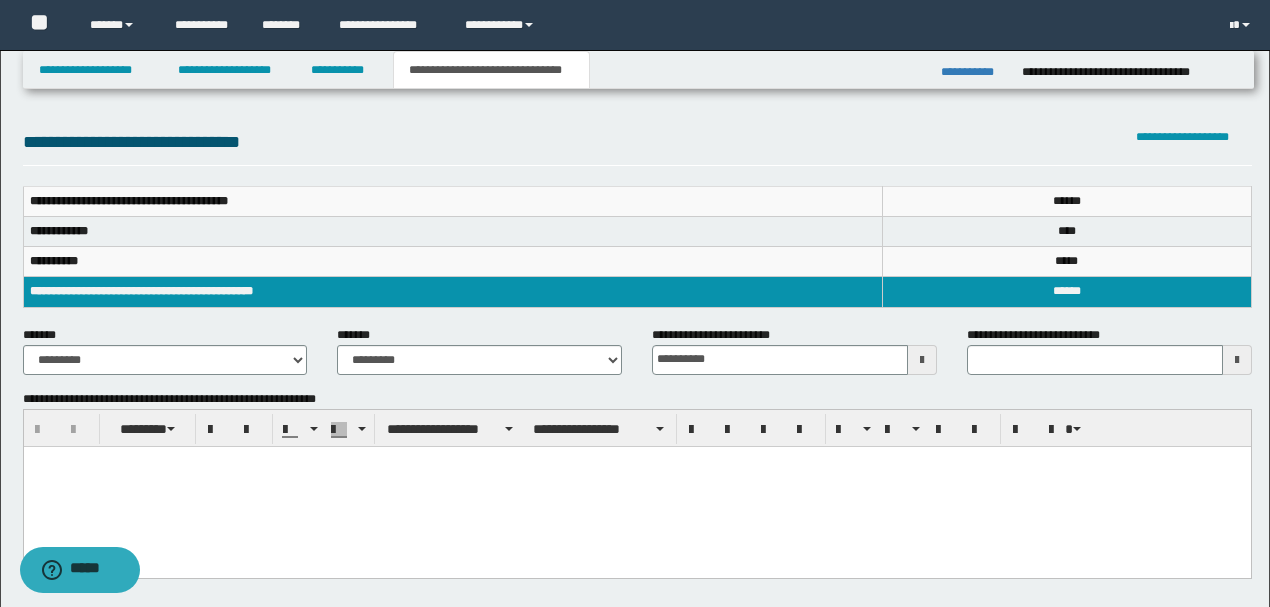 click on "**********" at bounding box center [637, 483] 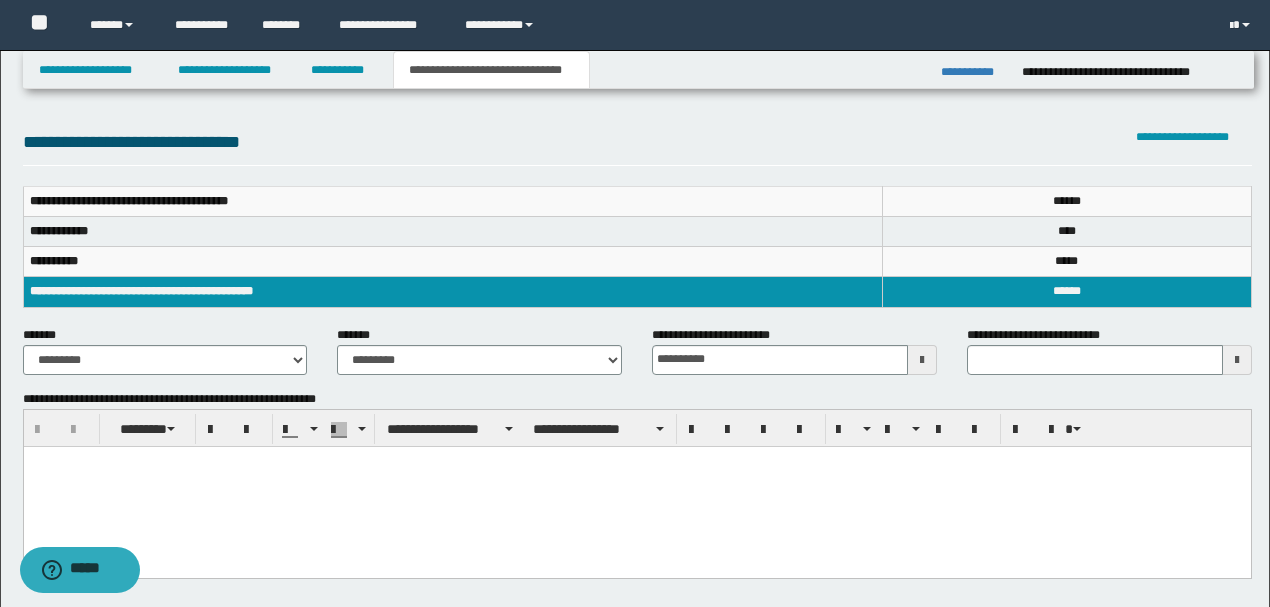 click at bounding box center (636, 486) 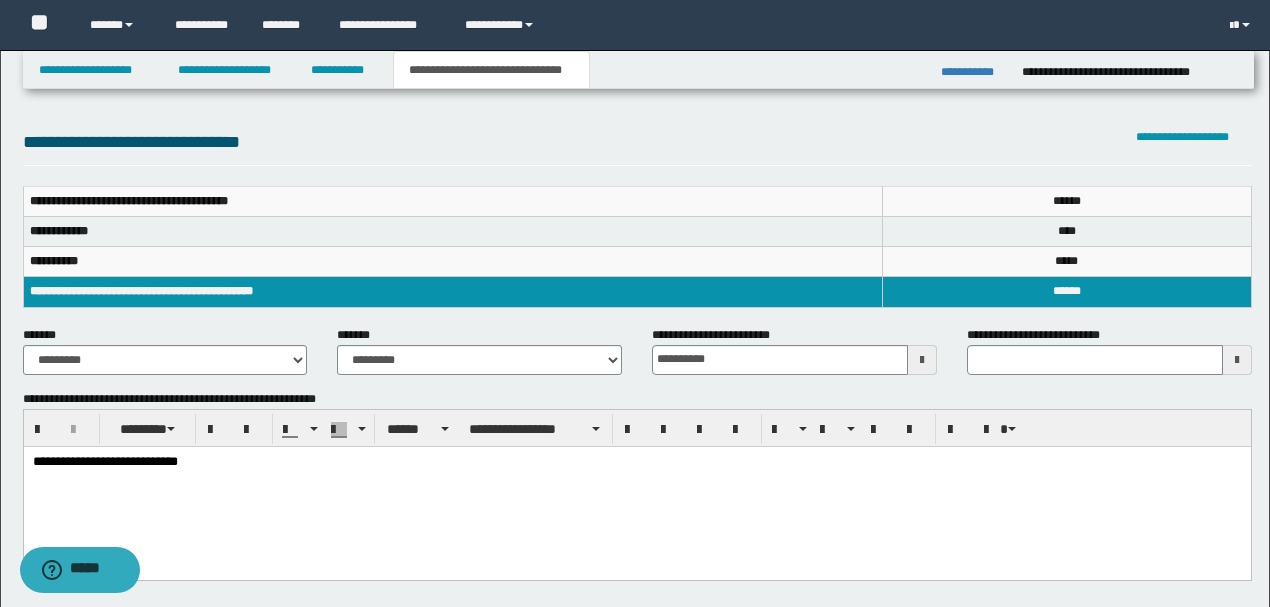 click on "**********" at bounding box center [636, 486] 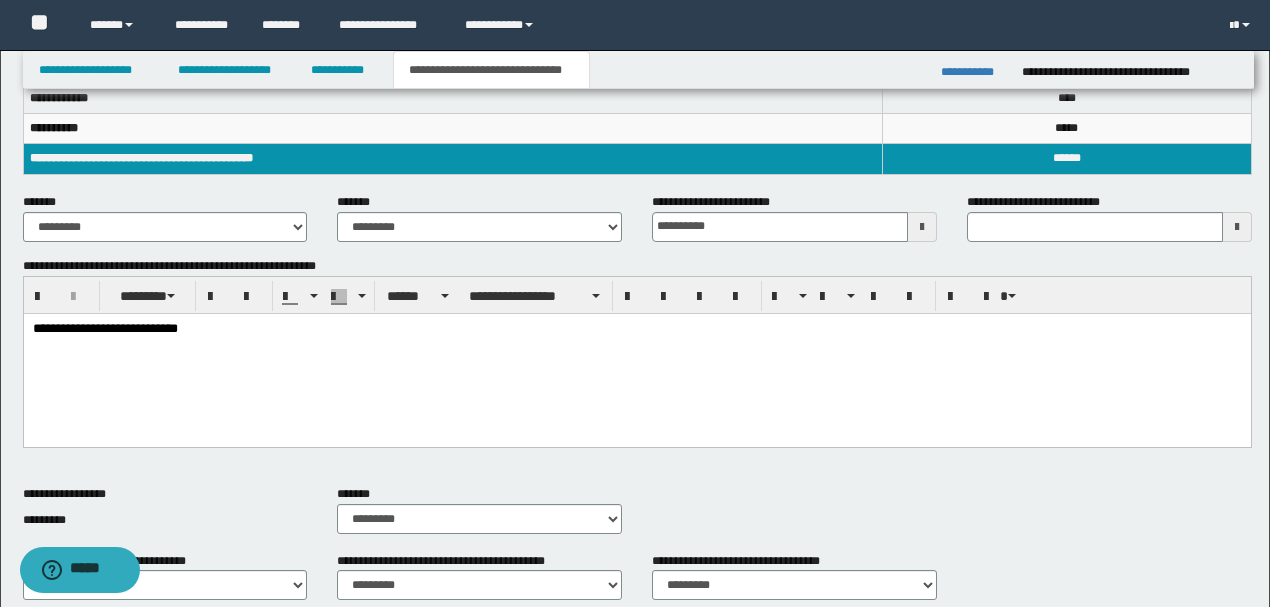 scroll, scrollTop: 333, scrollLeft: 0, axis: vertical 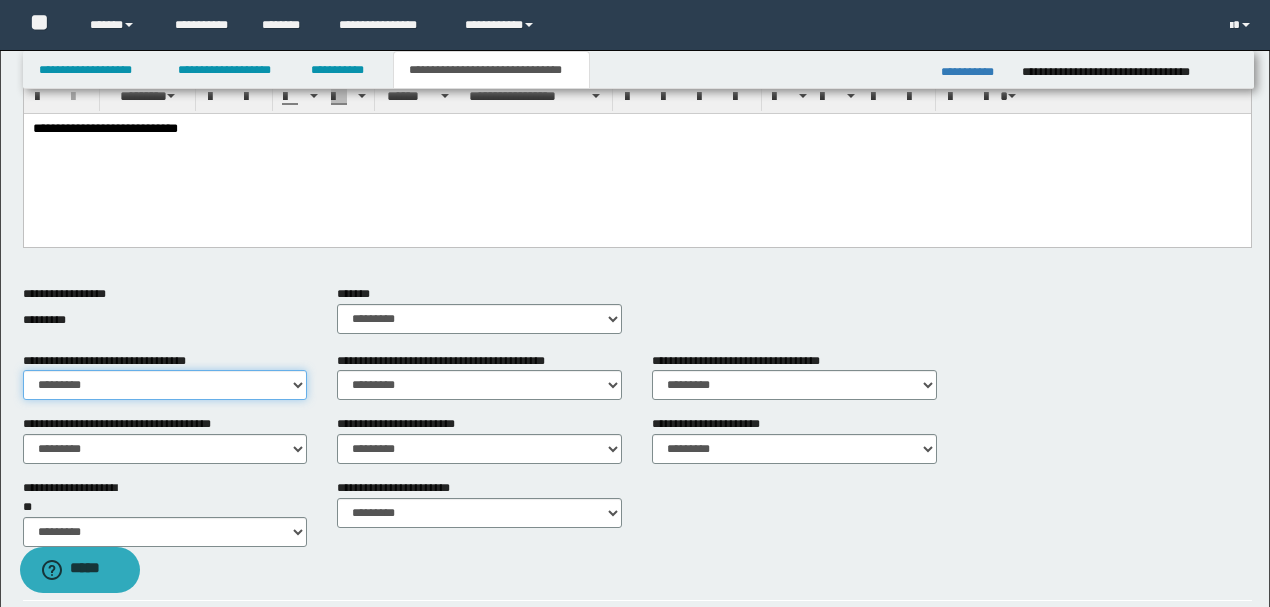 click on "*********
**
**" at bounding box center [165, 385] 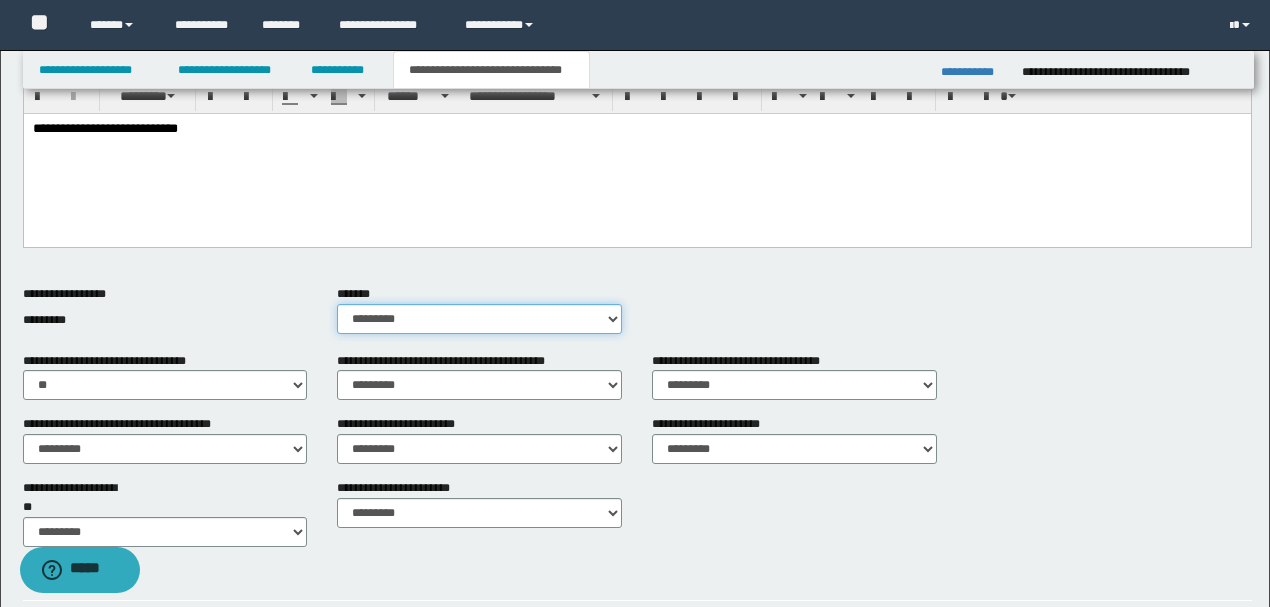 click on "*********
**
**" at bounding box center [479, 319] 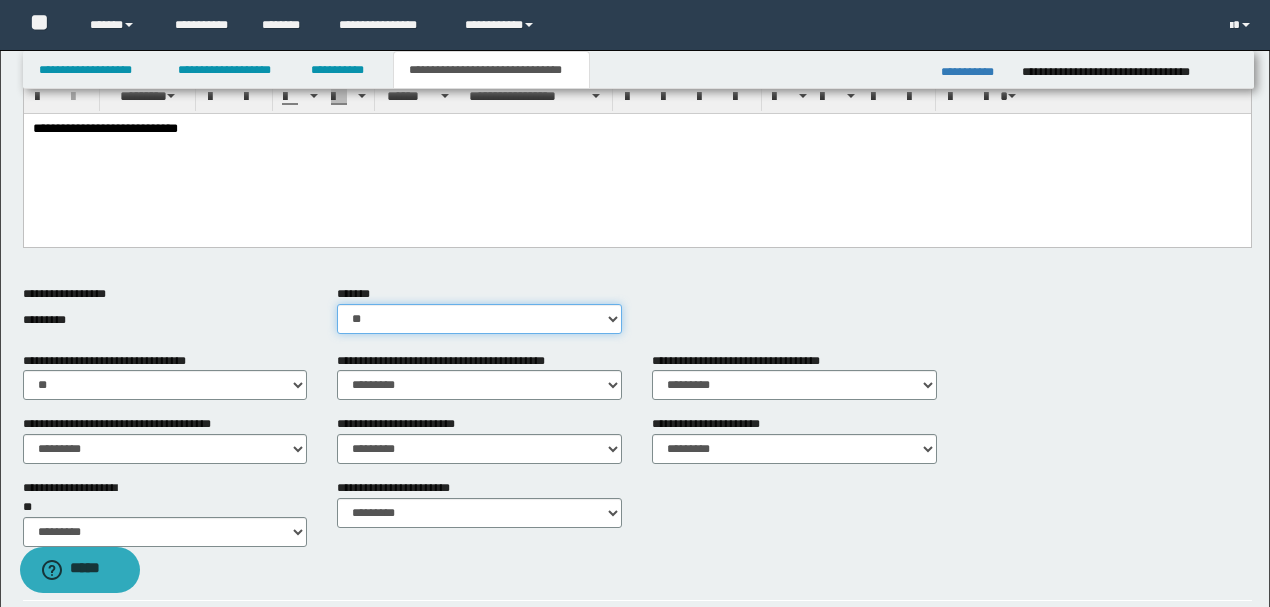 click on "*********
**
**" at bounding box center (479, 319) 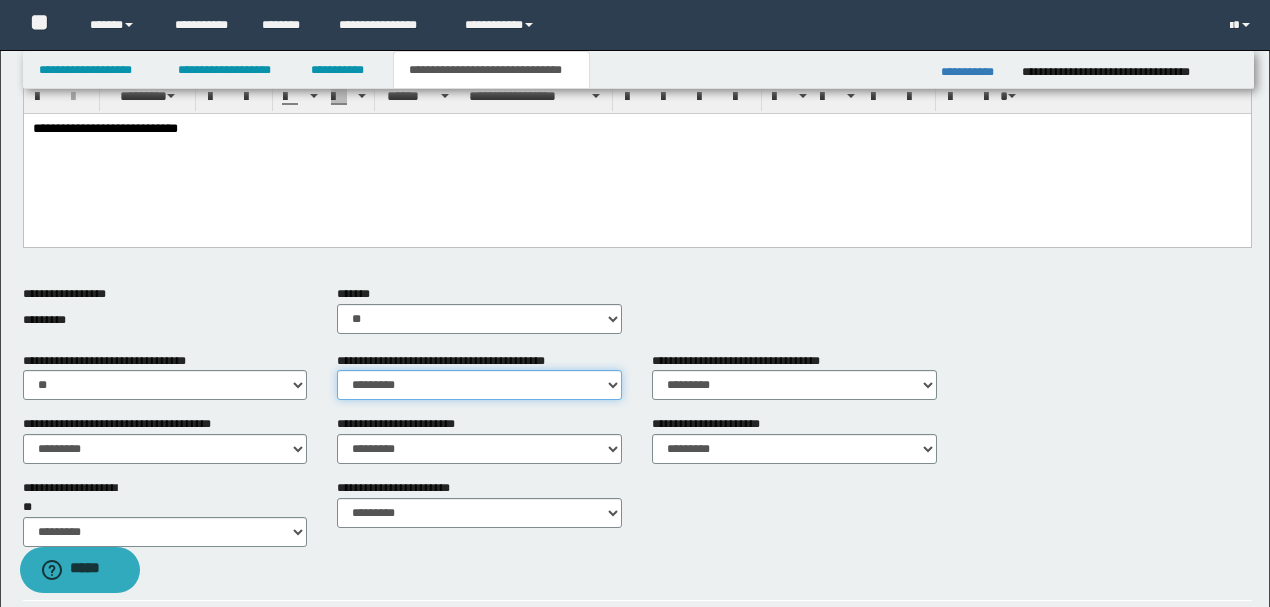 click on "*********
**
**" at bounding box center [479, 385] 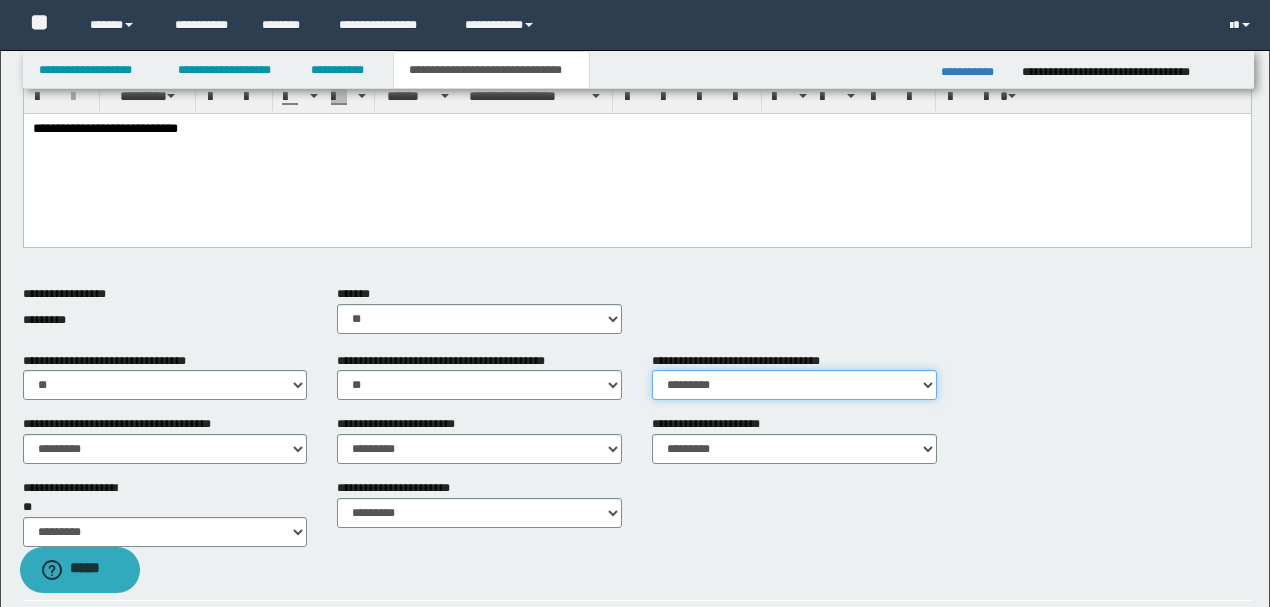 click on "*********
**
**" at bounding box center [794, 385] 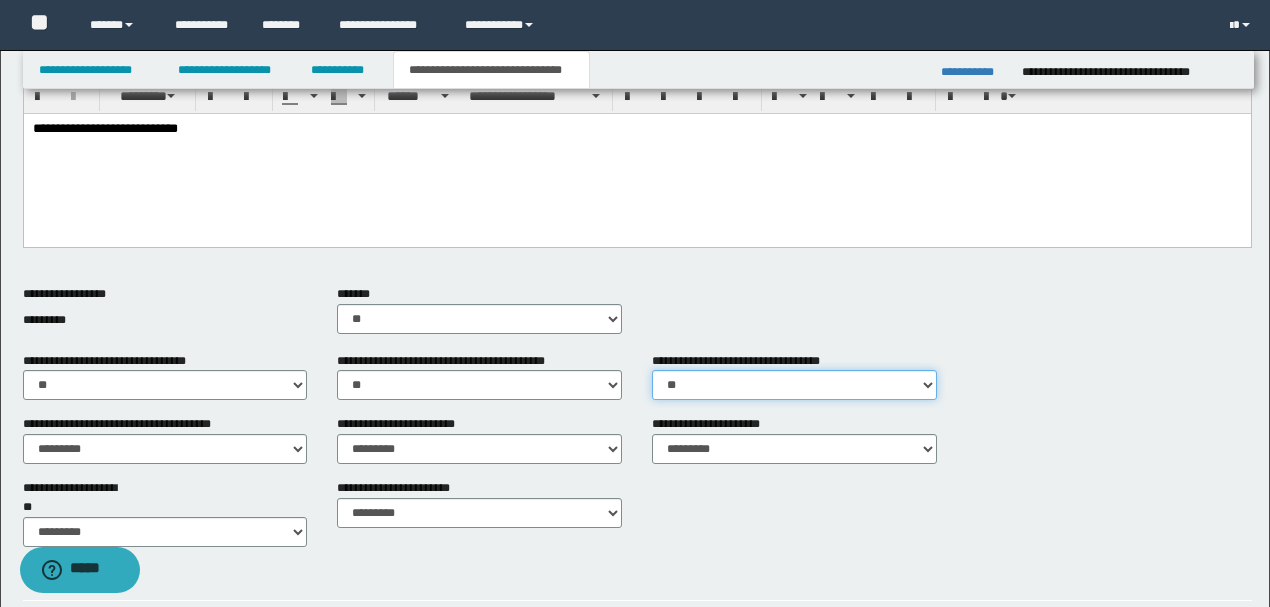 click on "*********
**
**" at bounding box center [794, 385] 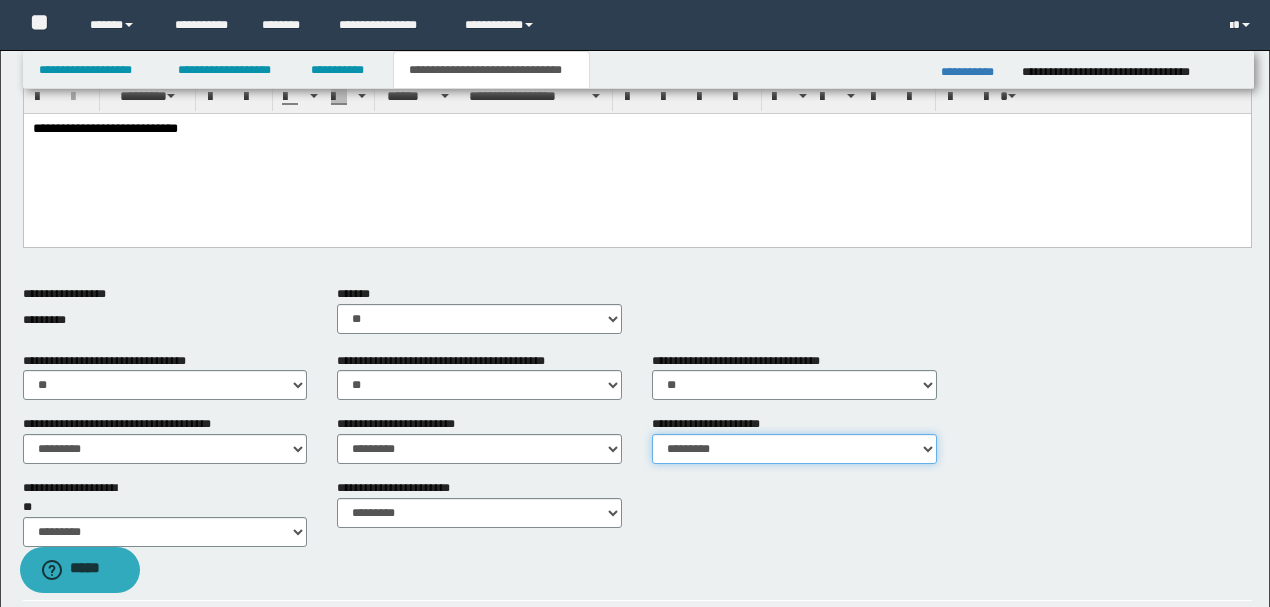 click on "*********
**
**" at bounding box center [794, 449] 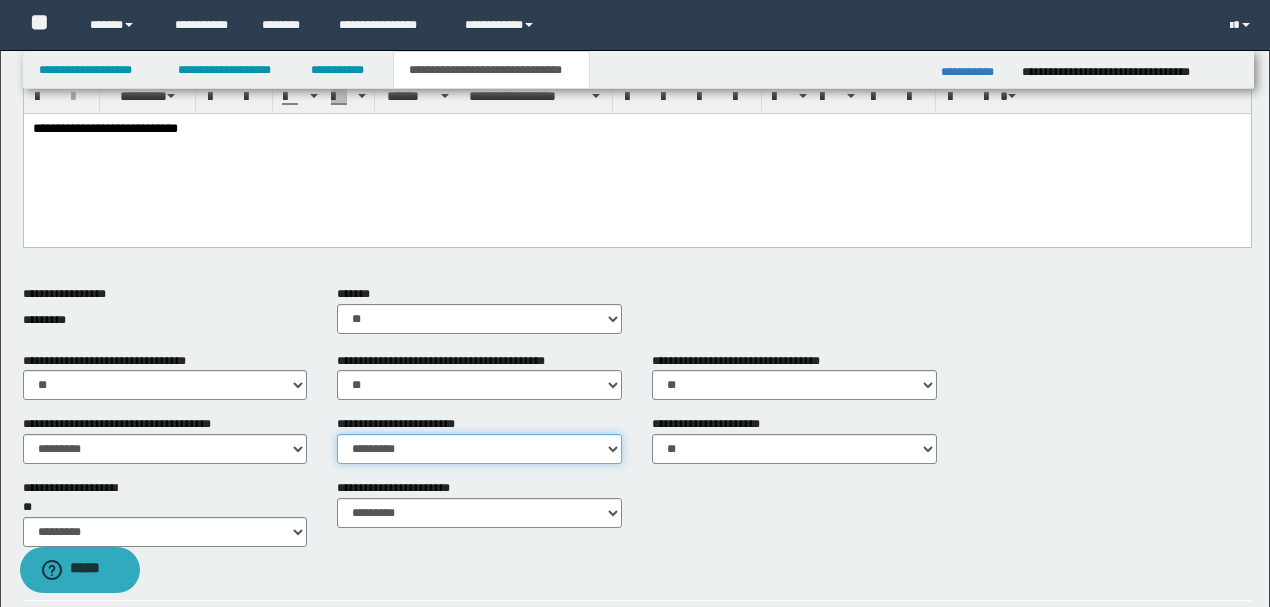 click on "*********
**
**" at bounding box center (479, 449) 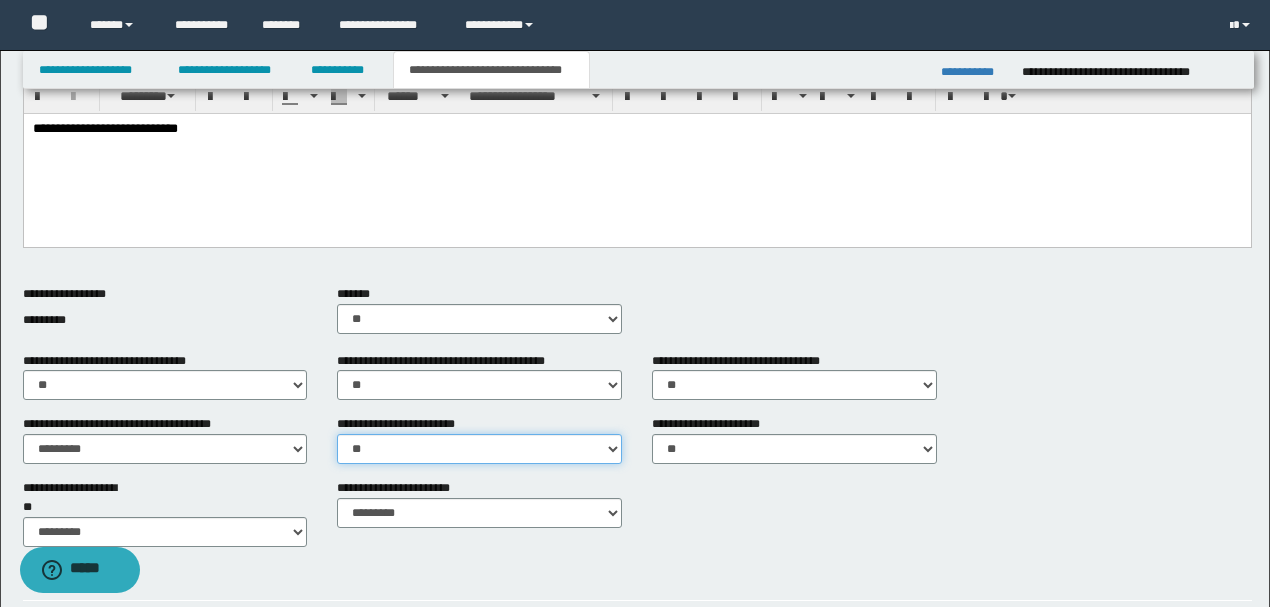 click on "*********
**
**" at bounding box center [479, 449] 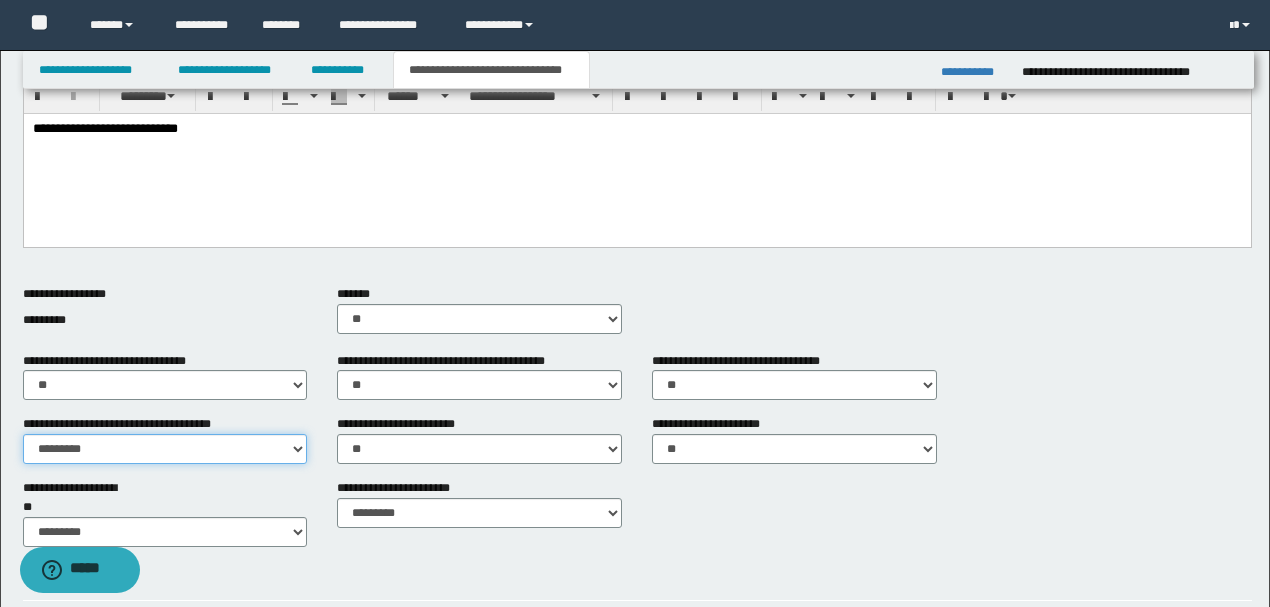 click on "*********
**
**" at bounding box center [165, 449] 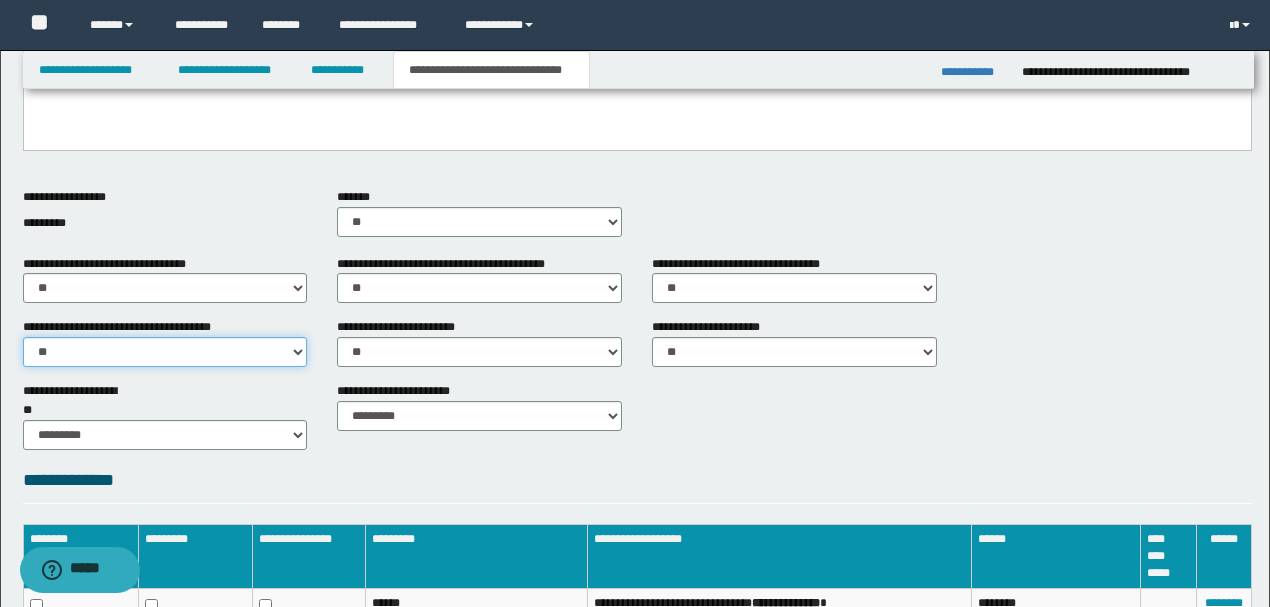 scroll, scrollTop: 327, scrollLeft: 0, axis: vertical 